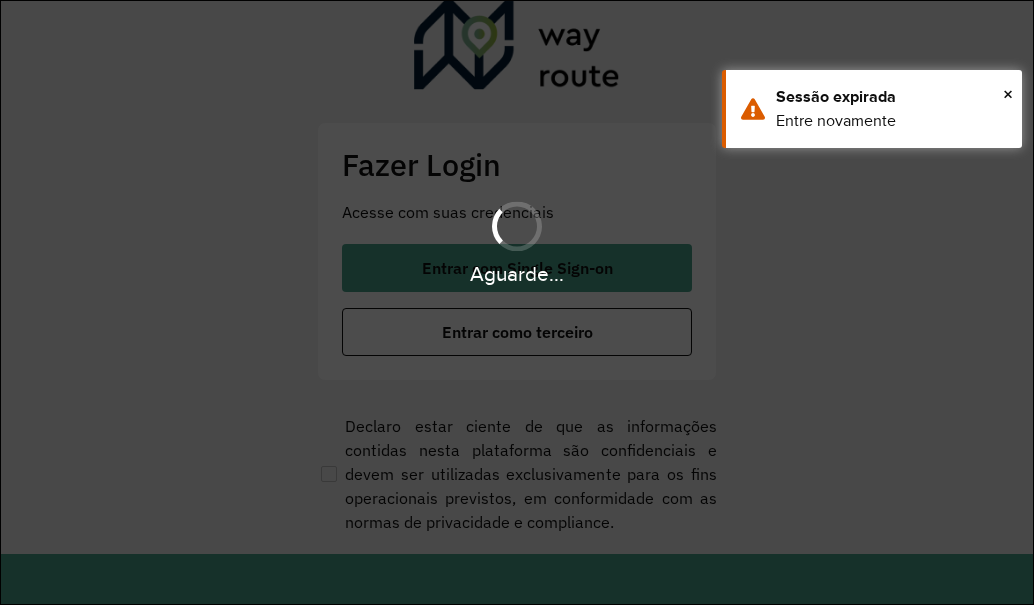 scroll, scrollTop: 0, scrollLeft: 0, axis: both 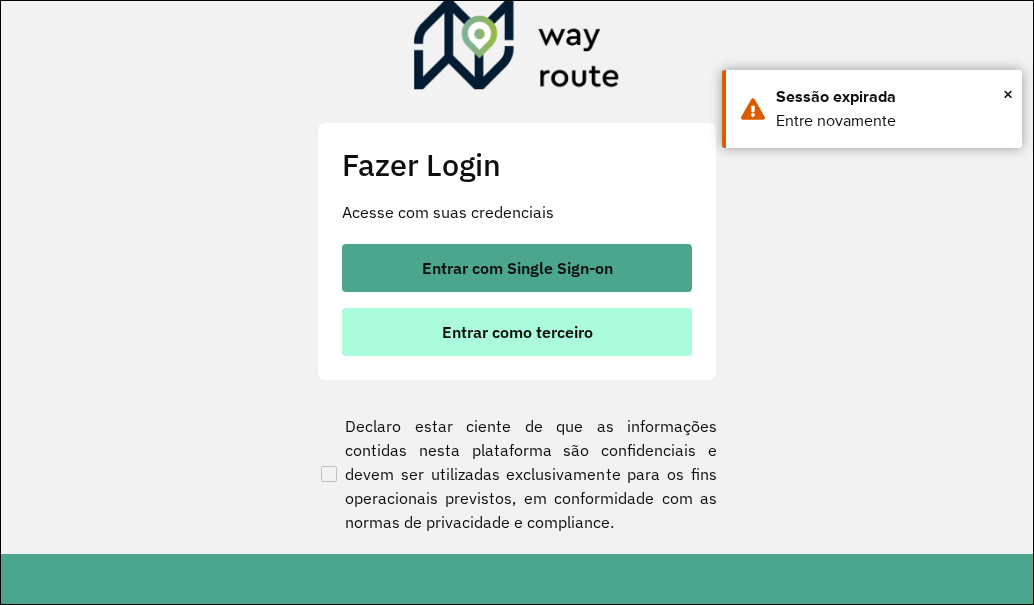 click on "Entrar como terceiro" at bounding box center [517, 332] 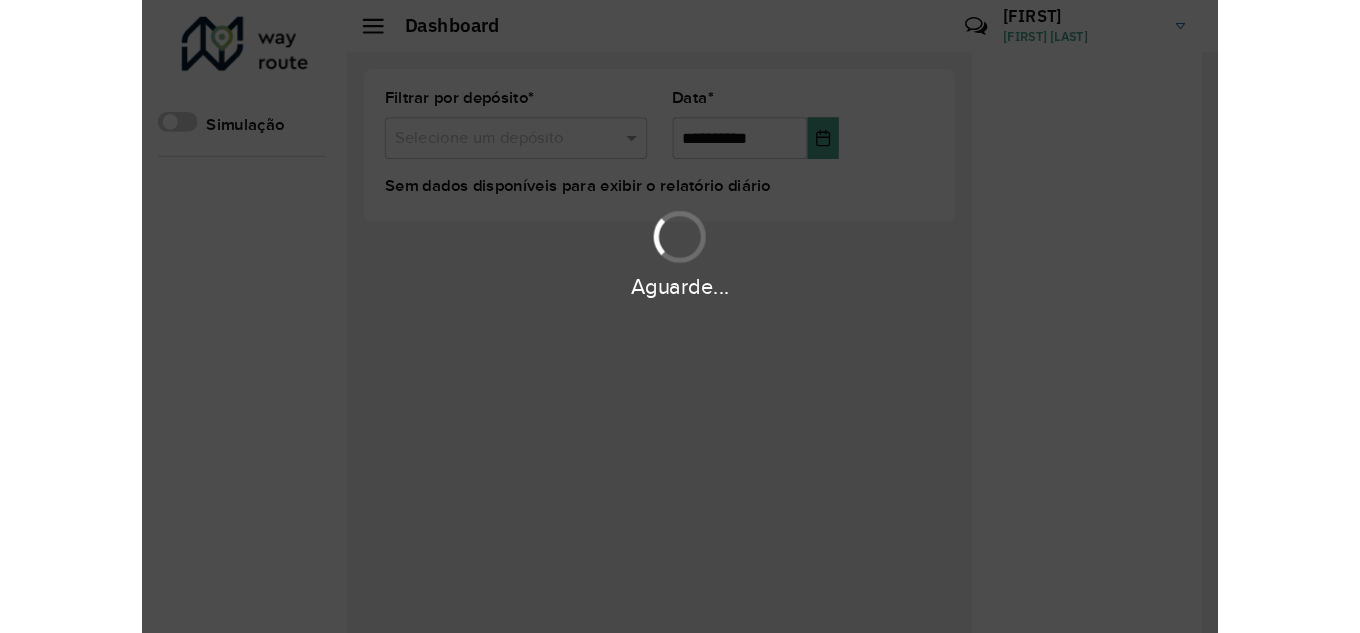 scroll, scrollTop: 0, scrollLeft: 0, axis: both 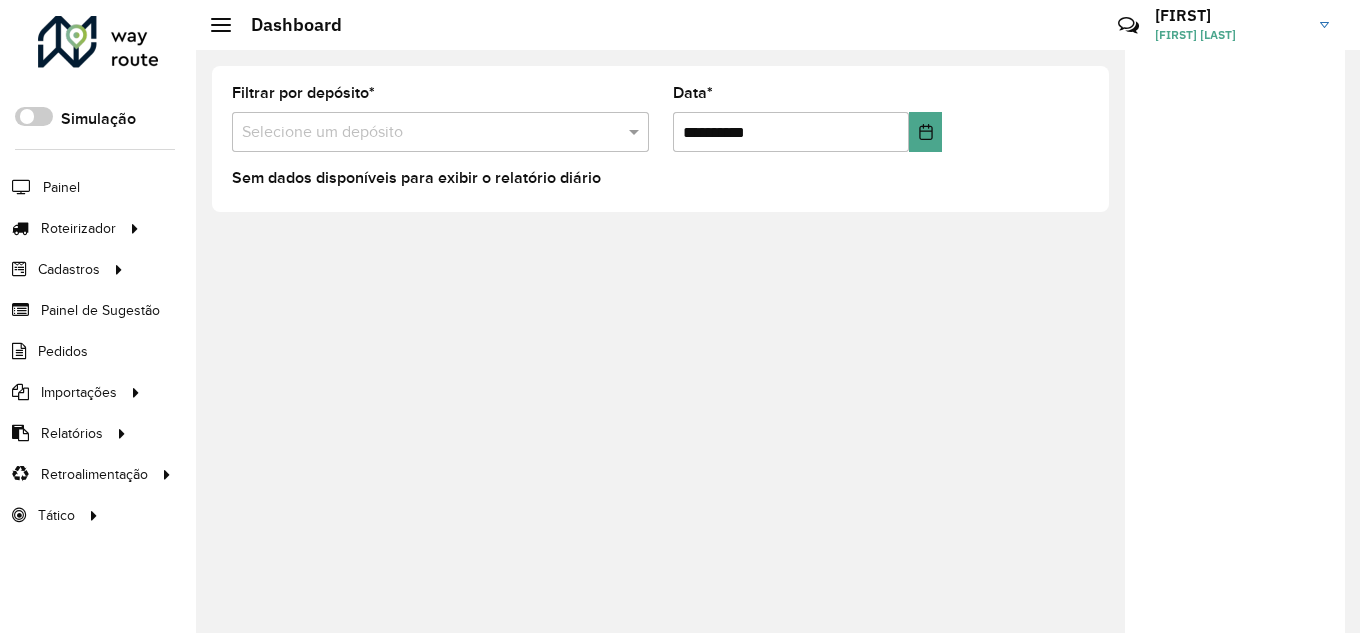 click on "Selecione um depósito" at bounding box center [440, 132] 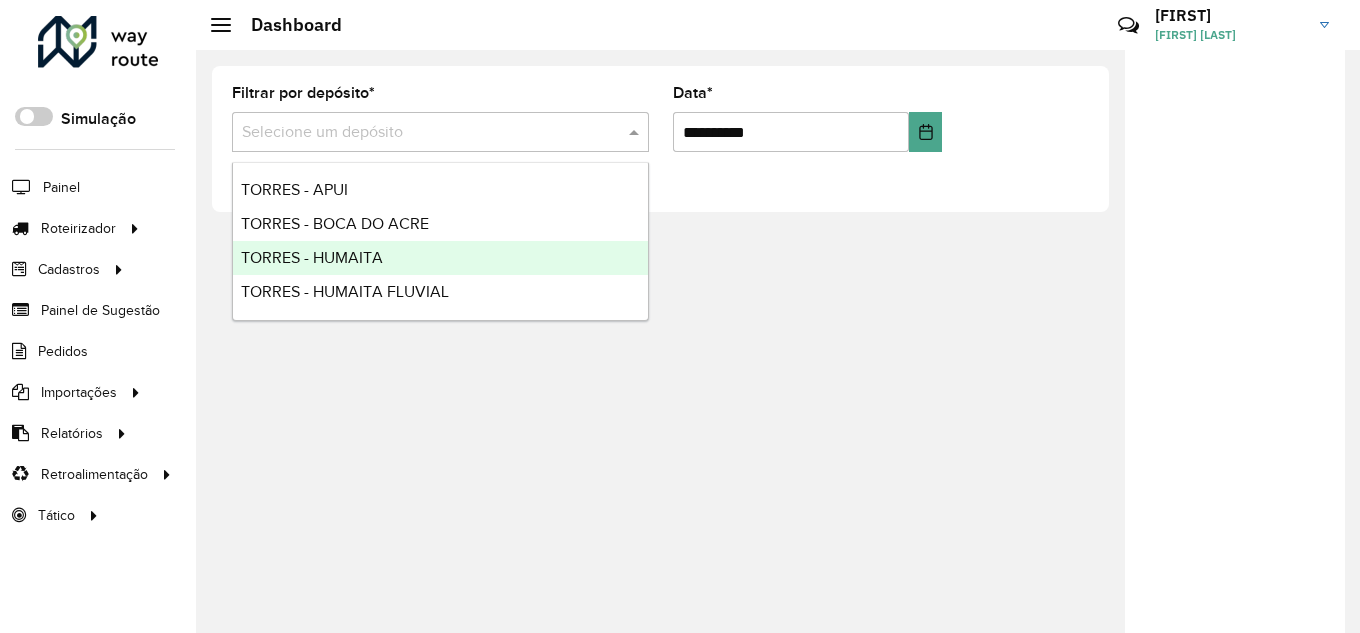 click on "TORRES - HUMAITA" at bounding box center [312, 257] 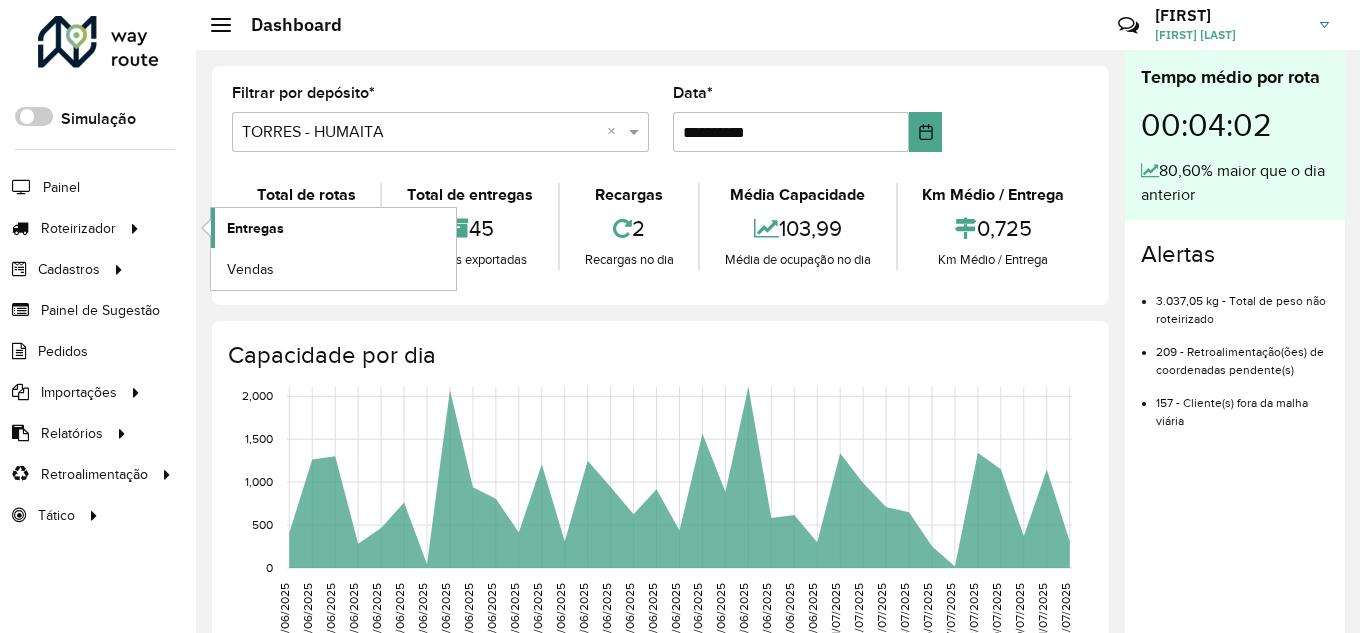 click on "Entregas" 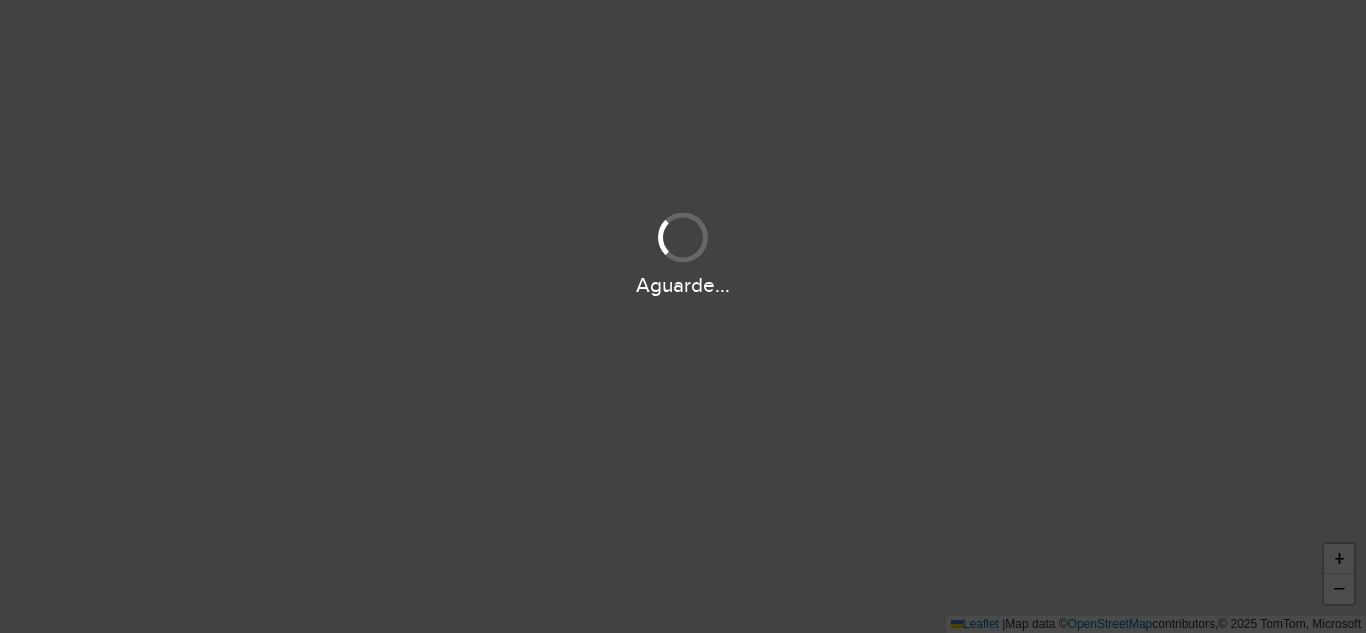 scroll, scrollTop: 0, scrollLeft: 0, axis: both 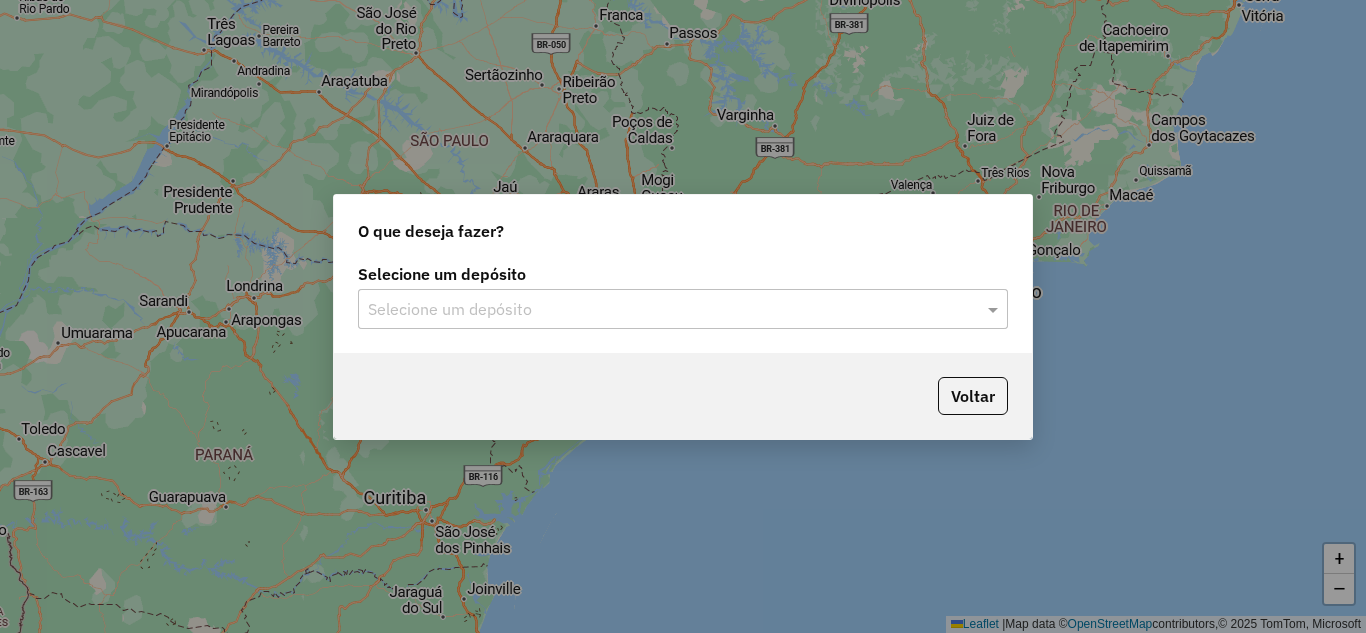 click on "Selecione um depósito" 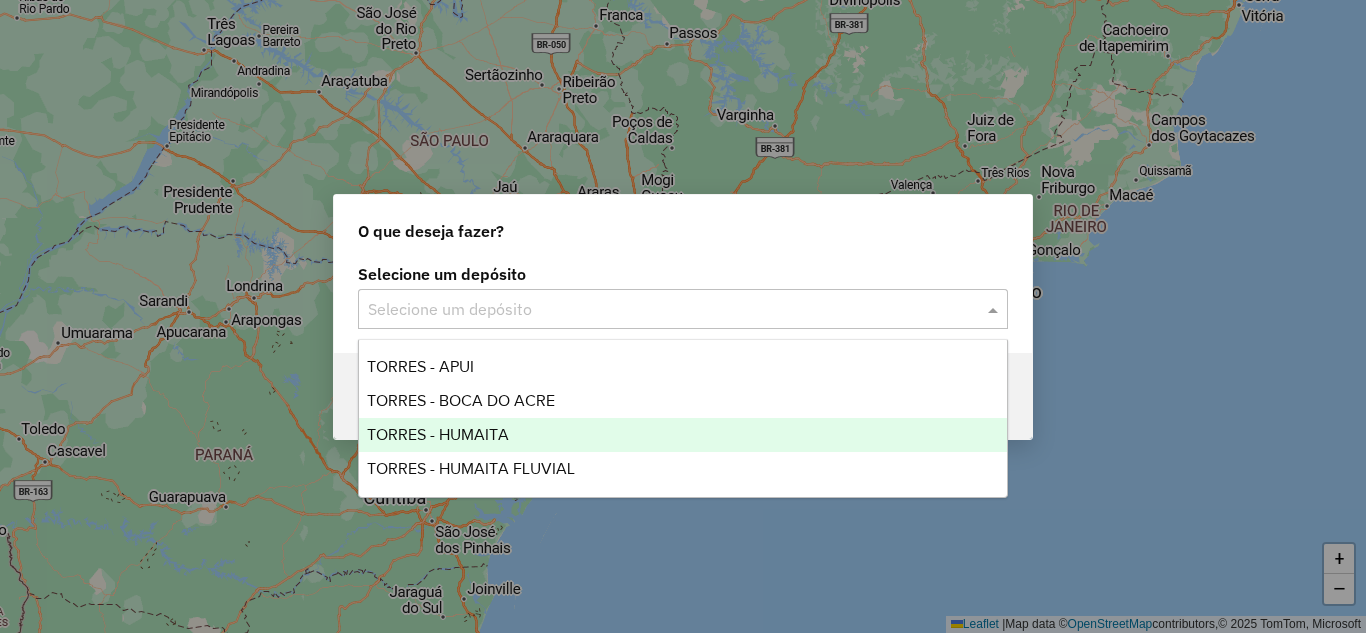 click on "TORRES - HUMAITA" at bounding box center [683, 435] 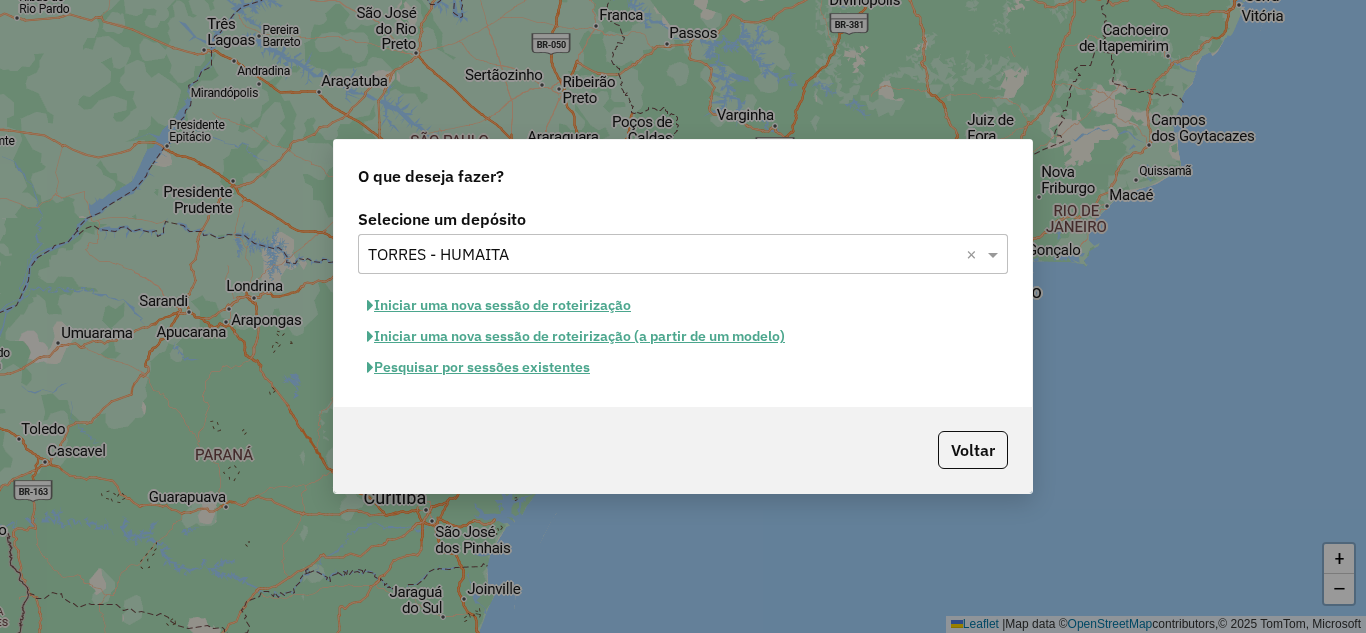 click on "Iniciar uma nova sessão de roteirização" 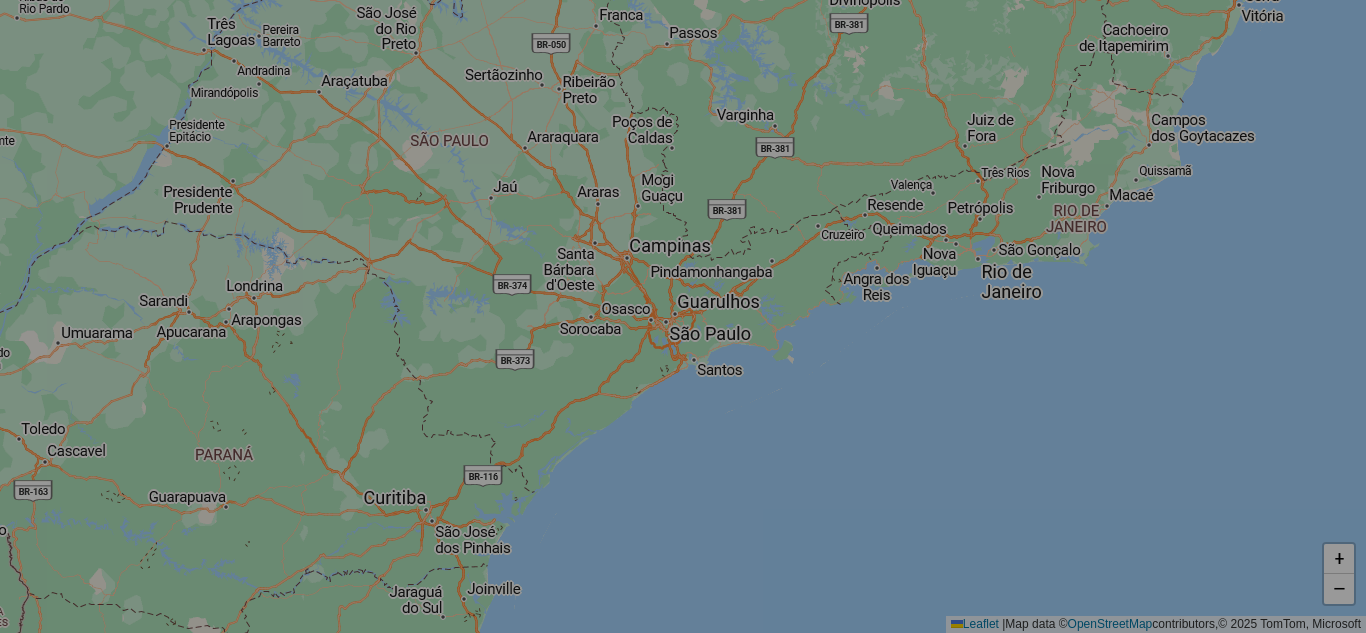 select on "*" 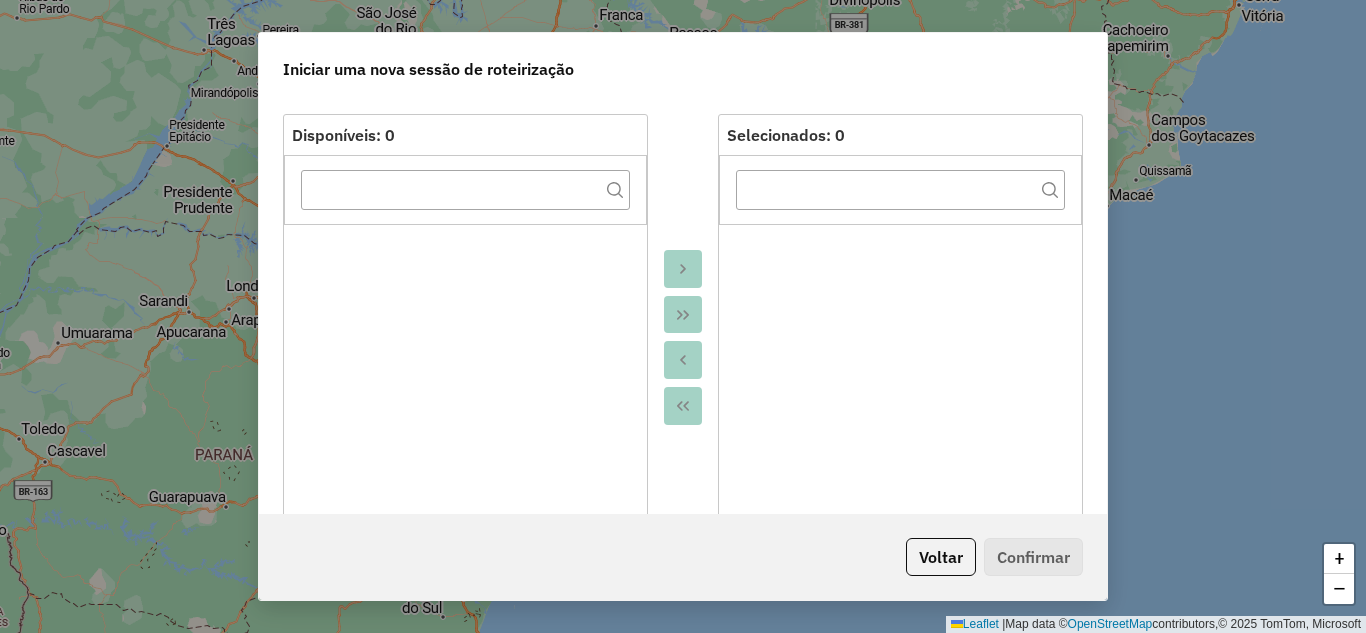 scroll, scrollTop: 600, scrollLeft: 0, axis: vertical 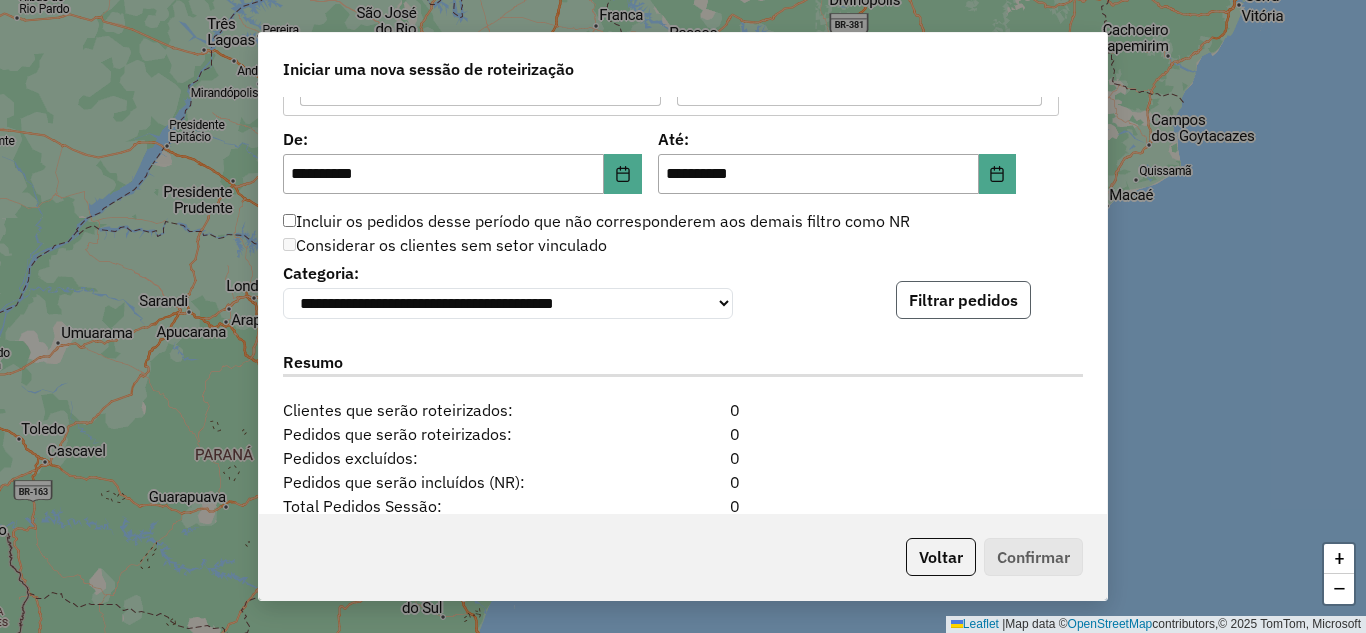 click on "Filtrar pedidos" 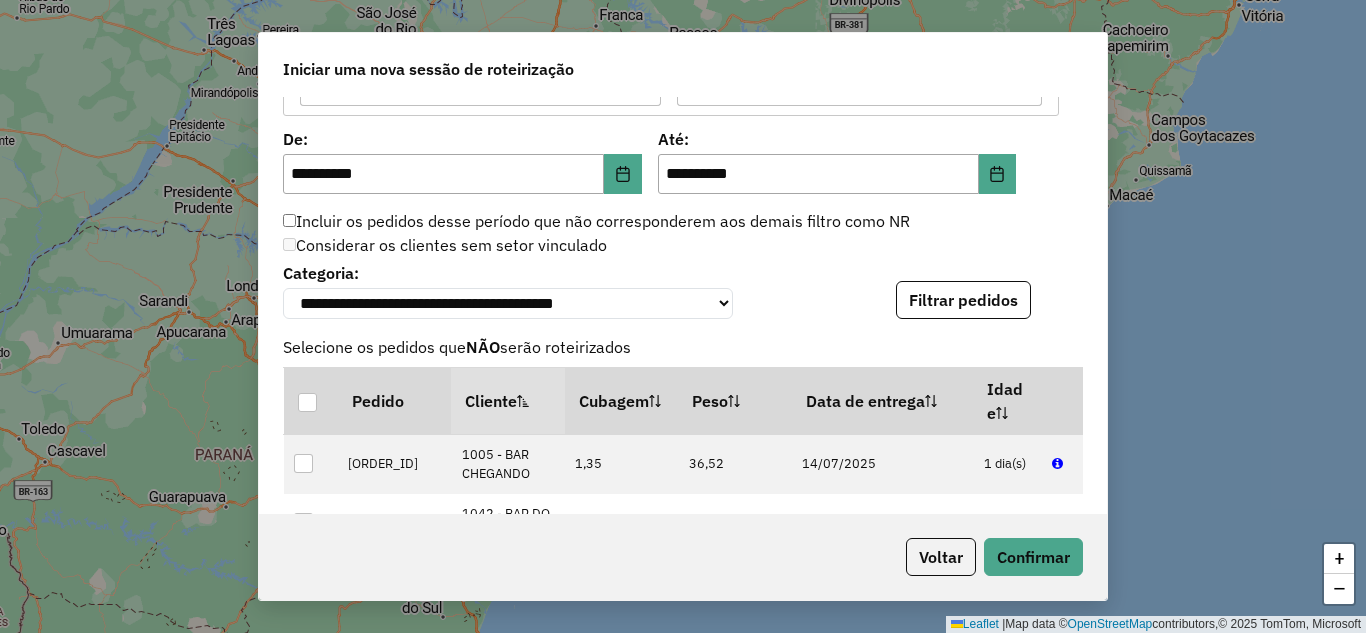 scroll, scrollTop: 2531, scrollLeft: 0, axis: vertical 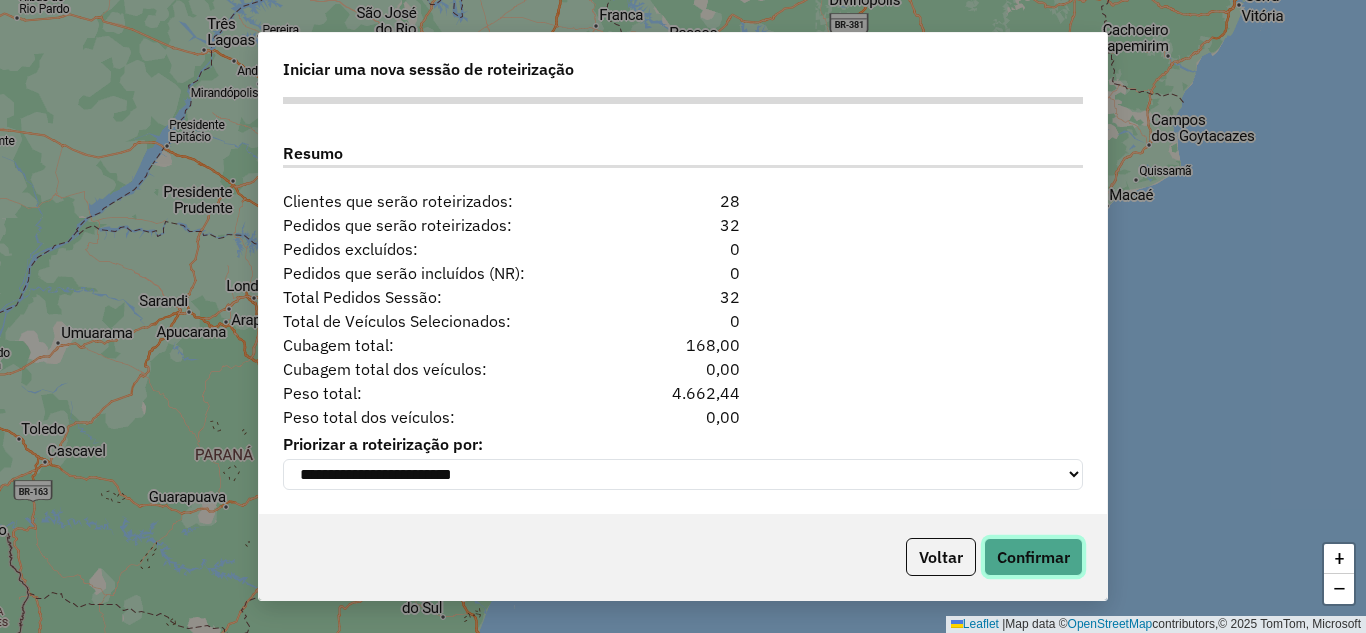 click on "Confirmar" 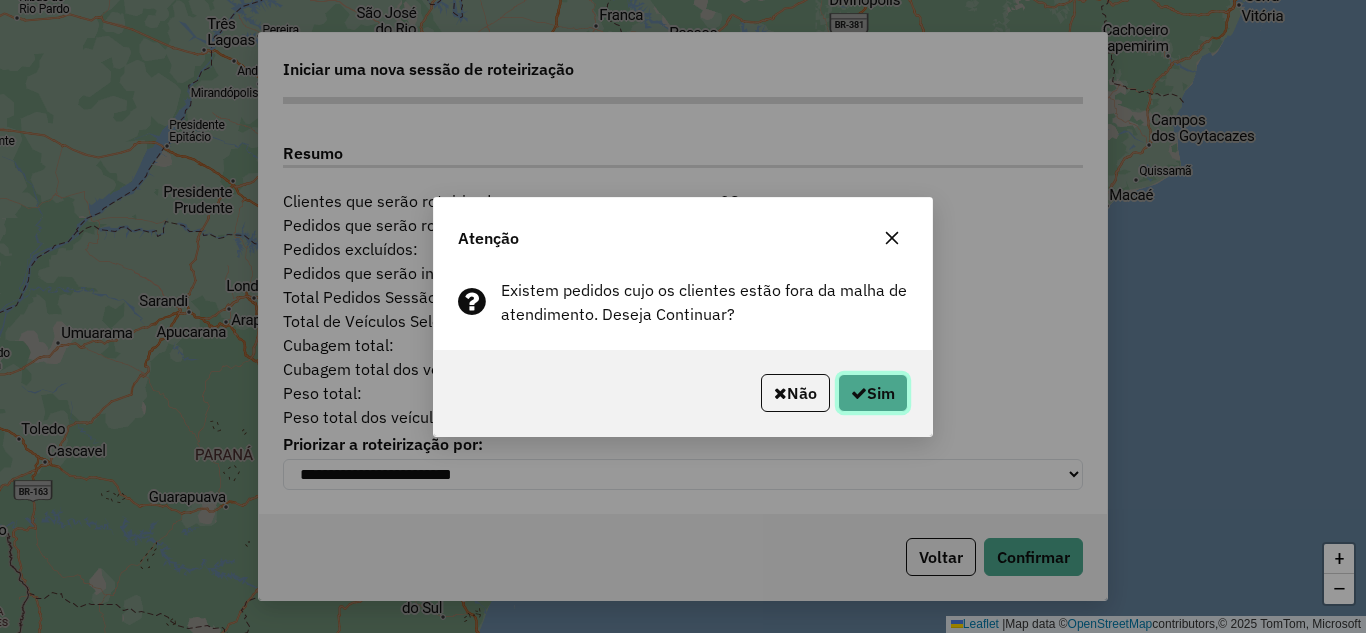 click on "Sim" 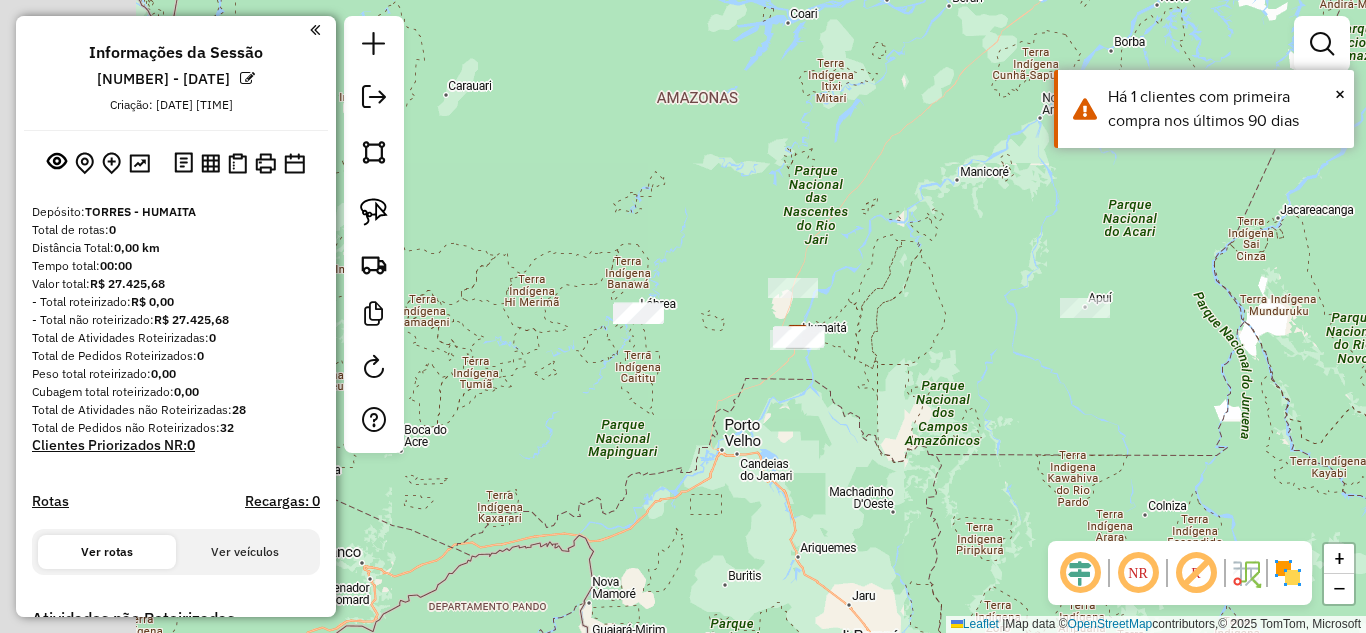click on "Janela de atendimento Grade de atendimento Capacidade Transportadoras Veículos Cliente Pedidos  Rotas Selecione os dias de semana para filtrar as janelas de atendimento  Seg   Ter   Qua   Qui   Sex   Sáb   Dom  Informe o período da janela de atendimento: De: Até:  Filtrar exatamente a janela do cliente  Considerar janela de atendimento padrão  Selecione os dias de semana para filtrar as grades de atendimento  Seg   Ter   Qua   Qui   Sex   Sáb   Dom   Considerar clientes sem dia de atendimento cadastrado  Clientes fora do dia de atendimento selecionado Filtrar as atividades entre os valores definidos abaixo:  Peso mínimo:   Peso máximo:   Cubagem mínima:   Cubagem máxima:   De:   Até:  Filtrar as atividades entre o tempo de atendimento definido abaixo:  De:   Até:   Considerar capacidade total dos clientes não roteirizados Transportadora: Selecione um ou mais itens Tipo de veículo: Selecione um ou mais itens Veículo: Selecione um ou mais itens Motorista: Selecione um ou mais itens Nome: Rótulo:" 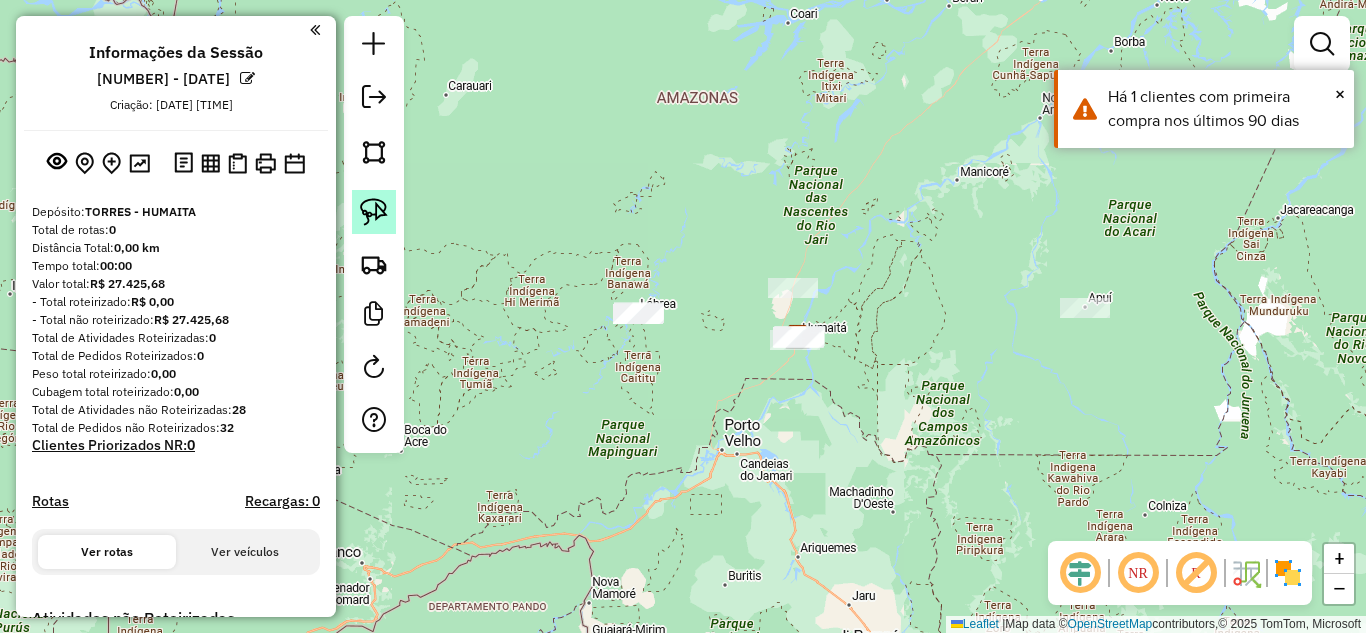 click 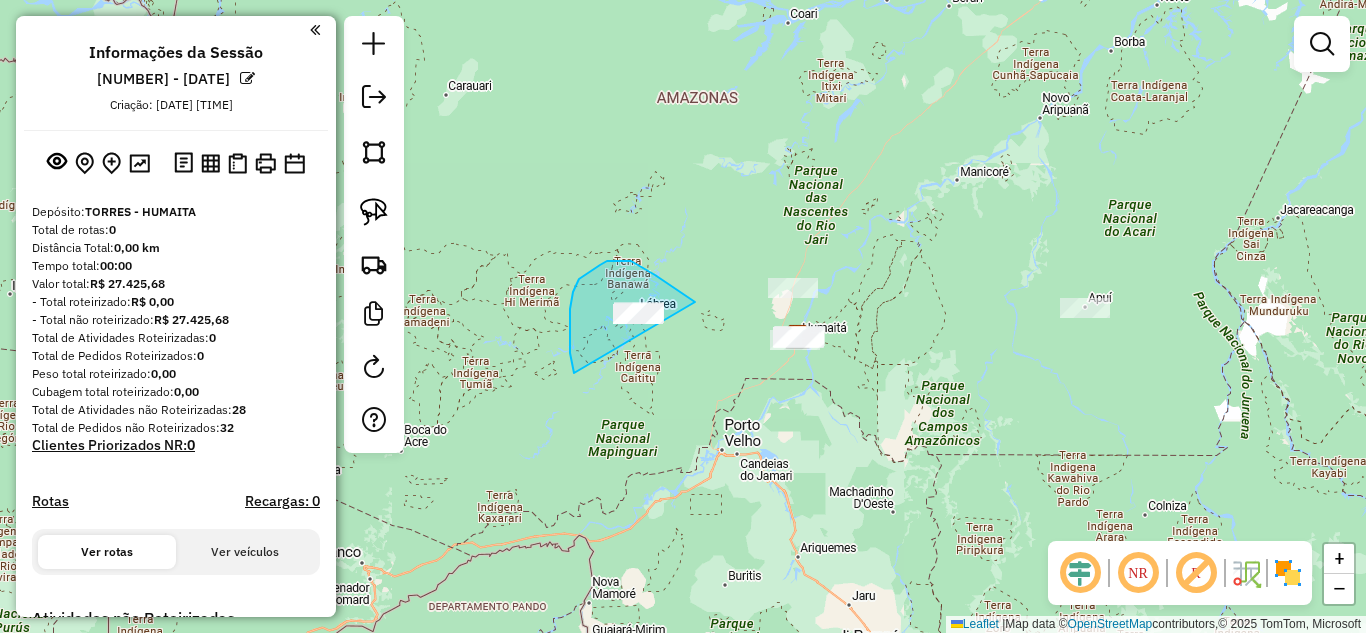 drag, startPoint x: 574, startPoint y: 373, endPoint x: 713, endPoint y: 333, distance: 144.64093 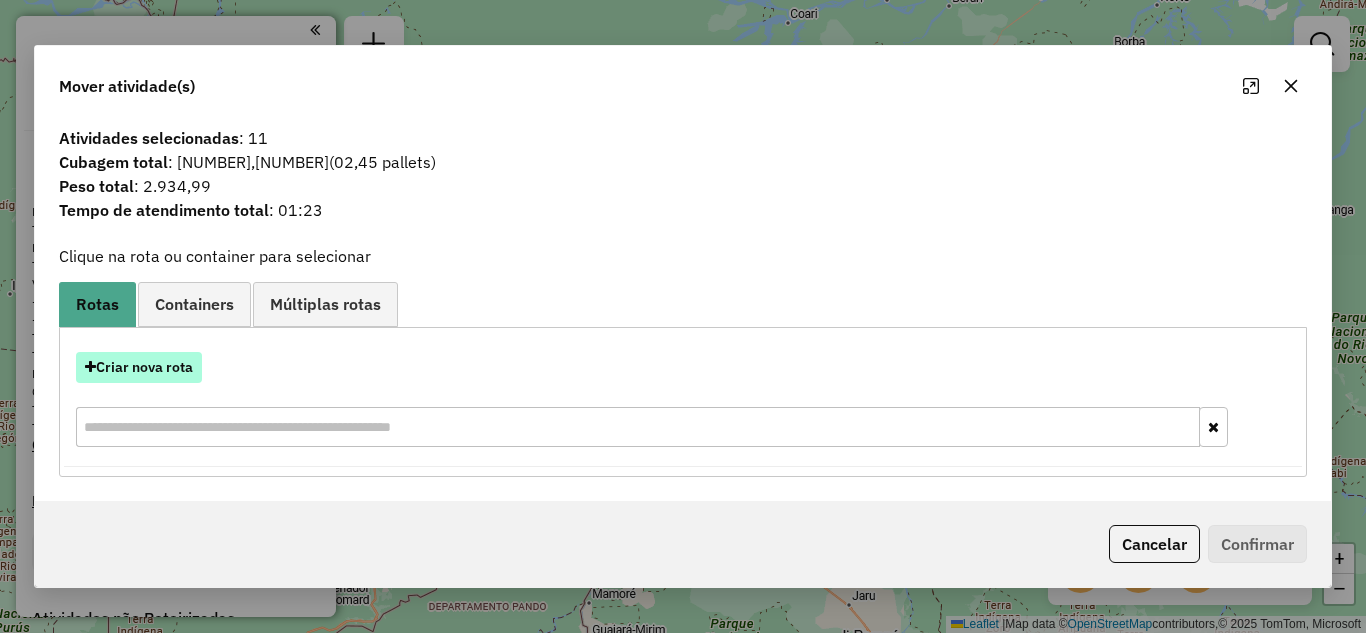 click on "Criar nova rota" at bounding box center (139, 367) 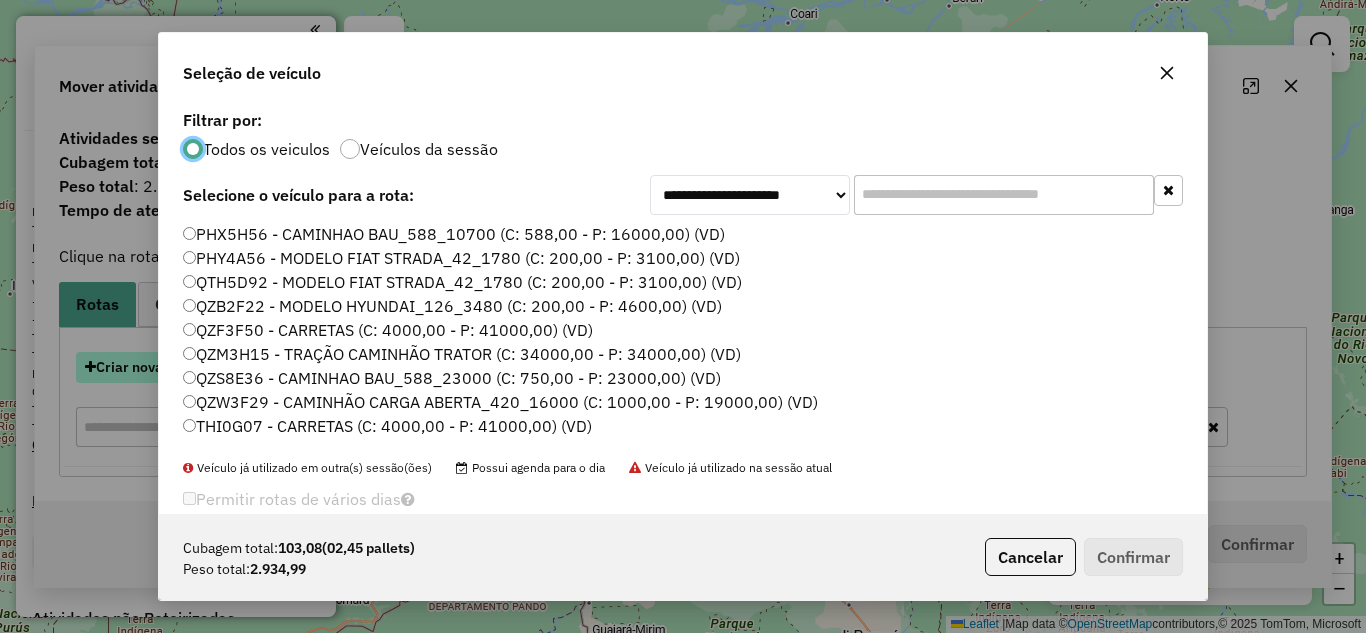 scroll, scrollTop: 11, scrollLeft: 6, axis: both 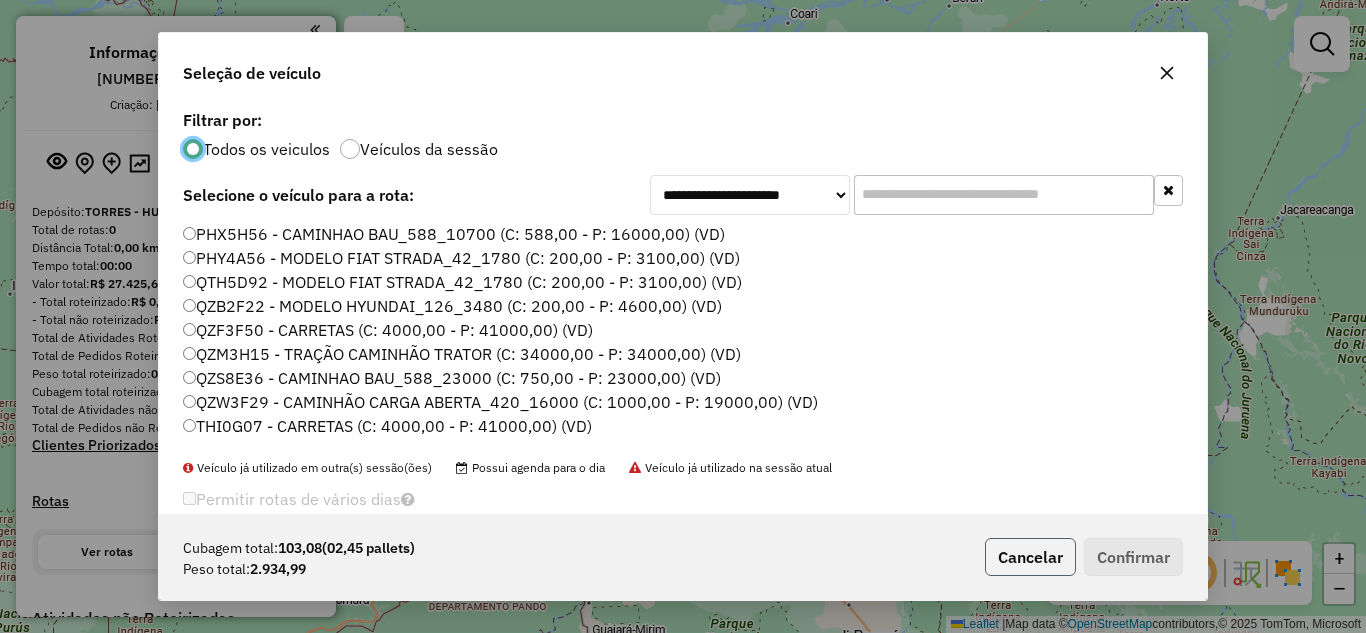 click on "Cancelar" 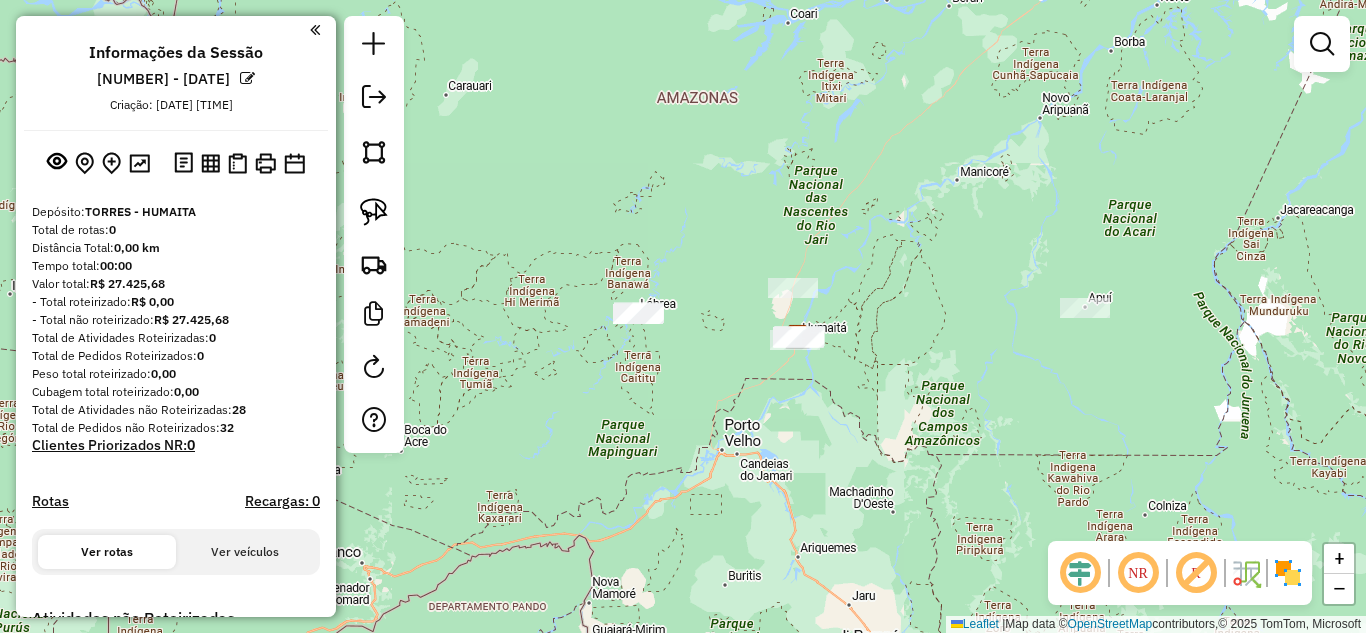 drag, startPoint x: 712, startPoint y: 497, endPoint x: 620, endPoint y: 504, distance: 92.26592 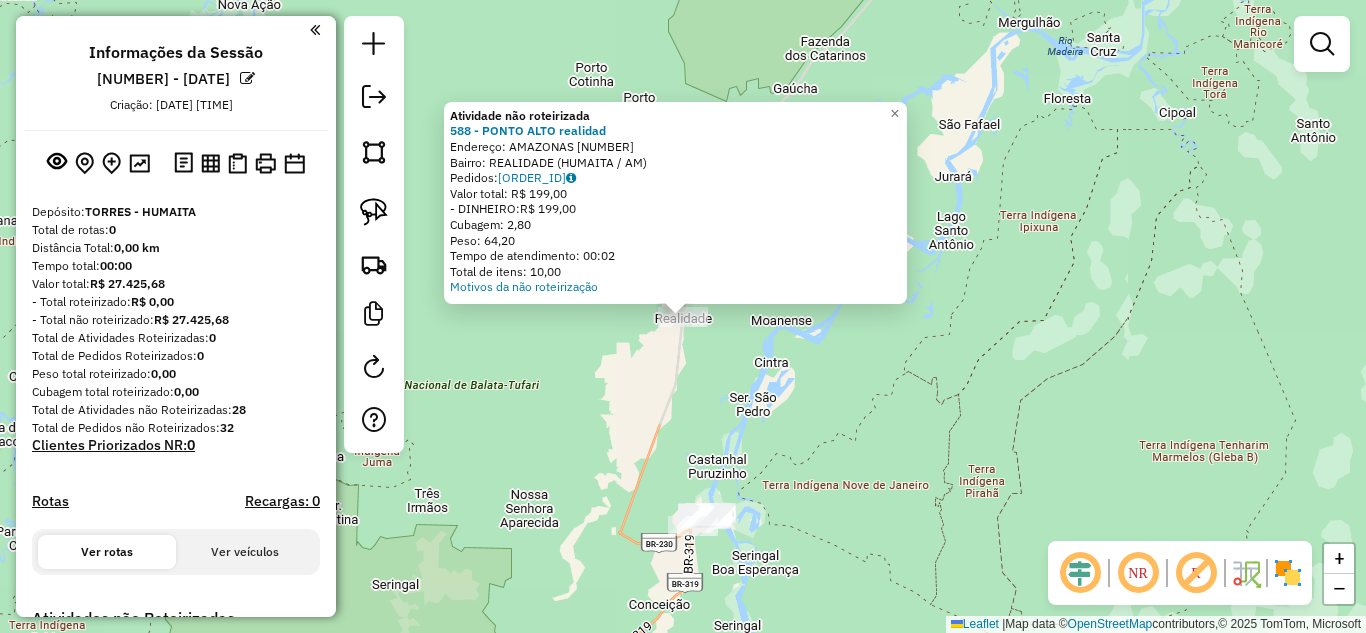 click on "Atividade não roteirizada 588 - PONTO ALTO  Endereço:  [STREET] [NUMBER]   Bairro: [CITY] ([REGION] / [STATE])   Pedidos:  [ORDER_ID]   Valor total: R$ 199,00   - DINHEIRO:  R$ 199,00   Cubagem: 2,80   Peso: 64,20   Tempo de atendimento: 00:02   Total de itens: 10,00  Motivos da não roteirização × Janela de atendimento Grade de atendimento Capacidade Transportadoras Veículos Cliente Pedidos  Rotas Selecione os dias de semana para filtrar as janelas de atendimento  Seg   Ter   Qua   Qui   Sex   Sáb   Dom  Informe o período da janela de atendimento: De: Até:  Filtrar exatamente a janela do cliente  Considerar janela de atendimento padrão  Selecione os dias de semana para filtrar as grades de atendimento  Seg   Ter   Qua   Qui   Sex   Sáb   Dom   Considerar clientes sem dia de atendimento cadastrado  Clientes fora do dia de atendimento selecionado Filtrar as atividades entre os valores definidos abaixo:  Peso mínimo:   Peso máximo:   Cubagem mínima:   Cubagem máxima:   De:   Até:   De:   Até:" 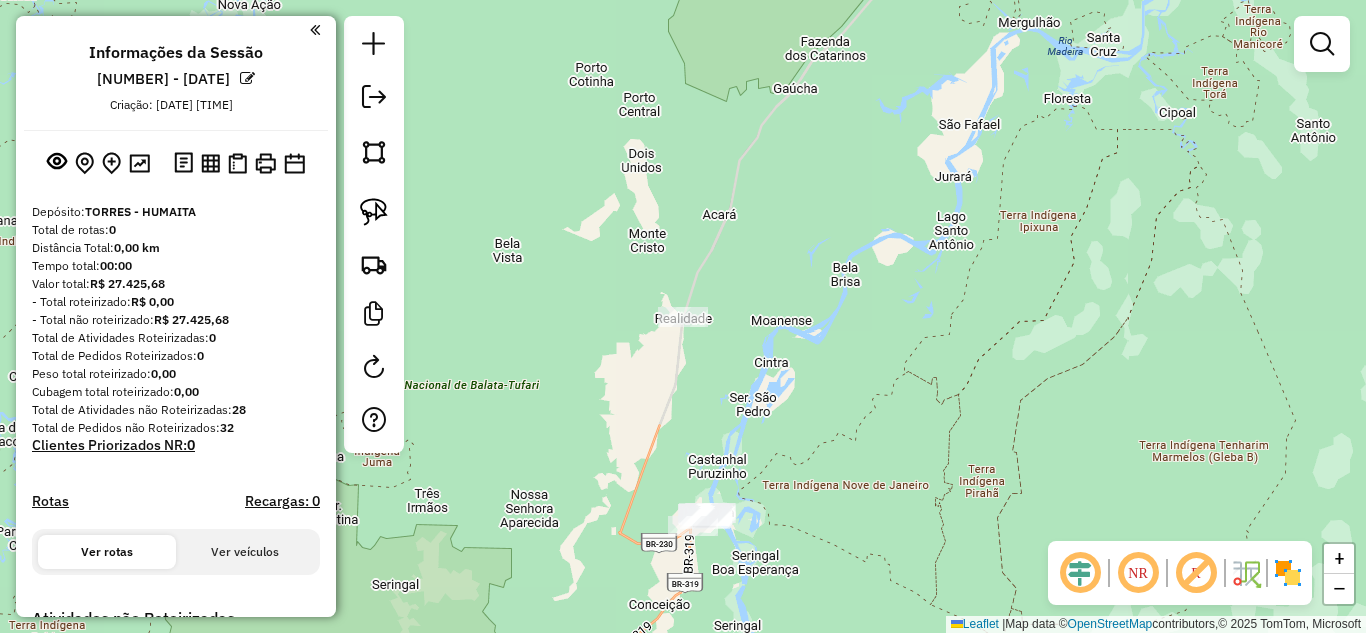 drag, startPoint x: 653, startPoint y: 428, endPoint x: 620, endPoint y: 260, distance: 171.2104 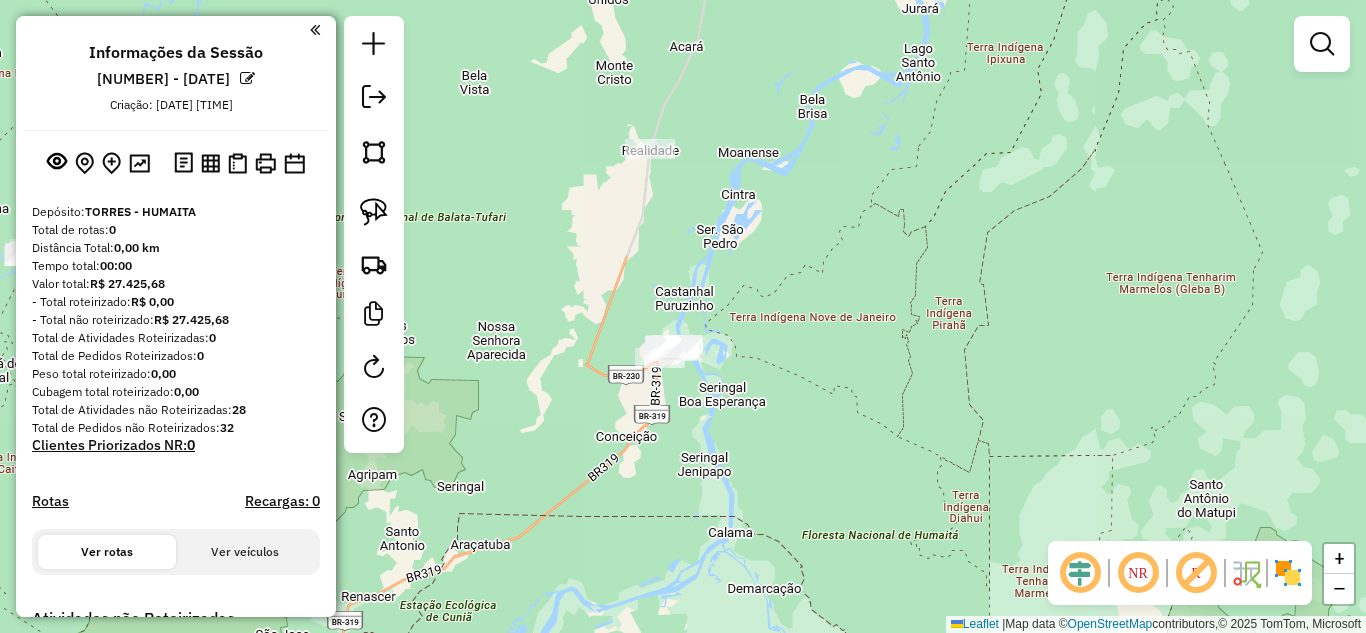drag, startPoint x: 906, startPoint y: 372, endPoint x: 514, endPoint y: 503, distance: 413.3098 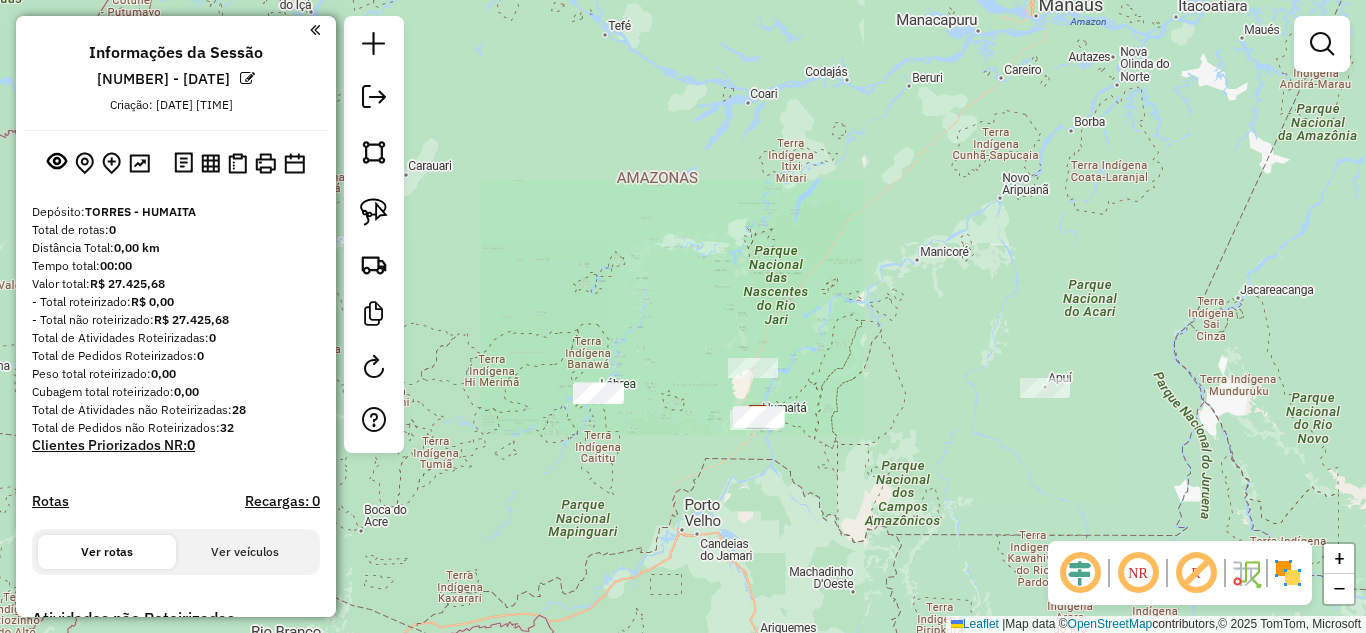 click on "Janela de atendimento Grade de atendimento Capacidade Transportadoras Veículos Cliente Pedidos  Rotas Selecione os dias de semana para filtrar as janelas de atendimento  Seg   Ter   Qua   Qui   Sex   Sáb   Dom  Informe o período da janela de atendimento: De: Até:  Filtrar exatamente a janela do cliente  Considerar janela de atendimento padrão  Selecione os dias de semana para filtrar as grades de atendimento  Seg   Ter   Qua   Qui   Sex   Sáb   Dom   Considerar clientes sem dia de atendimento cadastrado  Clientes fora do dia de atendimento selecionado Filtrar as atividades entre os valores definidos abaixo:  Peso mínimo:   Peso máximo:   Cubagem mínima:   Cubagem máxima:   De:   Até:  Filtrar as atividades entre o tempo de atendimento definido abaixo:  De:   Até:   Considerar capacidade total dos clientes não roteirizados Transportadora: Selecione um ou mais itens Tipo de veículo: Selecione um ou mais itens Veículo: Selecione um ou mais itens Motorista: Selecione um ou mais itens Nome: Rótulo:" 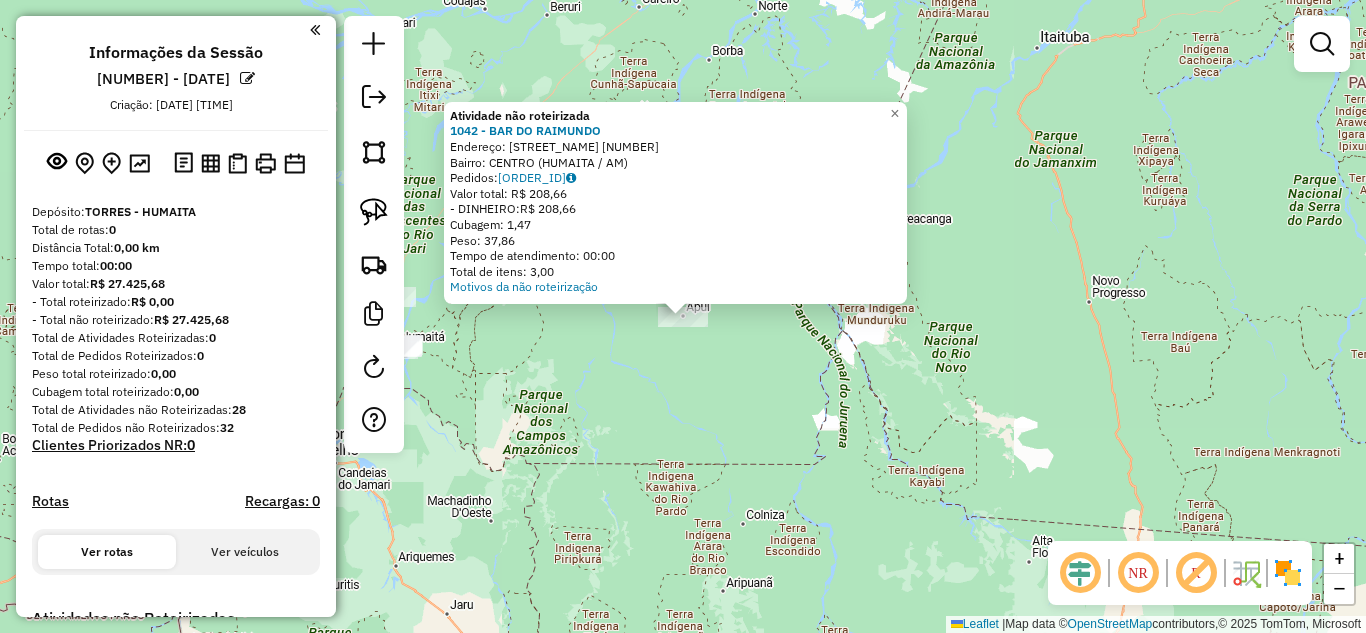 click on "Atividade não roteirizada [NUMBER] - [COMPANY_NAME]  Endereço:  [STREET_NAME] [NUMBER]   Bairro: [NEIGHBORHOOD] ([DISTRICT] / [STATE])   Pedidos:  [ORDER_ID]   Valor total: R$ [PRICE]   - DINHEIRO:  R$ [PRICE]   Cubagem: [NUMBER],[NUMBER]   Peso: [NUMBER],[NUMBER]   Tempo de atendimento: [TIME]   Total de itens: [NUMBER],[NUMBER]  Motivos da não roteirização × Janela de atendimento Grade de atendimento Capacidade Transportadoras Veículos Cliente Pedidos  Rotas Selecione os dias de semana para filtrar as janelas de atendimento  Seg   Ter   Qua   Qui   Sex   Sáb   Dom  Informe o período da janela de atendimento: De: Até:  Filtrar exatamente a janela do cliente  Considerar janela de atendimento padrão  Selecione os dias de semana para filtrar as grades de atendimento  Seg   Ter   Qua   Qui   Sex   Sáb   Dom   Considerar clientes sem dia de atendimento cadastrado  Clientes fora do dia de atendimento selecionado Filtrar as atividades entre os valores definidos abaixo:  Peso mínimo:   Peso máximo:   Cubagem mínima:   Cubagem máxima:   De:   Até:   De:   Até:  +" 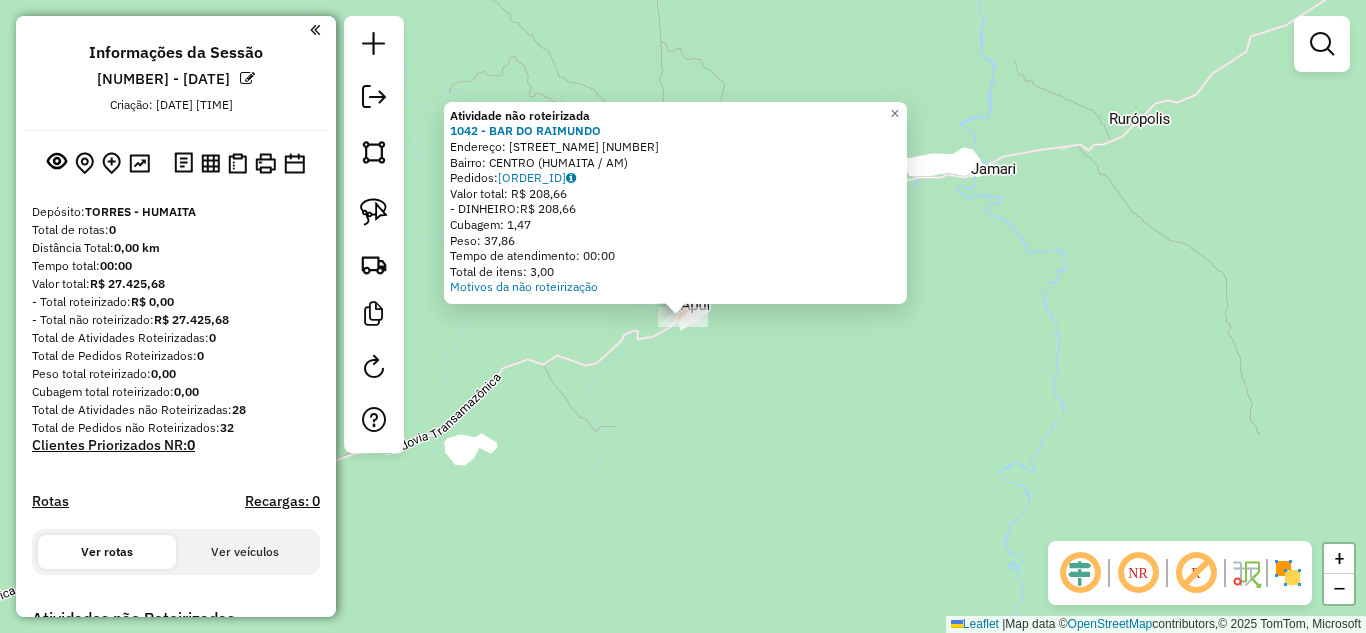 click on "Atividade não roteirizada [NUMBER] - [COMPANY_NAME]  Endereço:  [STREET_NAME] [NUMBER]   Bairro: [NEIGHBORHOOD] ([DISTRICT] / [STATE])   Pedidos:  [ORDER_ID]   Valor total: R$ [PRICE]   - DINHEIRO:  R$ [PRICE]   Cubagem: [NUMBER],[NUMBER]   Peso: [NUMBER],[NUMBER]   Tempo de atendimento: [TIME]   Total de itens: [NUMBER],[NUMBER]  Motivos da não roteirização × Janela de atendimento Grade de atendimento Capacidade Transportadoras Veículos Cliente Pedidos  Rotas Selecione os dias de semana para filtrar as janelas de atendimento  Seg   Ter   Qua   Qui   Sex   Sáb   Dom  Informe o período da janela de atendimento: De: Até:  Filtrar exatamente a janela do cliente  Considerar janela de atendimento padrão  Selecione os dias de semana para filtrar as grades de atendimento  Seg   Ter   Qua   Qui   Sex   Sáb   Dom   Considerar clientes sem dia de atendimento cadastrado  Clientes fora do dia de atendimento selecionado Filtrar as atividades entre os valores definidos abaixo:  Peso mínimo:   Peso máximo:   Cubagem mínima:   Cubagem máxima:   De:   Até:   De:   Até:  +" 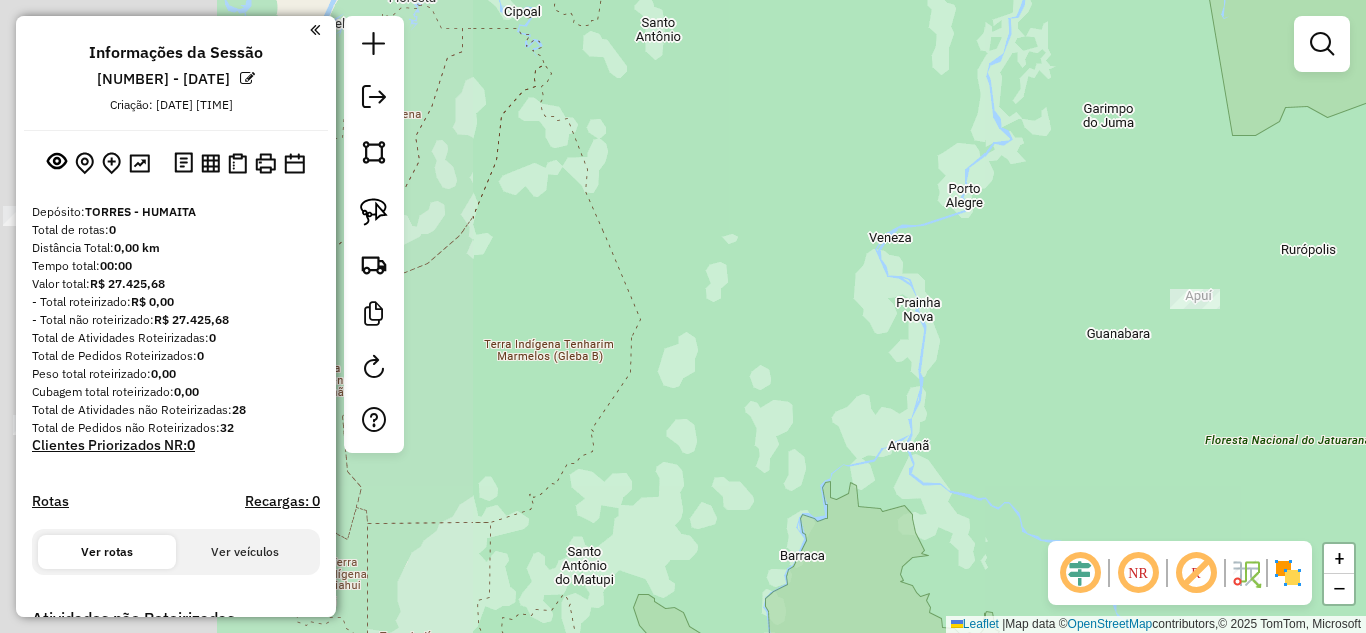 drag, startPoint x: 566, startPoint y: 460, endPoint x: 1103, endPoint y: 387, distance: 541.9391 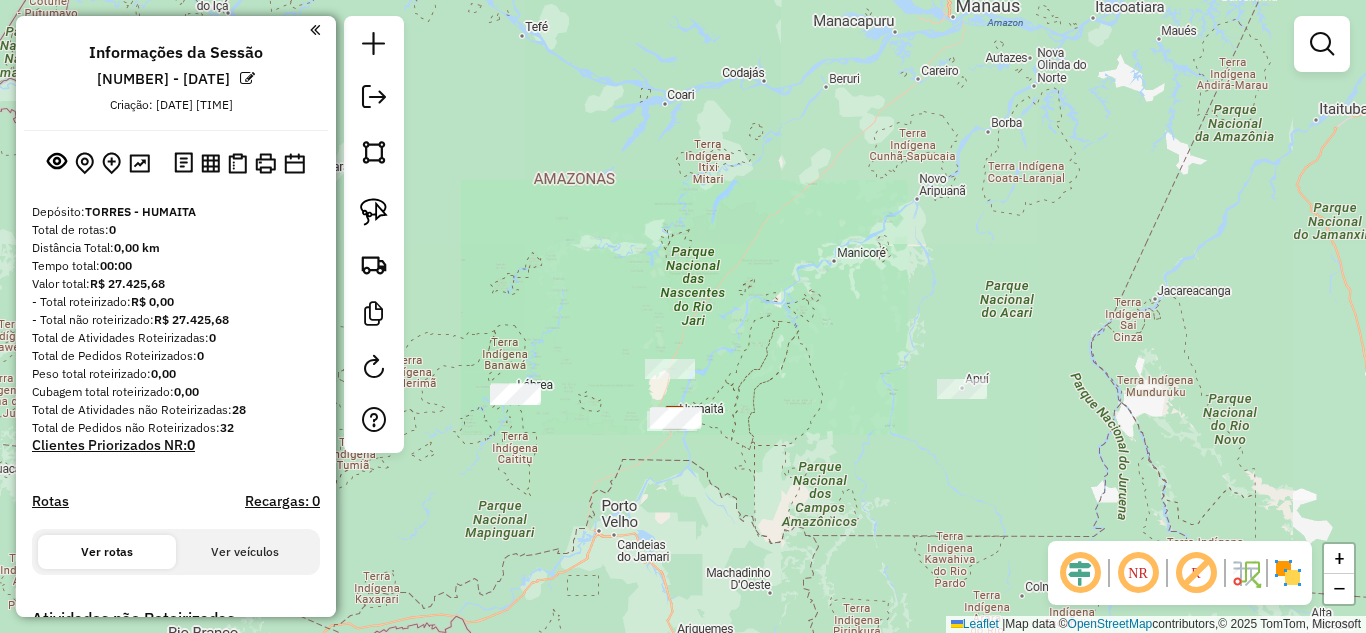 drag, startPoint x: 789, startPoint y: 449, endPoint x: 831, endPoint y: 432, distance: 45.310043 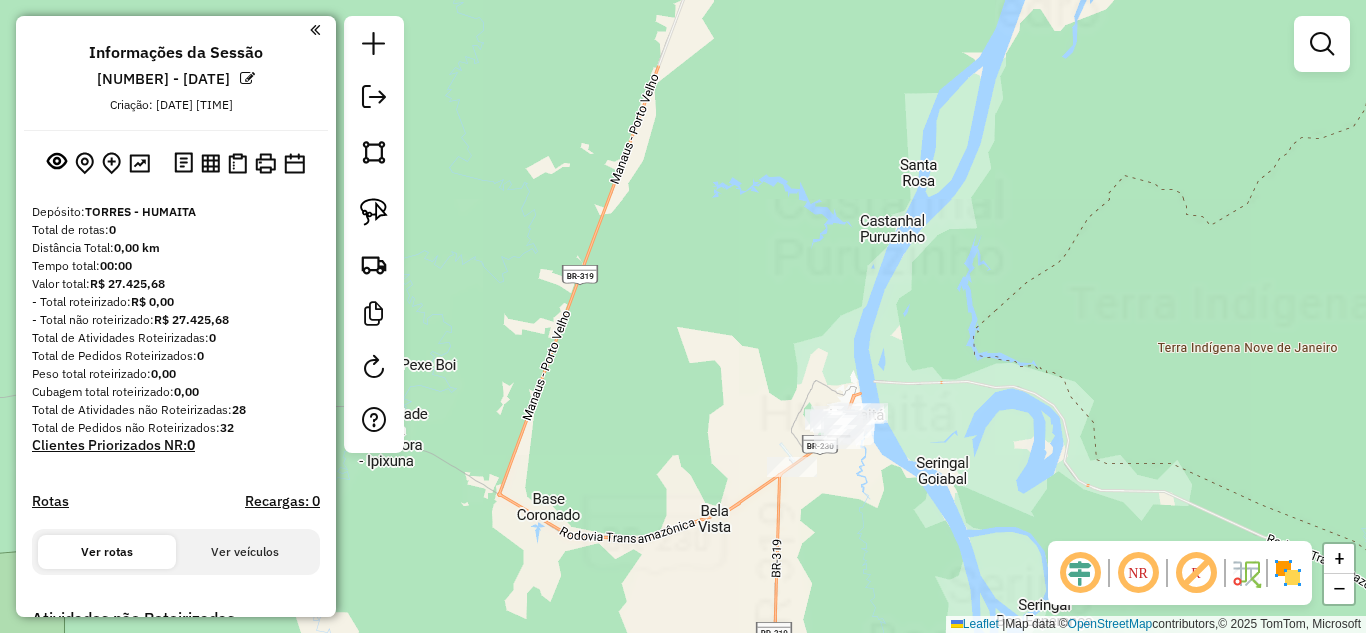 drag, startPoint x: 909, startPoint y: 414, endPoint x: 771, endPoint y: 279, distance: 193.0518 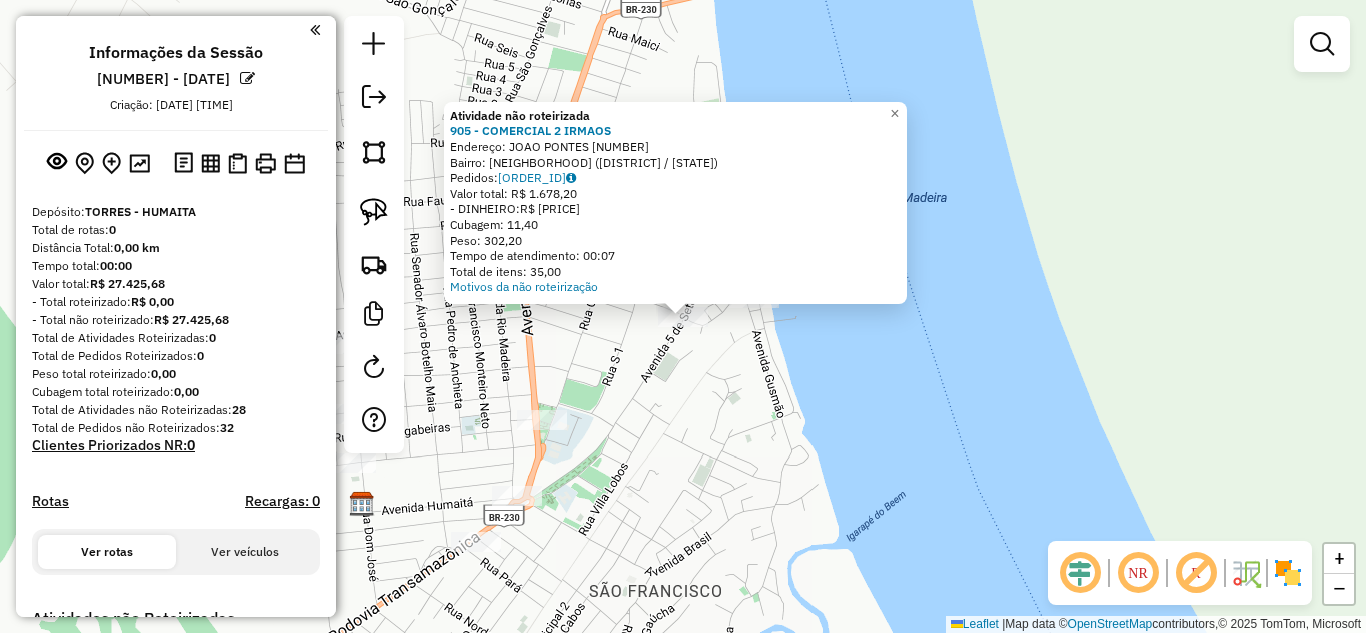 click on "Atividade não roteirizada [NUMBER] - [COMPANY_NAME]  Endereço:  [STREET_NAME] [NUMBER]   Bairro: [NEIGHBORHOOD] ([DISTRICT] / [STATE])   Pedidos:  [ORDER_ID]   Valor total: R$ [PRICE]   - DINHEIRO:  R$ [PRICE]   Cubagem: [NUMBER],[NUMBER]   Peso: [NUMBER],[NUMBER]   Tempo de atendimento: [TIME]   Total de itens: [NUMBER],[NUMBER]  Motivos da não roteirização × Janela de atendimento Grade de atendimento Capacidade Transportadoras Veículos Cliente Pedidos  Rotas Selecione os dias de semana para filtrar as janelas de atendimento  Seg   Ter   Qua   Qui   Sex   Sáb   Dom  Informe o período da janela de atendimento: De: Até:  Filtrar exatamente a janela do cliente  Considerar janela de atendimento padrão  Selecione os dias de semana para filtrar as grades de atendimento  Seg   Ter   Qua   Qui   Sex   Sáb   Dom   Considerar clientes sem dia de atendimento cadastrado  Clientes fora do dia de atendimento selecionado Filtrar as atividades entre os valores definidos abaixo:  Peso mínimo:   Peso máximo:   Cubagem mínima:   Cubagem máxima:   De:   Até:   De:  De:" 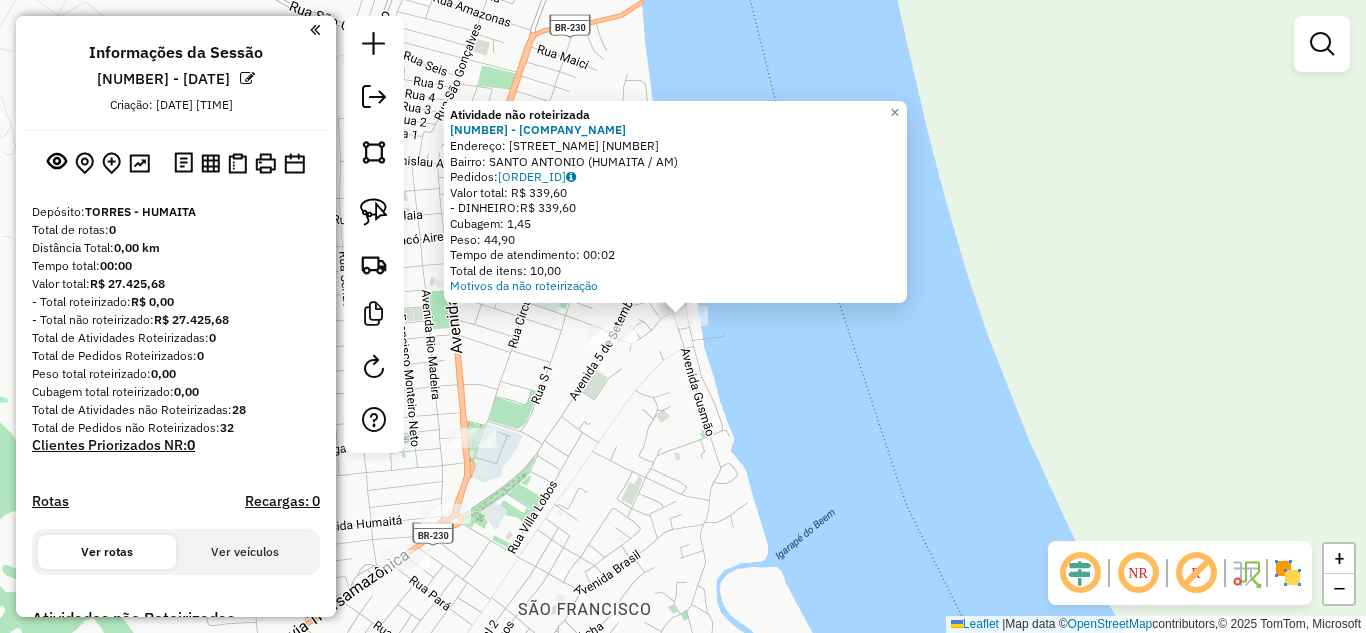 click on "Atividade não roteirizada [NUMBER] - [COMPANY_NAME]  Endereço:  [STREET_NAME] [NUMBER]   Bairro: [NEIGHBORHOOD] ([DISTRICT] / [STATE])   Pedidos:  [ORDER_ID]   Valor total: R$ [PRICE]   - DINHEIRO:  R$ [PRICE]   Cubagem: [NUMBER],[NUMBER]   Peso: [NUMBER],[NUMBER]   Tempo de atendimento: [TIME]   Total de itens: [NUMBER],[NUMBER]  Motivos da não roteirização × Janela de atendimento Grade de atendimento Capacidade Transportadoras Veículos Cliente Pedidos  Rotas Selecione os dias de semana para filtrar as janelas de atendimento  Seg   Ter   Qua   Qui   Sex   Sáb   Dom  Informe o período da janela de atendimento: De: Até:  Filtrar exatamente a janela do cliente  Considerar janela de atendimento padrão  Selecione os dias de semana para filtrar as grades de atendimento  Seg   Ter   Qua   Qui   Sex   Sáb   Dom   Considerar clientes sem dia de atendimento cadastrado  Clientes fora do dia de atendimento selecionado Filtrar as atividades entre os valores definidos abaixo:  Peso mínimo:   Peso máximo:   Cubagem mínima:   Cubagem máxima:   De:   Até:   De:  +" 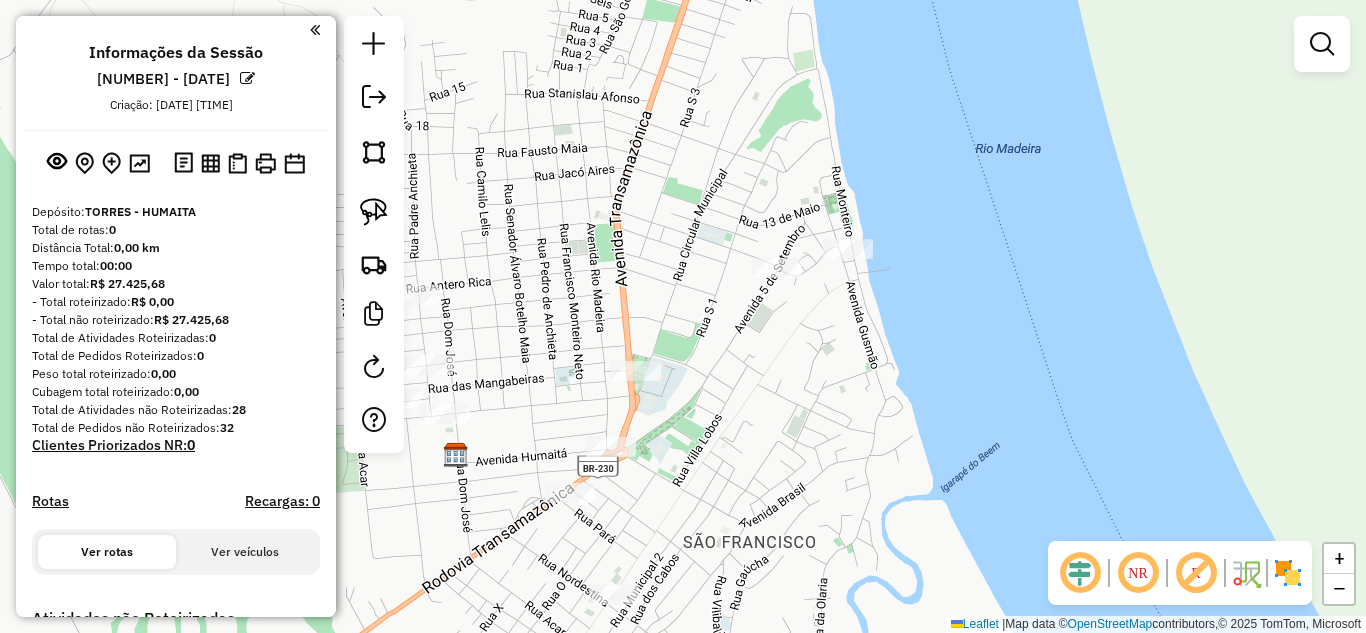 drag, startPoint x: 629, startPoint y: 461, endPoint x: 802, endPoint y: 352, distance: 204.47493 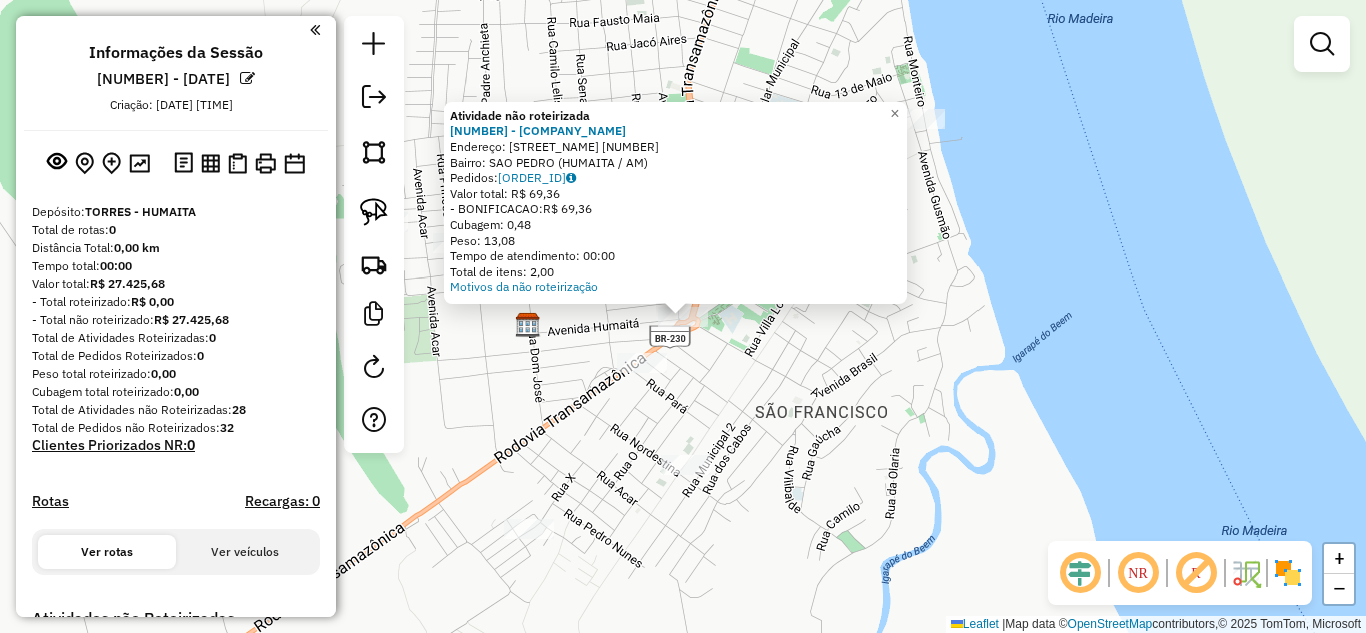 click on "Atividade não roteirizada 420 - REST FOGAO A LENHA  Endereço:  AV RIO MADEIRA [NUMBER]   Bairro: [NEIGHBORHOOD] ([CITY] / [STATE])   Pedidos:  [ORDER_ID]   Valor total: R$ 69,36   - BONIFICACAO:  R$ 69,36   Cubagem: 0,48   Peso: 13,08   Tempo de atendimento: 00:00   Total de itens: 2,00  Motivos da não roteirização × Janela de atendimento Grade de atendimento Capacidade Transportadoras Veículos Cliente Pedidos  Rotas Selecione os dias de semana para filtrar as janelas de atendimento  Seg   Ter   Qua   Qui   Sex   Sáb   Dom  Informe o período da janela de atendimento: De: Até:  Filtrar exatamente a janela do cliente  Considerar janela de atendimento padrão  Selecione os dias de semana para filtrar as grades de atendimento  Seg   Ter   Qua   Qui   Sex   Sáb   Dom   Considerar clientes sem dia de atendimento cadastrado  Clientes fora do dia de atendimento selecionado Filtrar as atividades entre os valores definidos abaixo:  Peso mínimo:   Peso máximo:   Cubagem mínima:   Cubagem máxima:   De:   Até:   De:  De:" 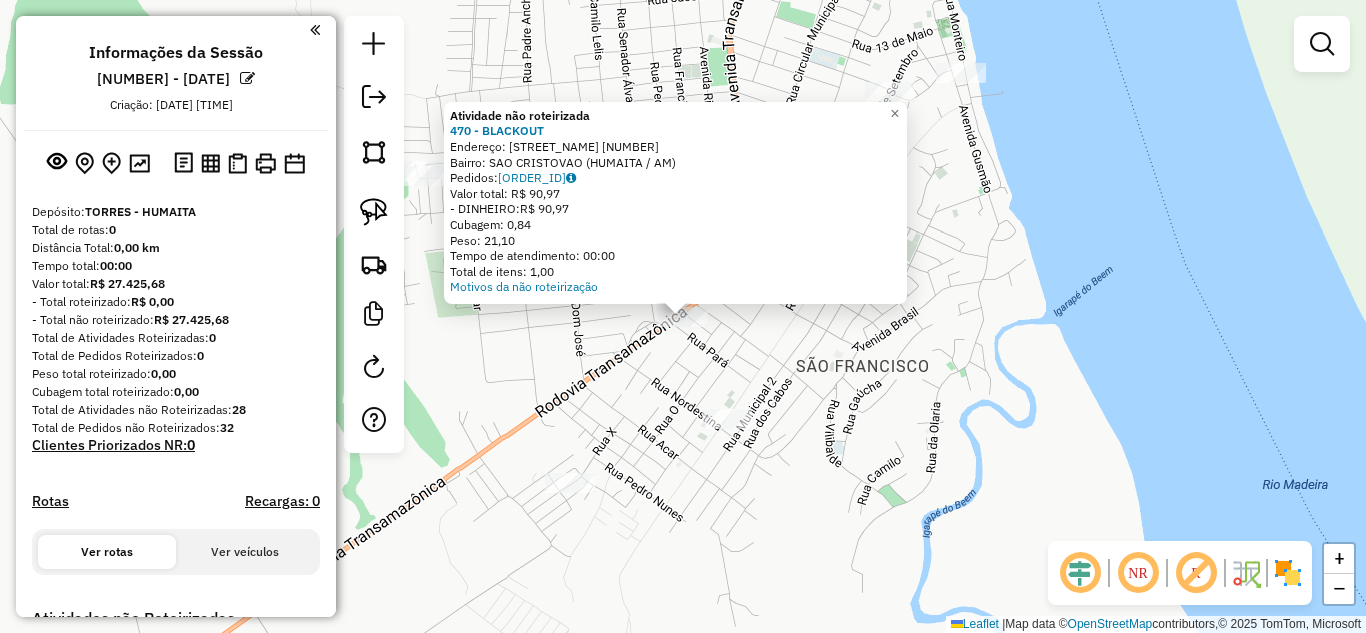 click on "Atividade não roteirizada [NUMBER] - [COMPANY_NAME]  Endereço:  [STREET_NAME] [NUMBER]   Bairro: [NEIGHBORHOOD] ([DISTRICT] / [STATE])   Pedidos:  [ORDER_ID]   Valor total: R$ [PRICE]   - DINHEIRO:  R$ [PRICE]   Cubagem: [NUMBER],[NUMBER]   Peso: [NUMBER],[NUMBER]   Tempo de atendimento: [TIME]   Total de itens: [NUMBER],[NUMBER]  Motivos da não roteirização × Janela de atendimento Grade de atendimento Capacidade Transportadoras Veículos Cliente Pedidos  Rotas Selecione os dias de semana para filtrar as janelas de atendimento  Seg   Ter   Qua   Qui   Sex   Sáb   Dom  Informe o período da janela de atendimento: De: Até:  Filtrar exatamente a janela do cliente  Considerar janela de atendimento padrão  Selecione os dias de semana para filtrar as grades de atendimento  Seg   Ter   Qua   Qui   Sex   Sáb   Dom   Considerar clientes sem dia de atendimento cadastrado  Clientes fora do dia de atendimento selecionado Filtrar as atividades entre os valores definidos abaixo:  Peso mínimo:   Peso máximo:   Cubagem mínima:   Cubagem máxima:   De:   Até:   De:   Até:  Veículo: De:" 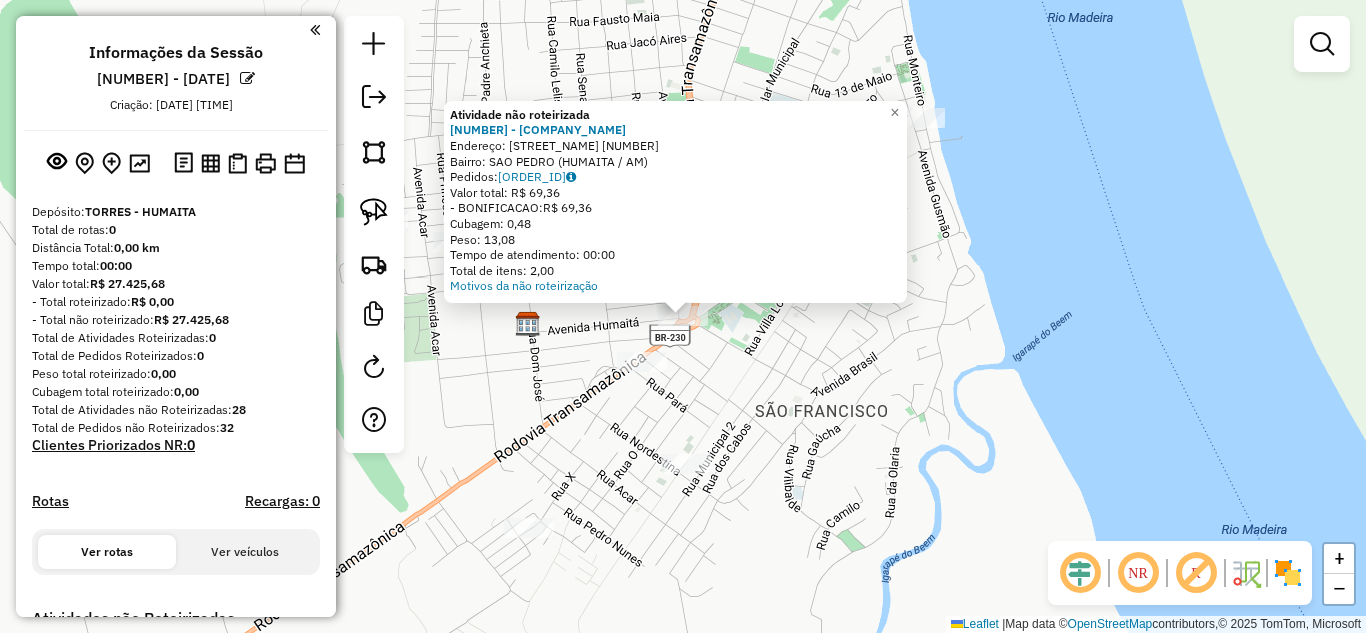 click on "Atividade não roteirizada 420 - REST FOGAO A LENHA  Endereço:  AV RIO MADEIRA [NUMBER]   Bairro: [NEIGHBORHOOD] ([CITY] / [STATE])   Pedidos:  [ORDER_ID]   Valor total: R$ 69,36   - BONIFICACAO:  R$ 69,36   Cubagem: 0,48   Peso: 13,08   Tempo de atendimento: 00:00   Total de itens: 2,00  Motivos da não roteirização × Janela de atendimento Grade de atendimento Capacidade Transportadoras Veículos Cliente Pedidos  Rotas Selecione os dias de semana para filtrar as janelas de atendimento  Seg   Ter   Qua   Qui   Sex   Sáb   Dom  Informe o período da janela de atendimento: De: Até:  Filtrar exatamente a janela do cliente  Considerar janela de atendimento padrão  Selecione os dias de semana para filtrar as grades de atendimento  Seg   Ter   Qua   Qui   Sex   Sáb   Dom   Considerar clientes sem dia de atendimento cadastrado  Clientes fora do dia de atendimento selecionado Filtrar as atividades entre os valores definidos abaixo:  Peso mínimo:   Peso máximo:   Cubagem mínima:   Cubagem máxima:   De:   Até:   De:  De:" 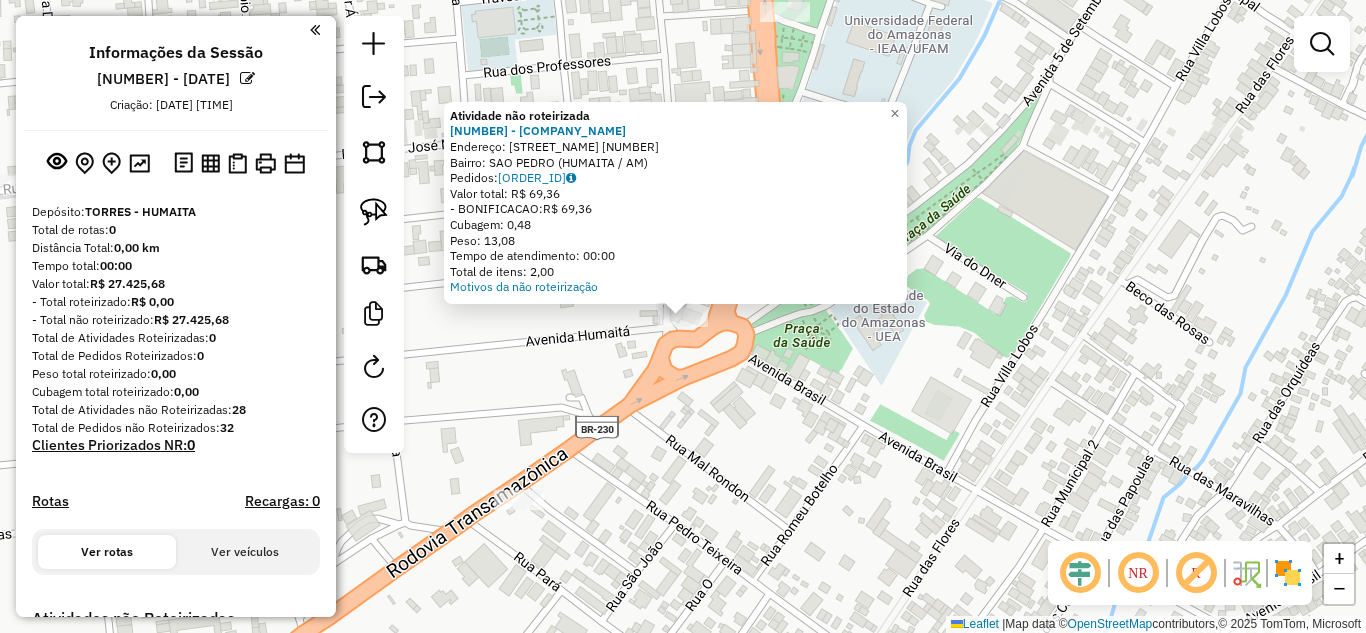 click on "Atividade não roteirizada 420 - REST FOGAO A LENHA  Endereço:  AV RIO MADEIRA [NUMBER]   Bairro: [NEIGHBORHOOD] ([CITY] / [STATE])   Pedidos:  [ORDER_ID]   Valor total: R$ 69,36   - BONIFICACAO:  R$ 69,36   Cubagem: 0,48   Peso: 13,08   Tempo de atendimento: 00:00   Total de itens: 2,00  Motivos da não roteirização × Janela de atendimento Grade de atendimento Capacidade Transportadoras Veículos Cliente Pedidos  Rotas Selecione os dias de semana para filtrar as janelas de atendimento  Seg   Ter   Qua   Qui   Sex   Sáb   Dom  Informe o período da janela de atendimento: De: Até:  Filtrar exatamente a janela do cliente  Considerar janela de atendimento padrão  Selecione os dias de semana para filtrar as grades de atendimento  Seg   Ter   Qua   Qui   Sex   Sáb   Dom   Considerar clientes sem dia de atendimento cadastrado  Clientes fora do dia de atendimento selecionado Filtrar as atividades entre os valores definidos abaixo:  Peso mínimo:   Peso máximo:   Cubagem mínima:   Cubagem máxima:   De:   Até:   De:  De:" 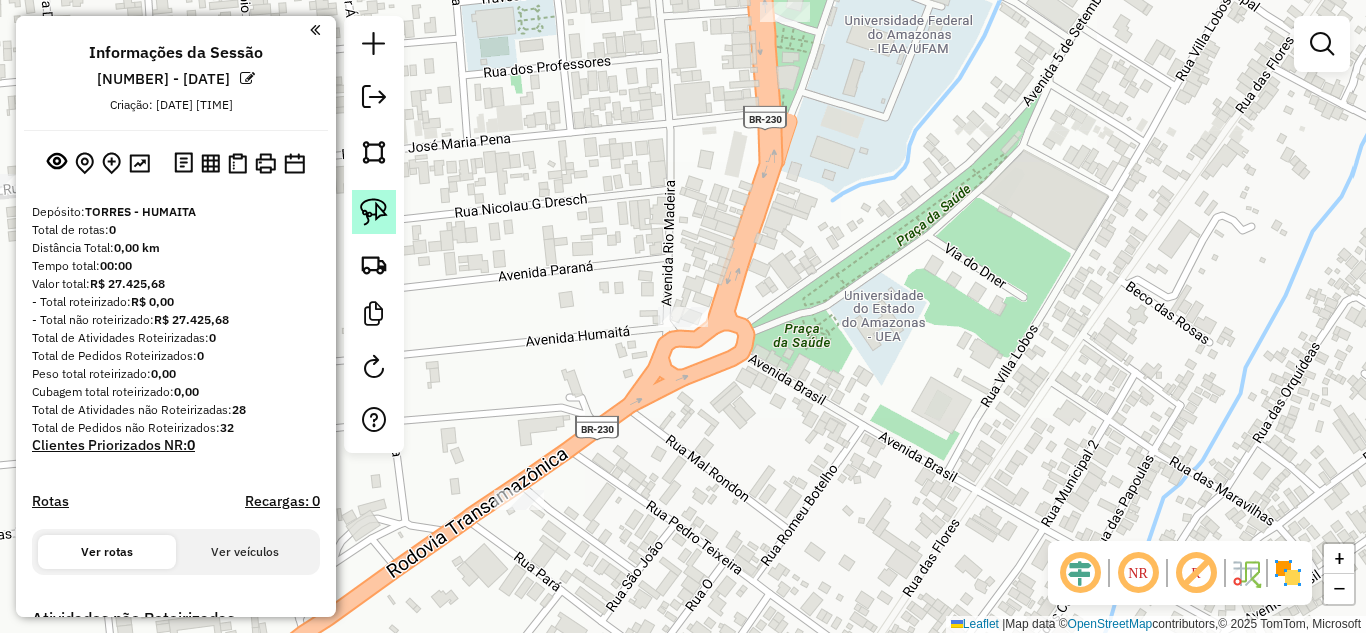 click 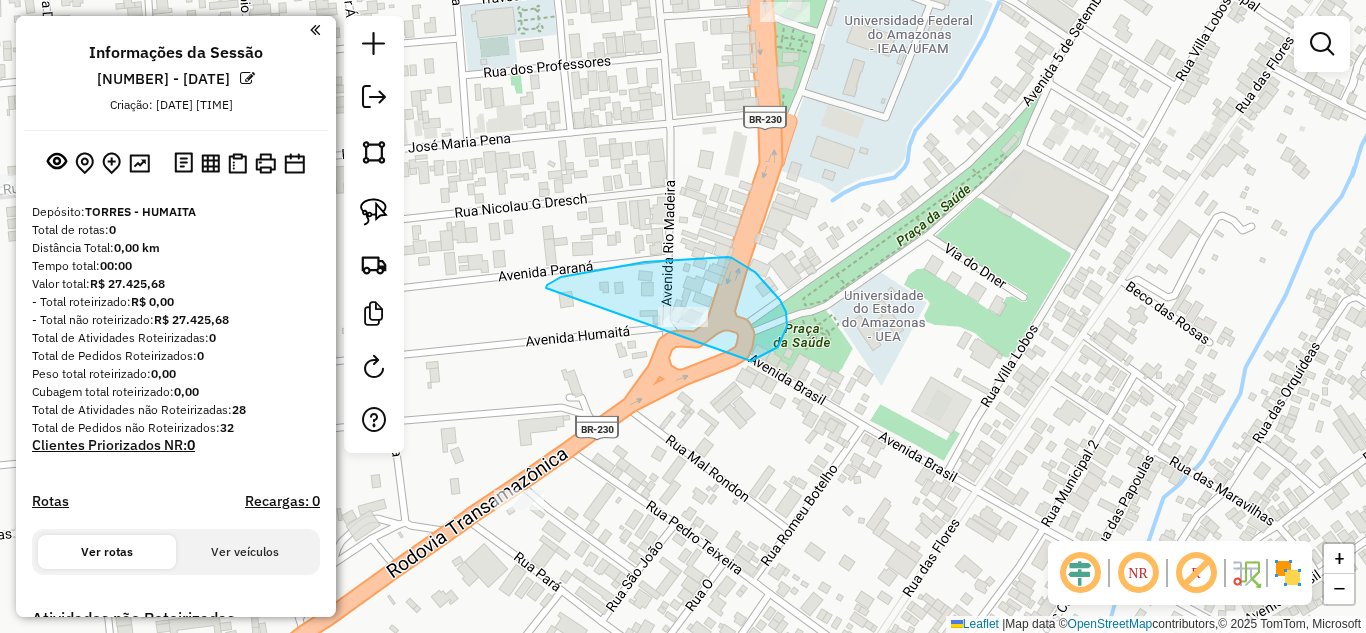 drag, startPoint x: 546, startPoint y: 288, endPoint x: 689, endPoint y: 378, distance: 168.9645 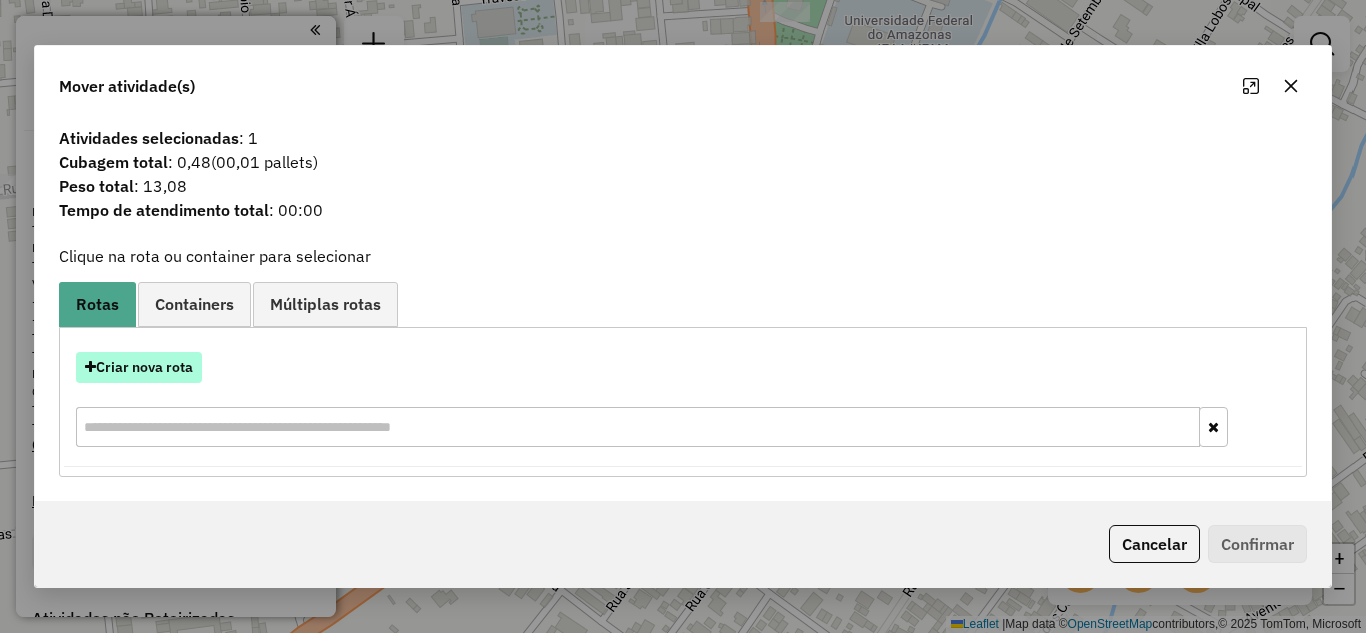 click on "Criar nova rota" at bounding box center [139, 367] 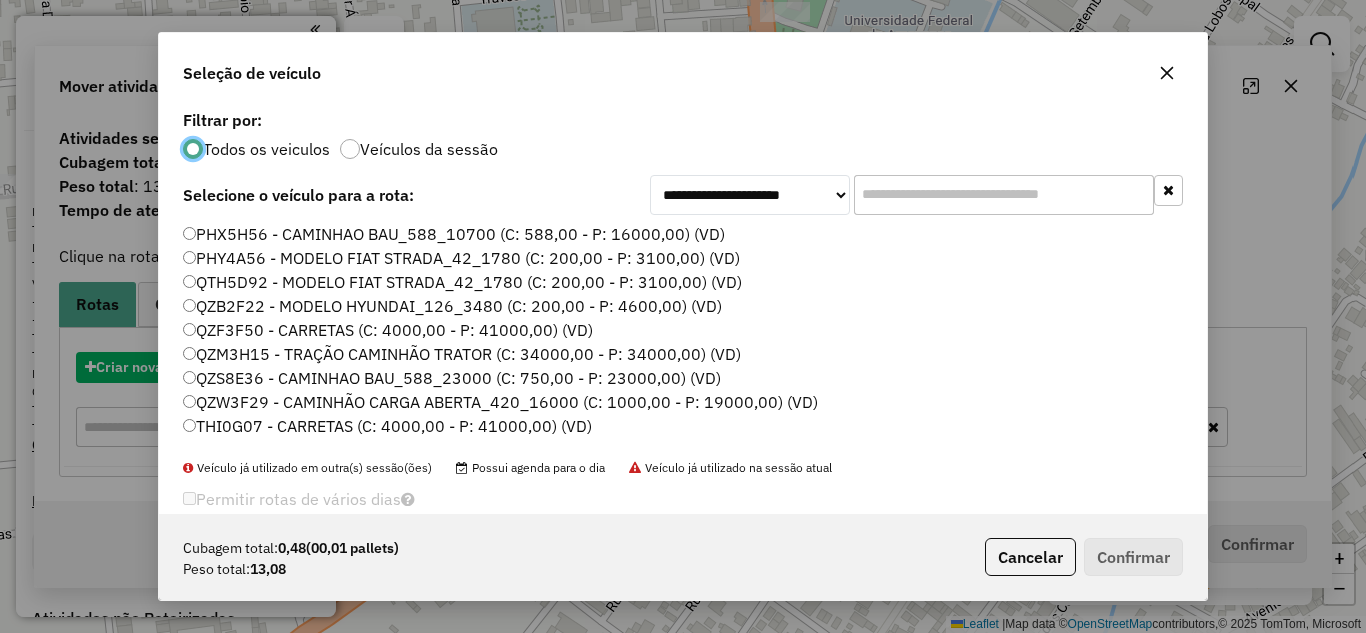 scroll, scrollTop: 11, scrollLeft: 6, axis: both 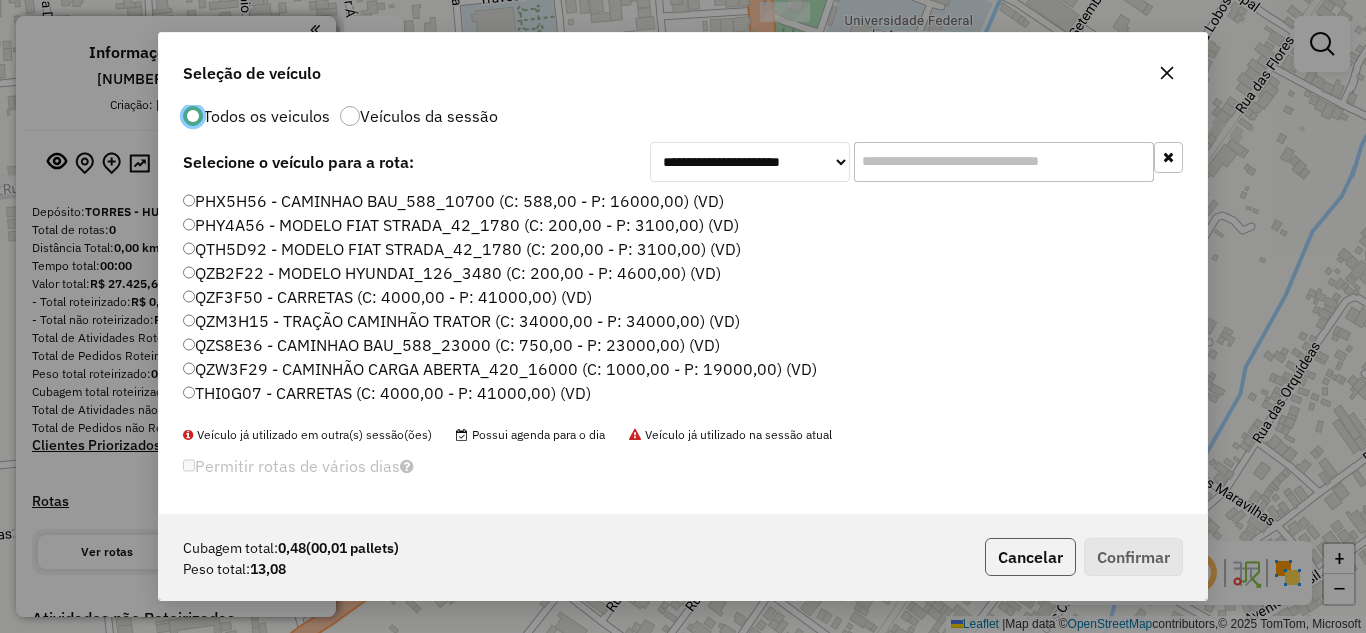 click on "Cancelar" 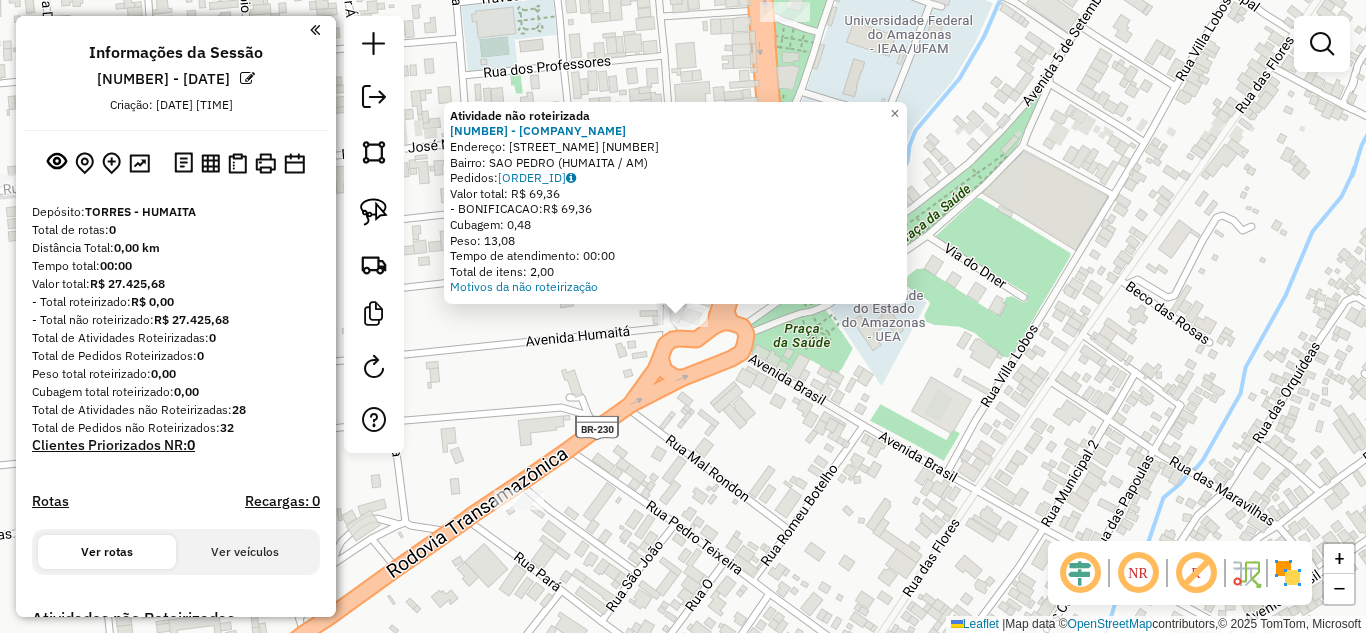 click on "Atividade não roteirizada 420 - REST FOGAO A LENHA  Endereço:  AV RIO MADEIRA [NUMBER]   Bairro: [NEIGHBORHOOD] ([CITY] / [STATE])   Pedidos:  [ORDER_ID]   Valor total: R$ 69,36   - BONIFICACAO:  R$ 69,36   Cubagem: 0,48   Peso: 13,08   Tempo de atendimento: 00:00   Total de itens: 2,00  Motivos da não roteirização × Janela de atendimento Grade de atendimento Capacidade Transportadoras Veículos Cliente Pedidos  Rotas Selecione os dias de semana para filtrar as janelas de atendimento  Seg   Ter   Qua   Qui   Sex   Sáb   Dom  Informe o período da janela de atendimento: De: Até:  Filtrar exatamente a janela do cliente  Considerar janela de atendimento padrão  Selecione os dias de semana para filtrar as grades de atendimento  Seg   Ter   Qua   Qui   Sex   Sáb   Dom   Considerar clientes sem dia de atendimento cadastrado  Clientes fora do dia de atendimento selecionado Filtrar as atividades entre os valores definidos abaixo:  Peso mínimo:   Peso máximo:   Cubagem mínima:   Cubagem máxima:   De:   Até:   De:  De:" 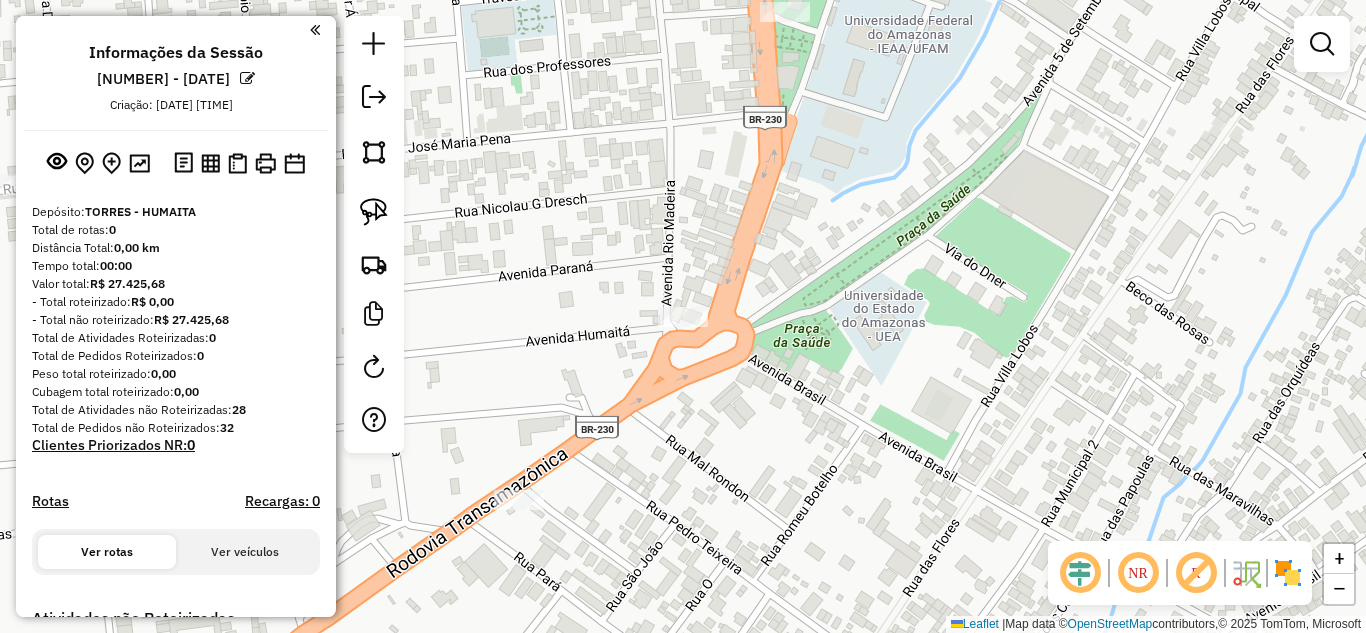 click on "Janela de atendimento Grade de atendimento Capacidade Transportadoras Veículos Cliente Pedidos  Rotas Selecione os dias de semana para filtrar as janelas de atendimento  Seg   Ter   Qua   Qui   Sex   Sáb   Dom  Informe o período da janela de atendimento: De: Até:  Filtrar exatamente a janela do cliente  Considerar janela de atendimento padrão  Selecione os dias de semana para filtrar as grades de atendimento  Seg   Ter   Qua   Qui   Sex   Sáb   Dom   Considerar clientes sem dia de atendimento cadastrado  Clientes fora do dia de atendimento selecionado Filtrar as atividades entre os valores definidos abaixo:  Peso mínimo:   Peso máximo:   Cubagem mínima:   Cubagem máxima:   De:   Até:  Filtrar as atividades entre o tempo de atendimento definido abaixo:  De:   Até:   Considerar capacidade total dos clientes não roteirizados Transportadora: Selecione um ou mais itens Tipo de veículo: Selecione um ou mais itens Veículo: Selecione um ou mais itens Motorista: Selecione um ou mais itens Nome: Rótulo:" 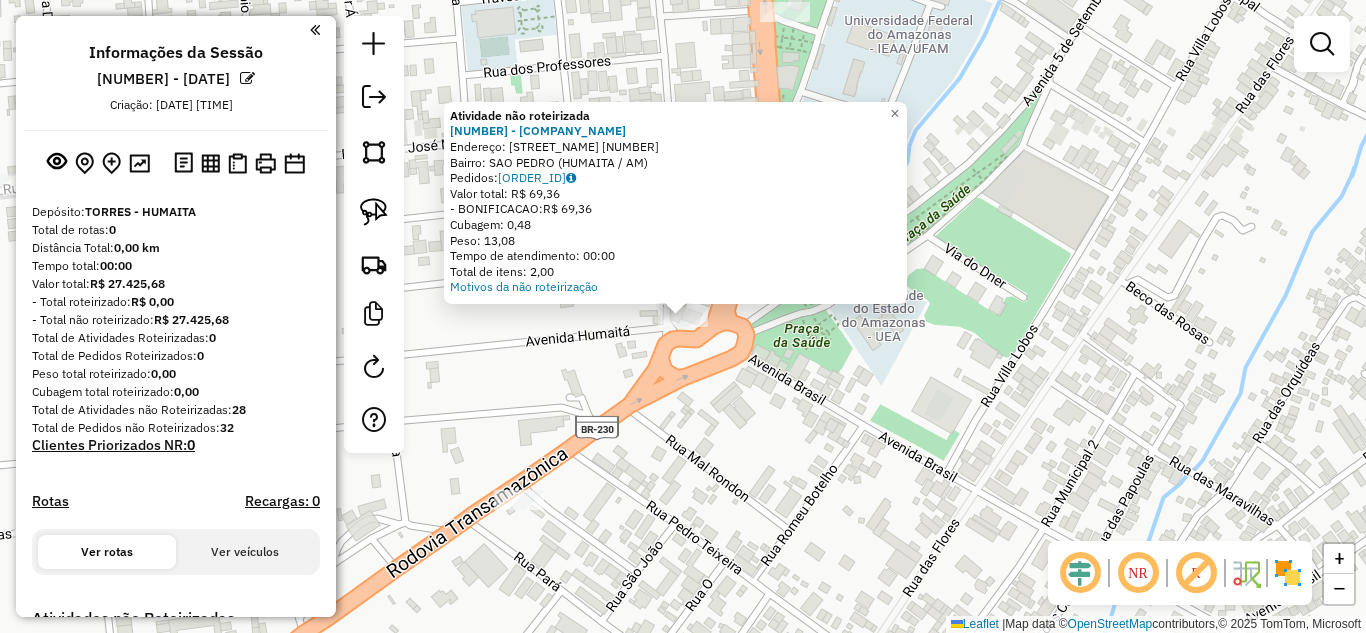 click on "Atividade não roteirizada 420 - REST FOGAO A LENHA  Endereço:  AV RIO MADEIRA [NUMBER]   Bairro: [NEIGHBORHOOD] ([CITY] / [STATE])   Pedidos:  [ORDER_ID]   Valor total: R$ 69,36   - BONIFICACAO:  R$ 69,36   Cubagem: 0,48   Peso: 13,08   Tempo de atendimento: 00:00   Total de itens: 2,00  Motivos da não roteirização × Janela de atendimento Grade de atendimento Capacidade Transportadoras Veículos Cliente Pedidos  Rotas Selecione os dias de semana para filtrar as janelas de atendimento  Seg   Ter   Qua   Qui   Sex   Sáb   Dom  Informe o período da janela de atendimento: De: Até:  Filtrar exatamente a janela do cliente  Considerar janela de atendimento padrão  Selecione os dias de semana para filtrar as grades de atendimento  Seg   Ter   Qua   Qui   Sex   Sáb   Dom   Considerar clientes sem dia de atendimento cadastrado  Clientes fora do dia de atendimento selecionado Filtrar as atividades entre os valores definidos abaixo:  Peso mínimo:   Peso máximo:   Cubagem mínima:   Cubagem máxima:   De:   Até:   De:  De:" 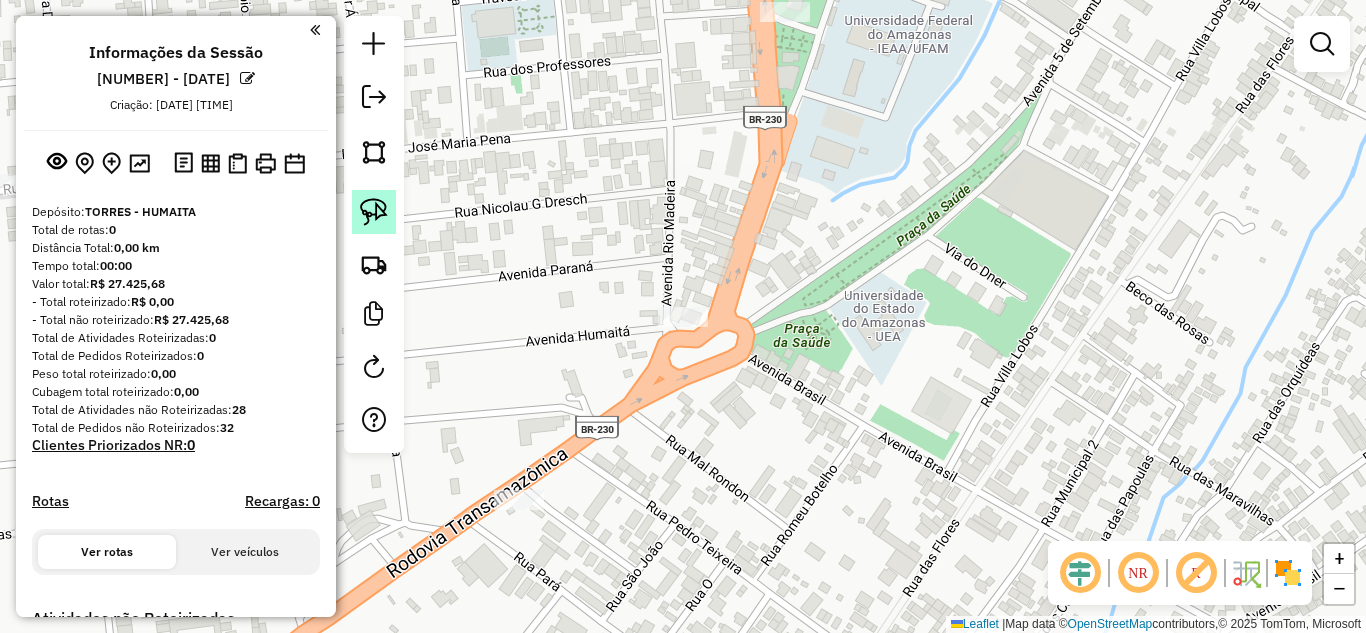 click 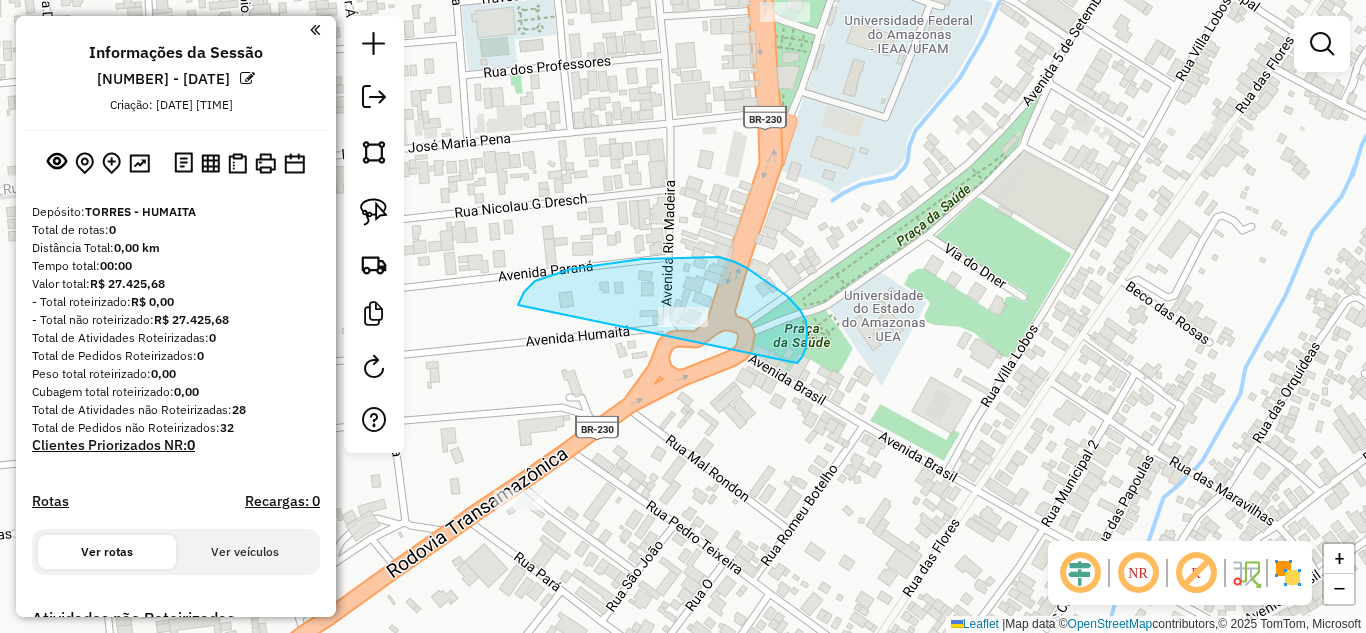 drag, startPoint x: 518, startPoint y: 305, endPoint x: 797, endPoint y: 363, distance: 284.9649 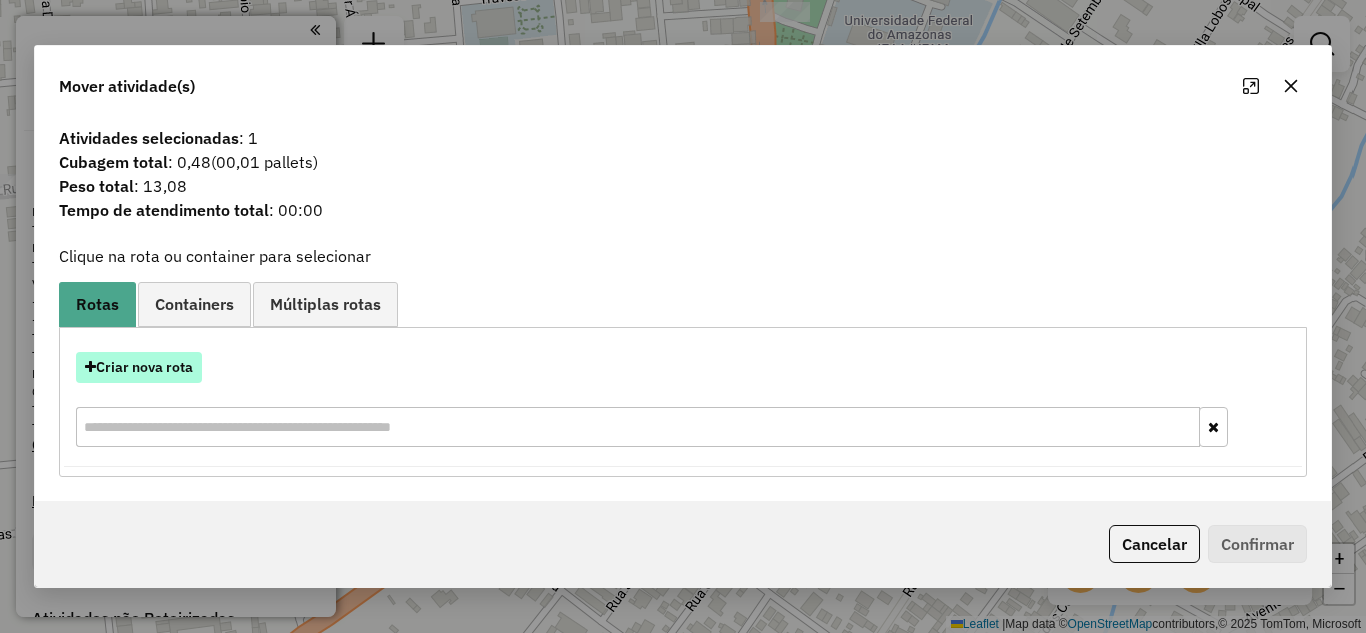 click on "Criar nova rota" at bounding box center [139, 367] 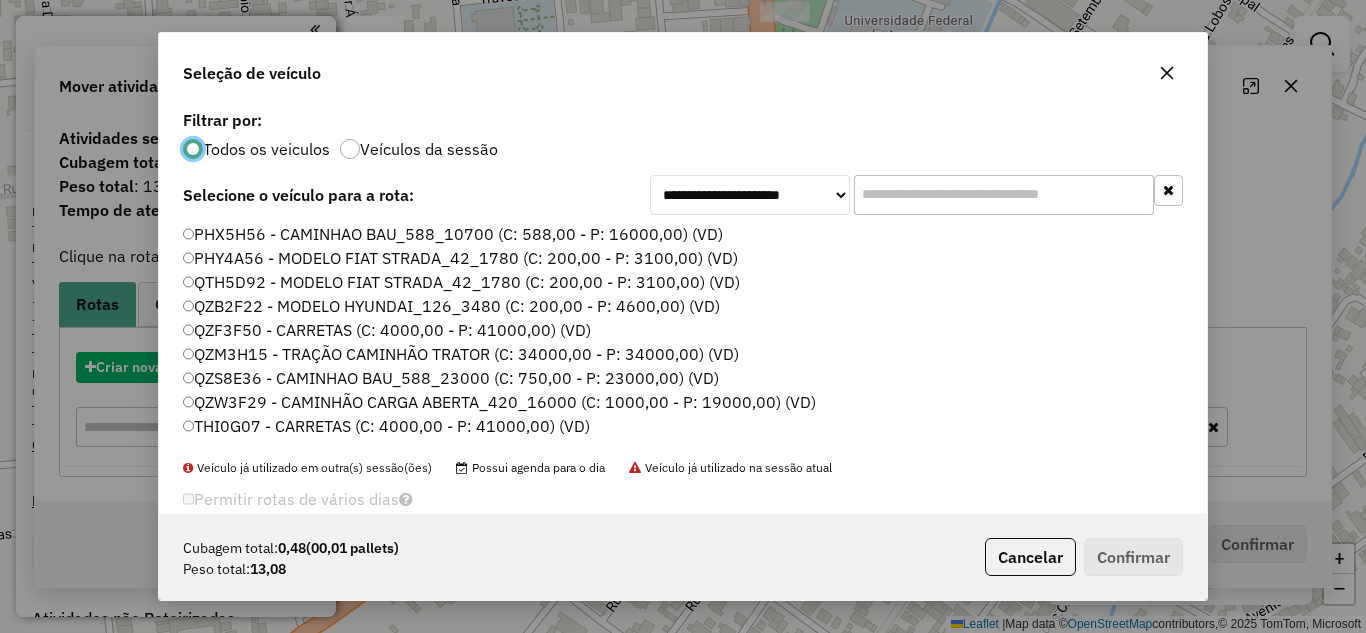 scroll, scrollTop: 11, scrollLeft: 6, axis: both 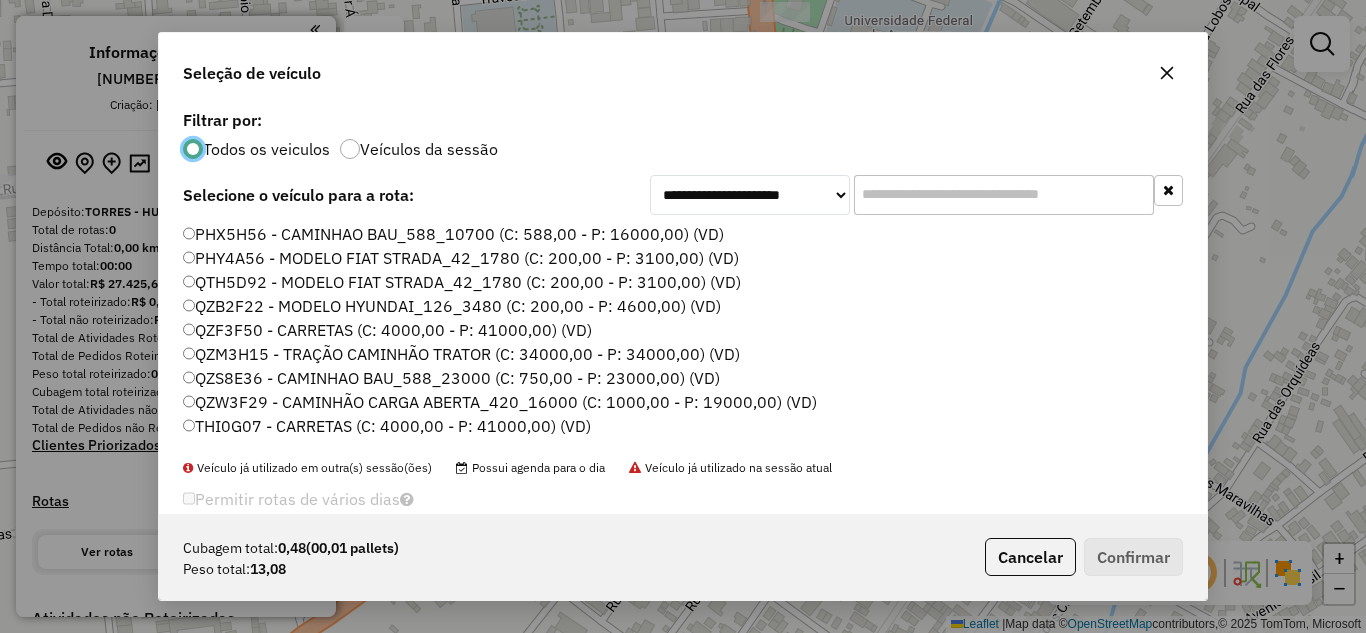 click on "QTH5D92 - MODELO FIAT STRADA_42_1780 (C: 200,00 - P: 3100,00) (VD)" 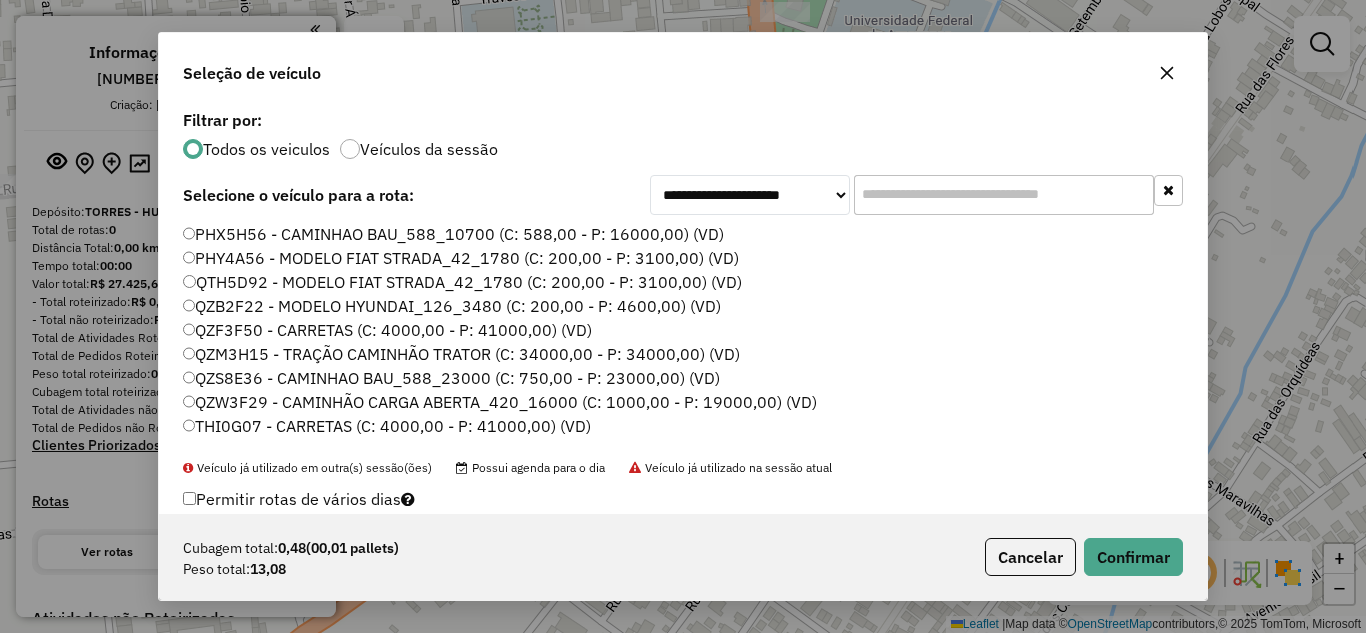 click on "Cubagem total:  0,48   (00,01 pallets)  Peso total: 13,08  Cancelar   Confirmar" 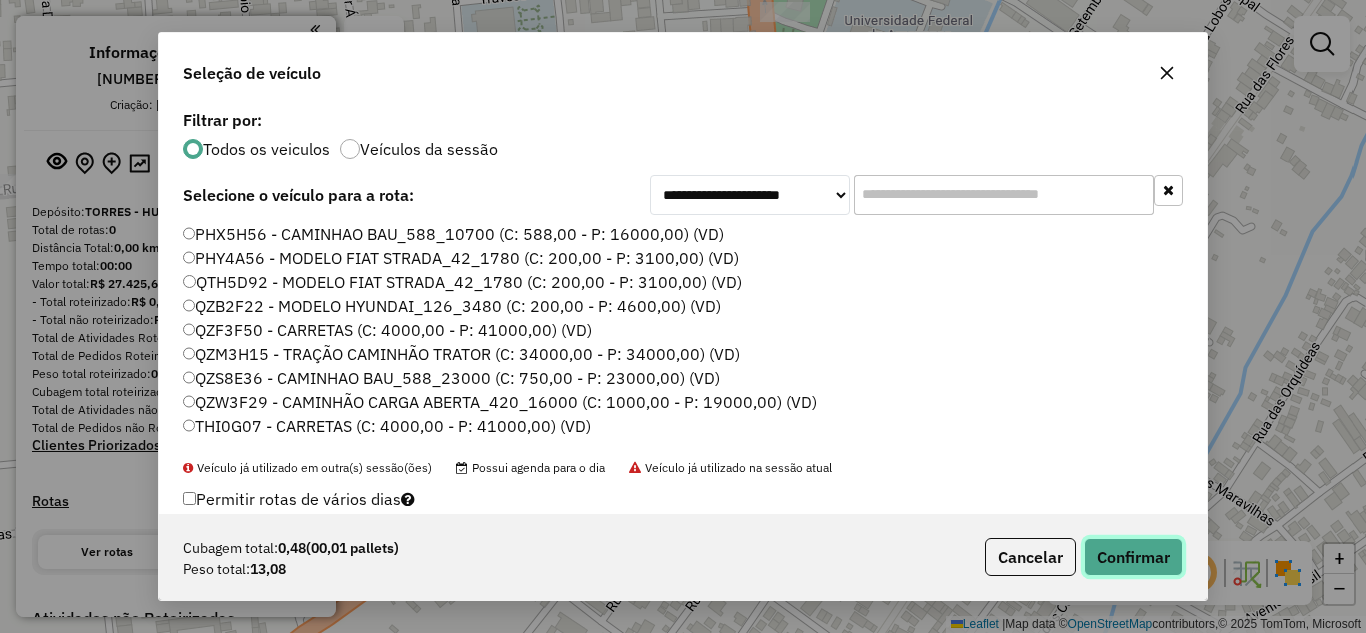 click on "Confirmar" 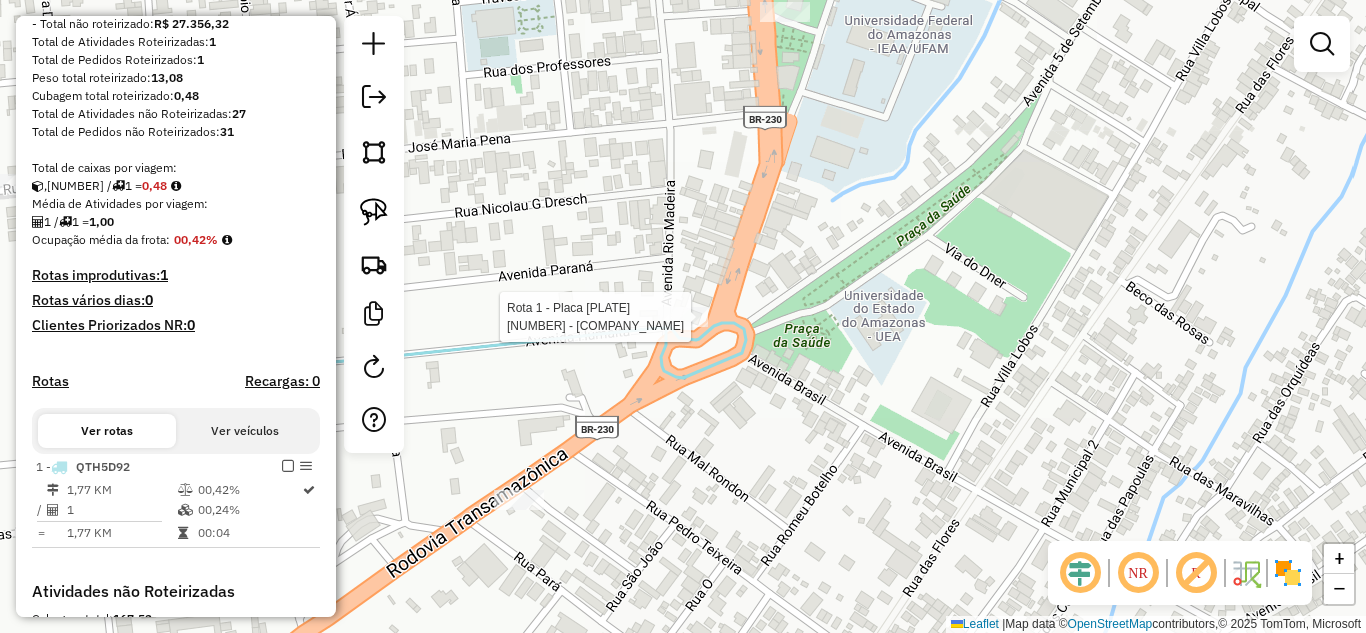 select on "**********" 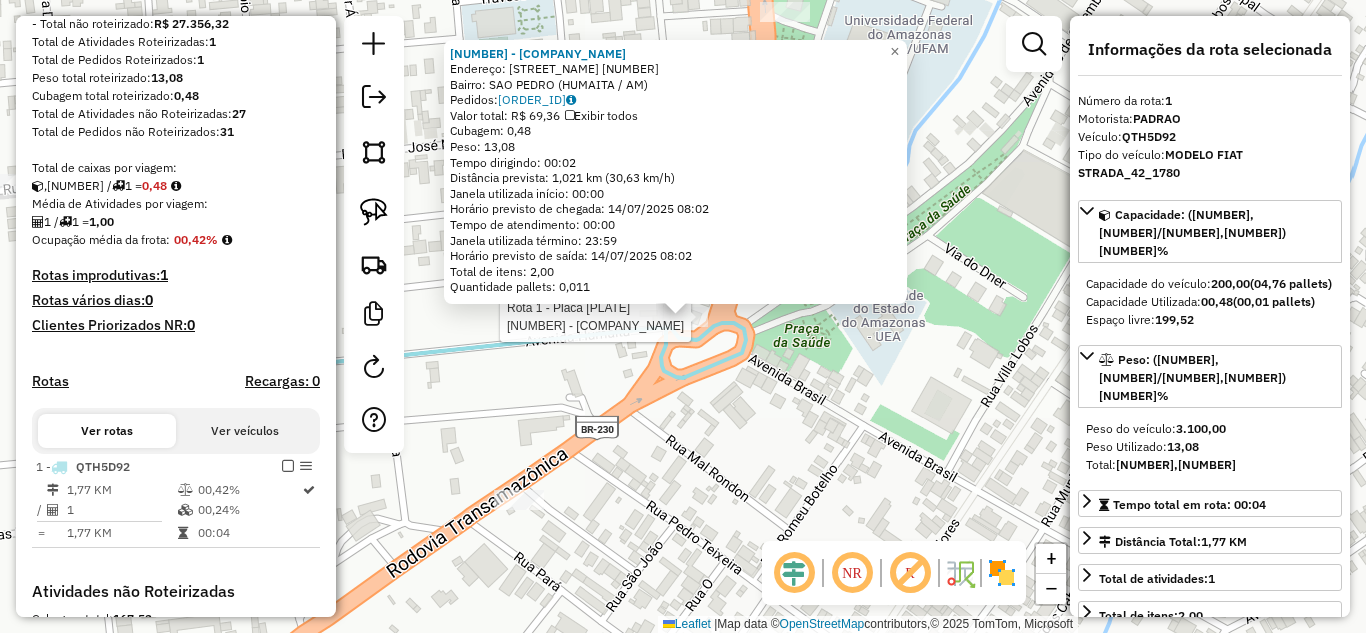 scroll, scrollTop: 621, scrollLeft: 0, axis: vertical 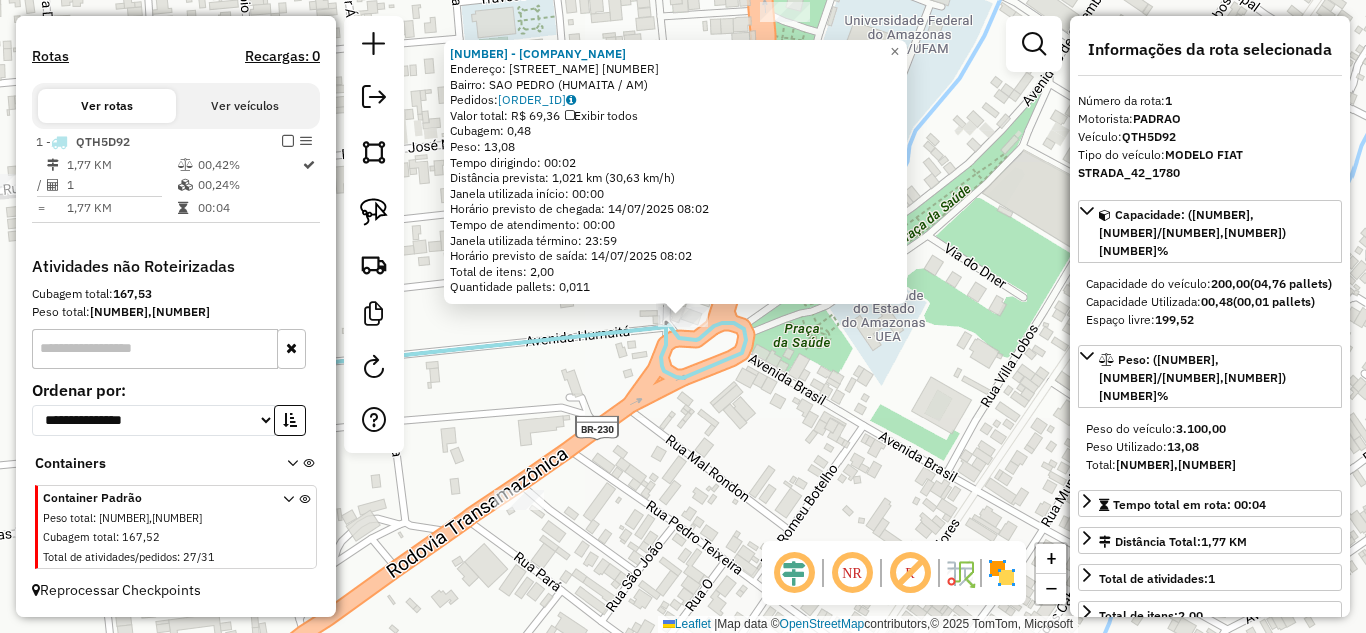click on "Rota 1 - Placa [PLATE]  [NUMBER] - [COMPANY_NAME] [NUMBER] - [COMPANY_NAME]  Endereço:  [STREET_NAME] [NUMBER]   Bairro: [NEIGHBORHOOD] ([DISTRICT] / [STATE])   Pedidos:  [ORDER_ID]   Valor total: R$ [PRICE]   Exibir todos   Cubagem: [NUMBER],[NUMBER]  Peso: [NUMBER],[NUMBER]  Tempo dirigindo: [TIME]   Distância prevista: [NUMBER],[NUMBER] km ([NUMBER],[NUMBER] km/h)   Janela utilizada início: [TIME]   Horário previsto de chegada: [DATE] [TIME]   Tempo de atendimento: [TIME]   Janela utilizada término: [TIME]   Horário previsto de saída: [DATE] [TIME]   Total de itens: [NUMBER],[NUMBER]   Quantidade pallets: [NUMBER],[NUMBER]  × Janela de atendimento Grade de atendimento Capacidade Transportadoras Veículos Cliente Pedidos  Rotas Selecione os dias de semana para filtrar as janelas de atendimento  Seg   Ter   Qua   Qui   Sex   Sáb   Dom  Informe o período da janela de atendimento: De: Até:  Filtrar exatamente a janela do cliente  Considerar janela de atendimento padrão  Selecione os dias de semana para filtrar as grades de atendimento  Seg   Ter   Qua   Qui   Sex   Sáb   Dom   De:   Até:" 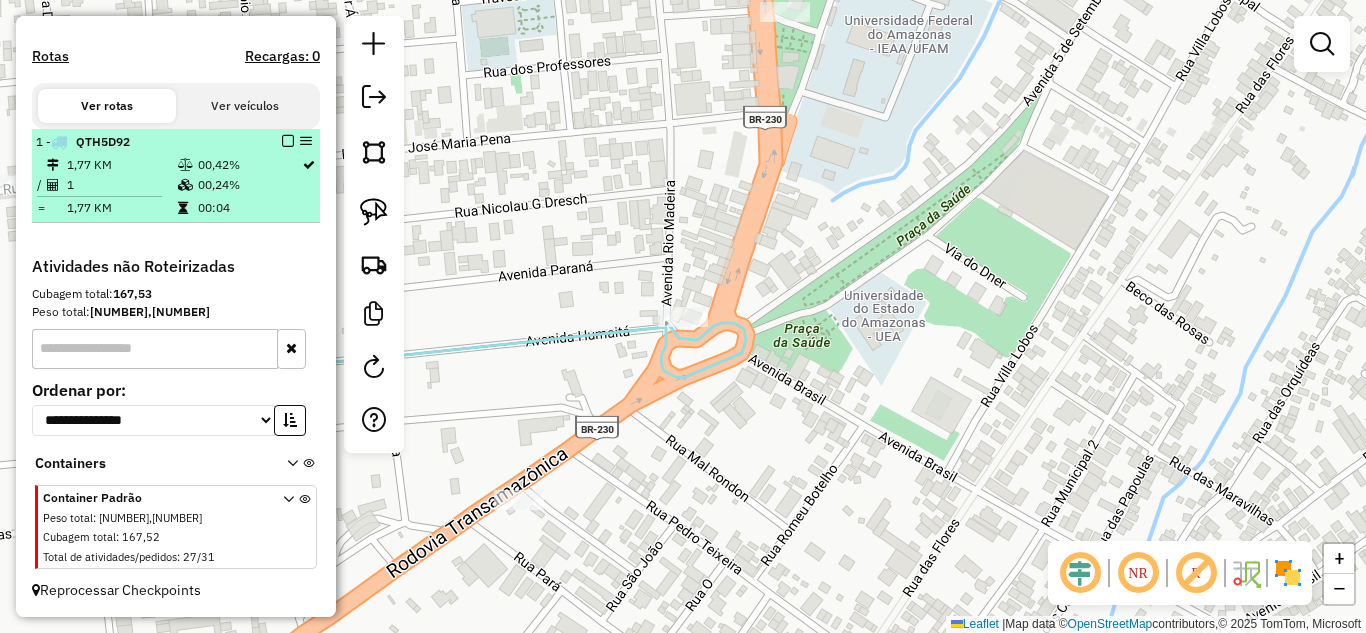 click at bounding box center (288, 141) 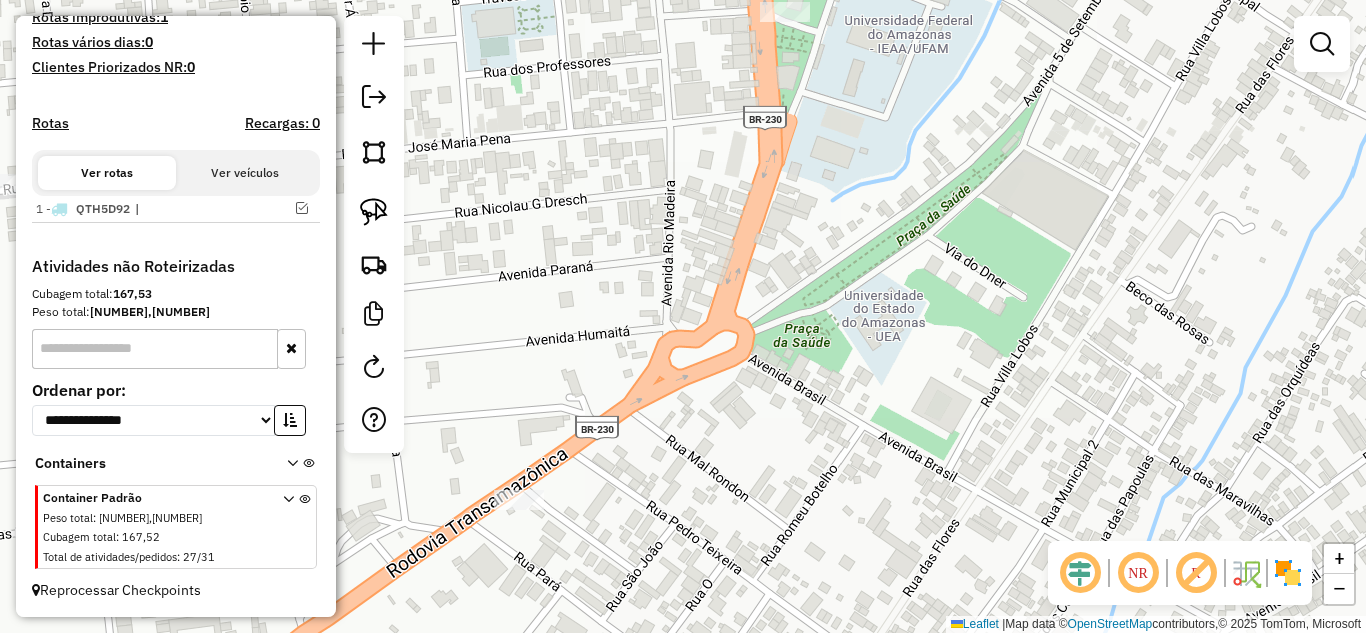 scroll, scrollTop: 554, scrollLeft: 0, axis: vertical 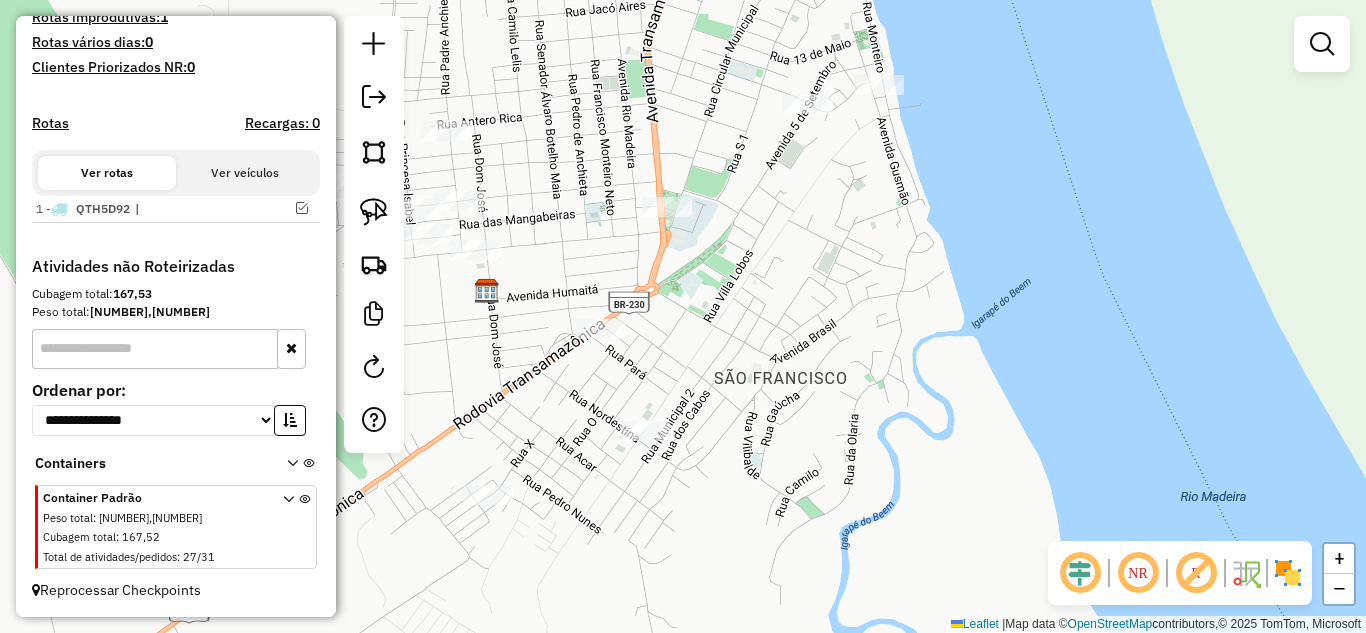 drag, startPoint x: 693, startPoint y: 290, endPoint x: 774, endPoint y: 308, distance: 82.9759 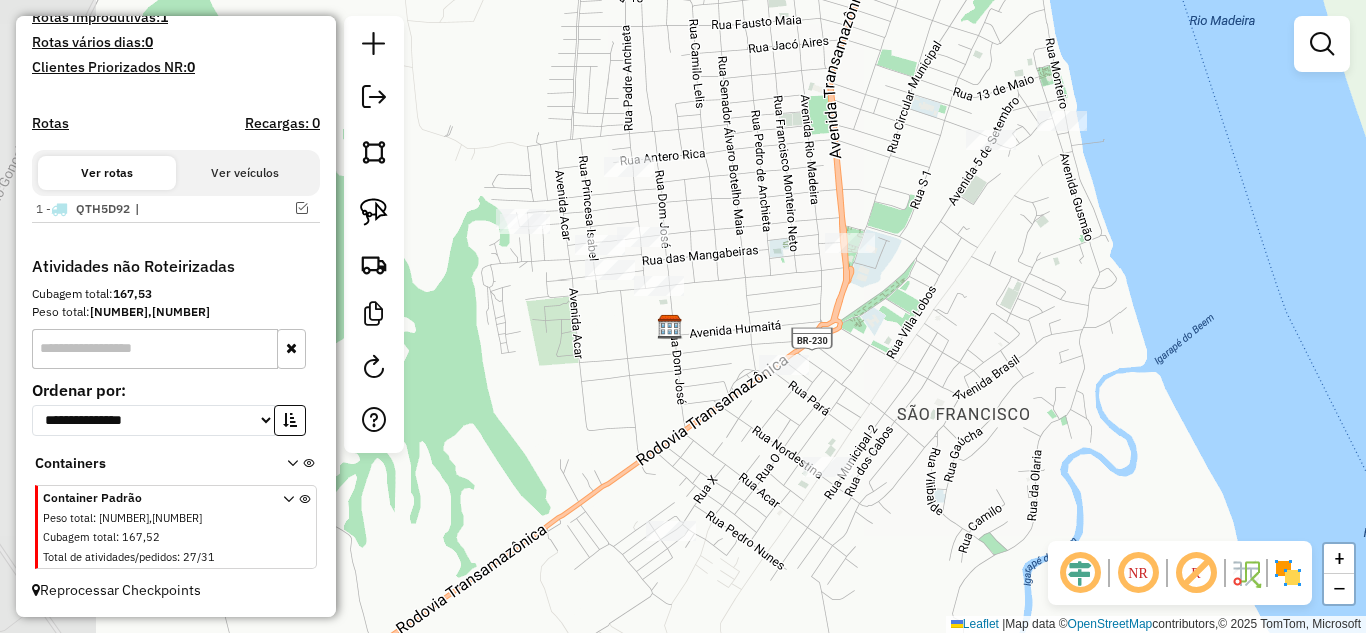 drag, startPoint x: 756, startPoint y: 314, endPoint x: 770, endPoint y: 315, distance: 14.035668 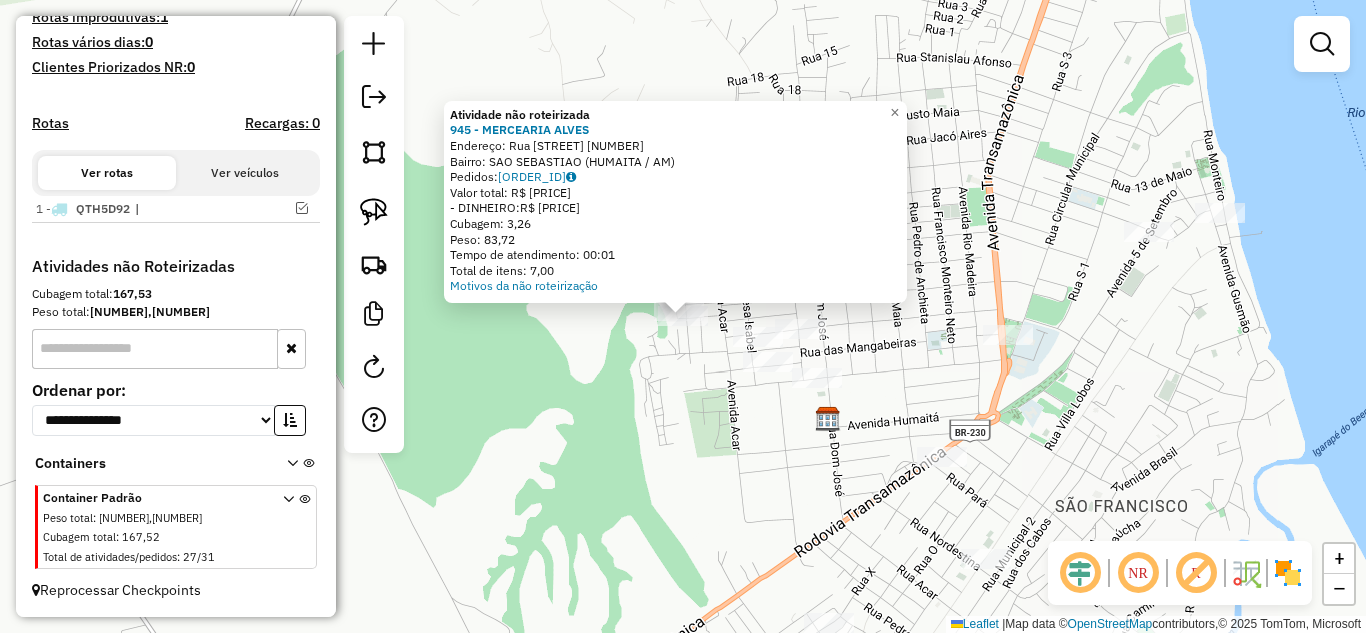 click on "Atividade não roteirizada [NUMBER] - [COMPANY_NAME]  Endereço:  [STREET_NAME] [NUMBER]   Bairro: [NEIGHBORHOOD] ([DISTRICT] / [STATE])   Pedidos:  [ORDER_ID]   Valor total: R$ [PRICE]   - DINHEIRO:  R$ [PRICE]   Cubagem: [NUMBER],[NUMBER]   Peso: [NUMBER],[NUMBER]   Tempo de atendimento: [TIME]   Total de itens: [NUMBER],[NUMBER]  Motivos da não roteirização × Janela de atendimento Grade de atendimento Capacidade Transportadoras Veículos Cliente Pedidos  Rotas Selecione os dias de semana para filtrar as janelas de atendimento  Seg   Ter   Qua   Qui   Sex   Sáb   Dom  Informe o período da janela de atendimento: De: Até:  Filtrar exatamente a janela do cliente  Considerar janela de atendimento padrão  Selecione os dias de semana para filtrar as grades de atendimento  Seg   Ter   Qua   Qui   Sex   Sáb   Dom   Considerar clientes sem dia de atendimento cadastrado  Clientes fora do dia de atendimento selecionado Filtrar as atividades entre os valores definidos abaixo:  Peso mínimo:   Peso máximo:   Cubagem mínima:   Cubagem máxima:   De:   Até:  De:" 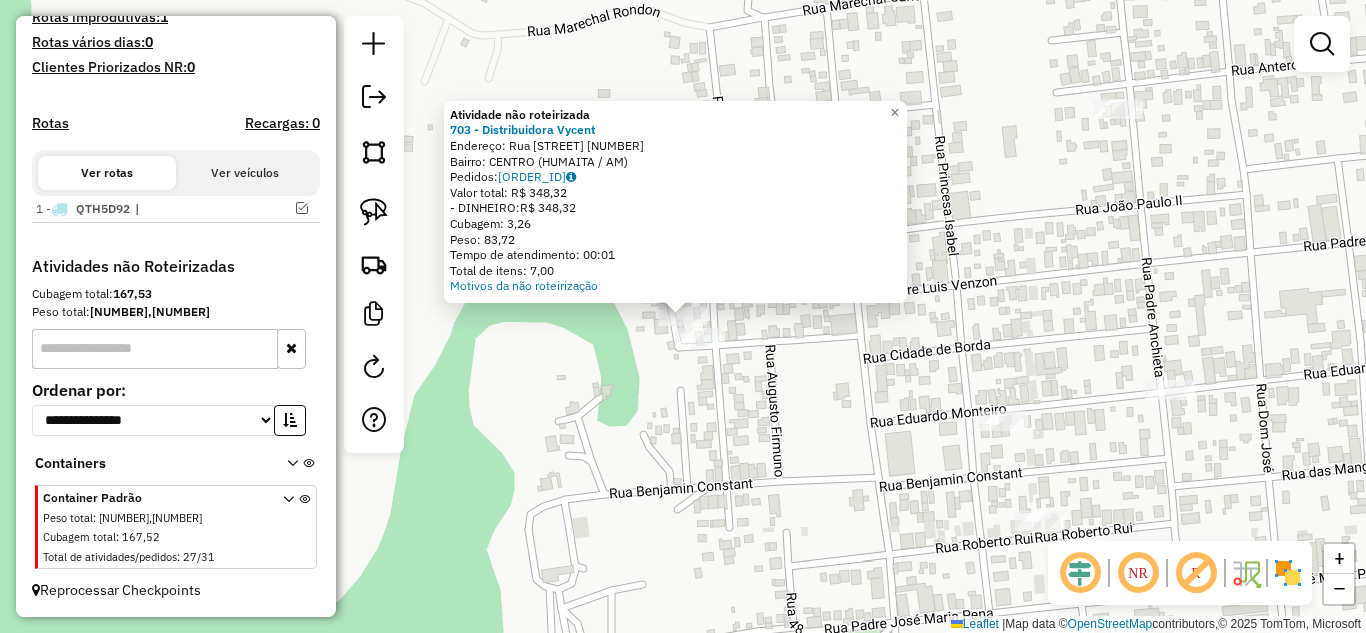 click on "Atividade não roteirizada 703 - Distribuidora Vycent  Endereço:  Rua [STREET] [NUMBER]   Bairro: [CITY] ([REGION] / [STATE])   Pedidos:  [ORDER_ID]   Valor total: R$ 348,32   - DINHEIRO:  R$ 348,32   Cubagem: 3,26   Peso: 83,72   Tempo de atendimento: 00:01   Total de itens: 7,00  Motivos da não roteirização × Janela de atendimento Grade de atendimento Capacidade Transportadoras Veículos Cliente Pedidos  Rotas Selecione os dias de semana para filtrar as janelas de atendimento  Seg   Ter   Qua   Qui   Sex   Sáb   Dom  Informe o período da janela de atendimento: De: Até:  Filtrar exatamente a janela do cliente  Considerar janela de atendimento padrão  Selecione os dias de semana para filtrar as grades de atendimento  Seg   Ter   Qua   Qui   Sex   Sáb   Dom   Considerar clientes sem dia de atendimento cadastrado  Clientes fora do dia de atendimento selecionado Filtrar as atividades entre os valores definidos abaixo:  Peso mínimo:   Peso máximo:   Cubagem mínima:   Cubagem máxima:   De:   Até:   De:" 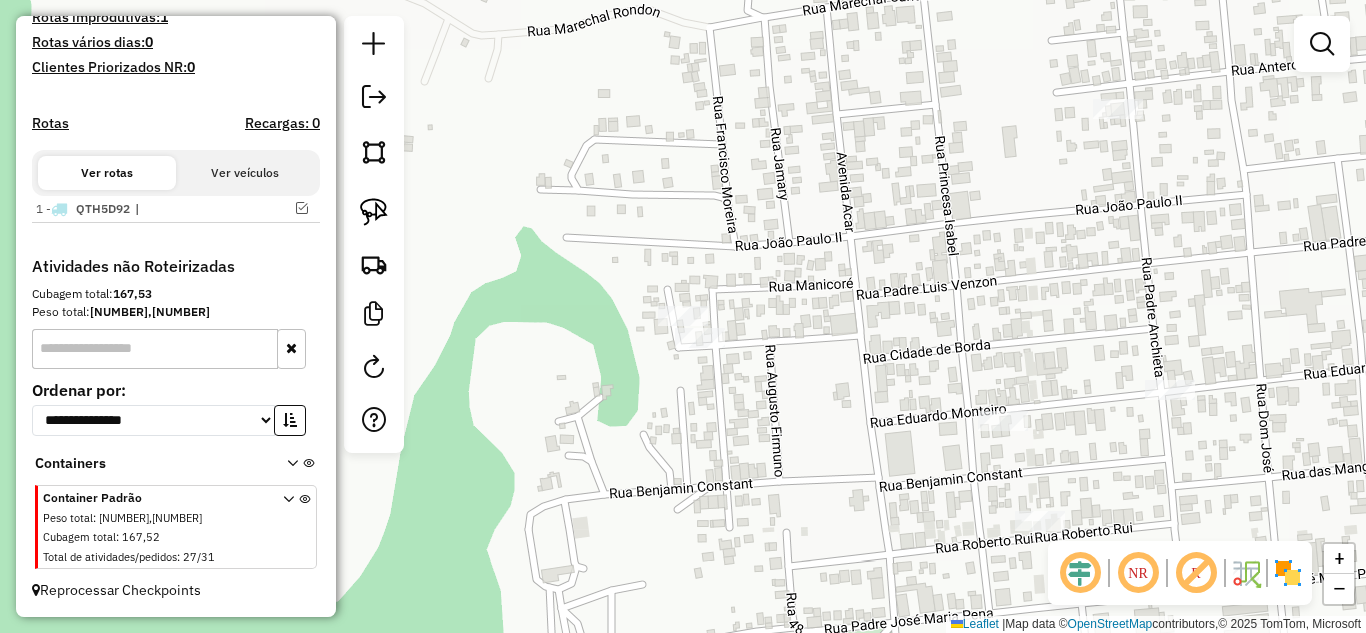 drag, startPoint x: 804, startPoint y: 394, endPoint x: 552, endPoint y: 419, distance: 253.23705 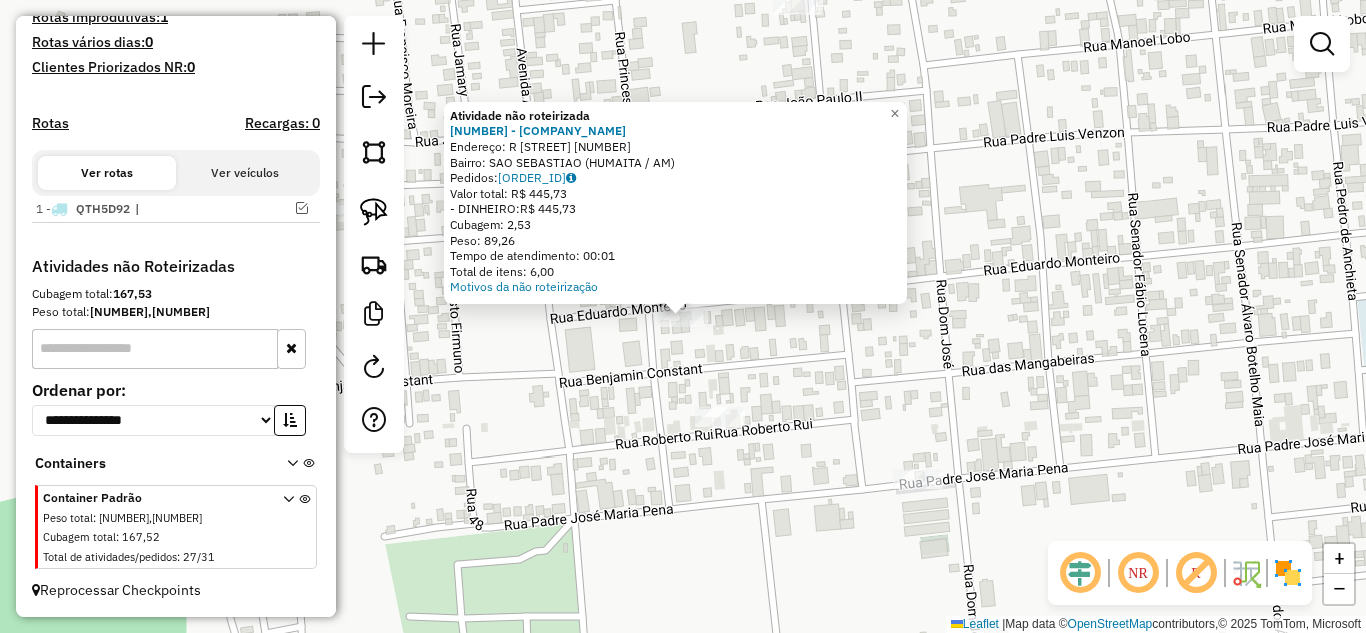 click on "Atividade não roteirizada [NUMBER] - [COMPANY_NAME]  Endereço:  [STREET_NAME] [NUMBER]   Bairro: [NEIGHBORHOOD] ([DISTRICT] / [STATE])   Pedidos:  [ORDER_ID]   Valor total: R$ [PRICE]   - DINHEIRO:  R$ [PRICE]   Cubagem: [NUMBER],[NUMBER]   Peso: [NUMBER],[NUMBER]   Tempo de atendimento: [TIME]   Total de itens: [NUMBER],[NUMBER]  Motivos da não roteirização × Janela de atendimento Grade de atendimento Capacidade Transportadoras Veículos Cliente Pedidos  Rotas Selecione os dias de semana para filtrar as janelas de atendimento  Seg   Ter   Qua   Qui   Sex   Sáb   Dom  Informe o período da janela de atendimento: De: Até:  Filtrar exatamente a janela do cliente  Considerar janela de atendimento padrão  Selecione os dias de semana para filtrar as grades de atendimento  Seg   Ter   Qua   Qui   Sex   Sáb   Dom   Considerar clientes sem dia de atendimento cadastrado  Clientes fora do dia de atendimento selecionado Filtrar as atividades entre os valores definidos abaixo:  Peso mínimo:   Peso máximo:   Cubagem mínima:   Cubagem máxima:   De:   Até:   De:  +" 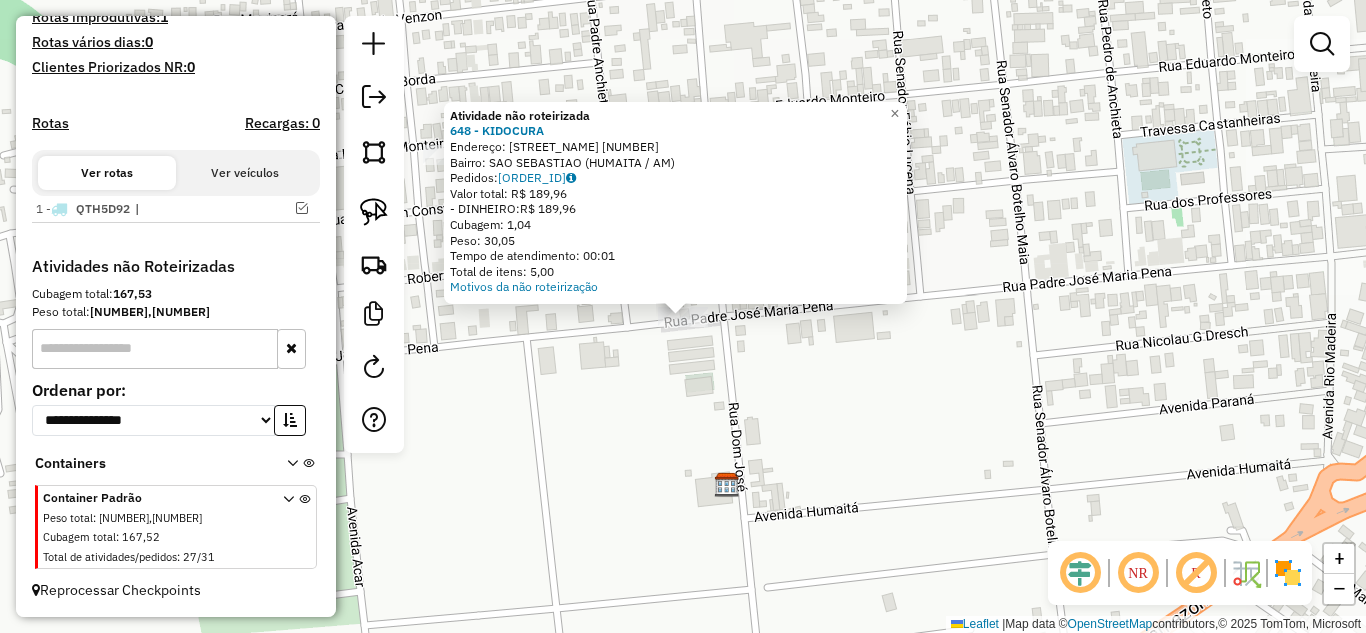 click on "Atividade não roteirizada [NUMBER] - [COMPANY_NAME]  Endereço:  [STREET_NAME] [NUMBER]   Bairro: [NEIGHBORHOOD] ([DISTRICT] / [STATE])   Pedidos:  [ORDER_ID]   Valor total: R$ [PRICE]   - DINHEIRO:  R$ [PRICE]   Cubagem: [NUMBER],[NUMBER]   Peso: [NUMBER],[NUMBER]   Tempo de atendimento: [TIME]   Total de itens: [NUMBER],[NUMBER]  Motivos da não roteirização × Janela de atendimento Grade de atendimento Capacidade Transportadoras Veículos Cliente Pedidos  Rotas Selecione os dias de semana para filtrar as janelas de atendimento  Seg   Ter   Qua   Qui   Sex   Sáb   Dom  Informe o período da janela de atendimento: De: Até:  Filtrar exatamente a janela do cliente  Considerar janela de atendimento padrão  Selecione os dias de semana para filtrar as grades de atendimento  Seg   Ter   Qua   Qui   Sex   Sáb   Dom   Considerar clientes sem dia de atendimento cadastrado  Clientes fora do dia de atendimento selecionado Filtrar as atividades entre os valores definidos abaixo:  Peso mínimo:   Peso máximo:   Cubagem mínima:   Cubagem máxima:   De:   Até:  +" 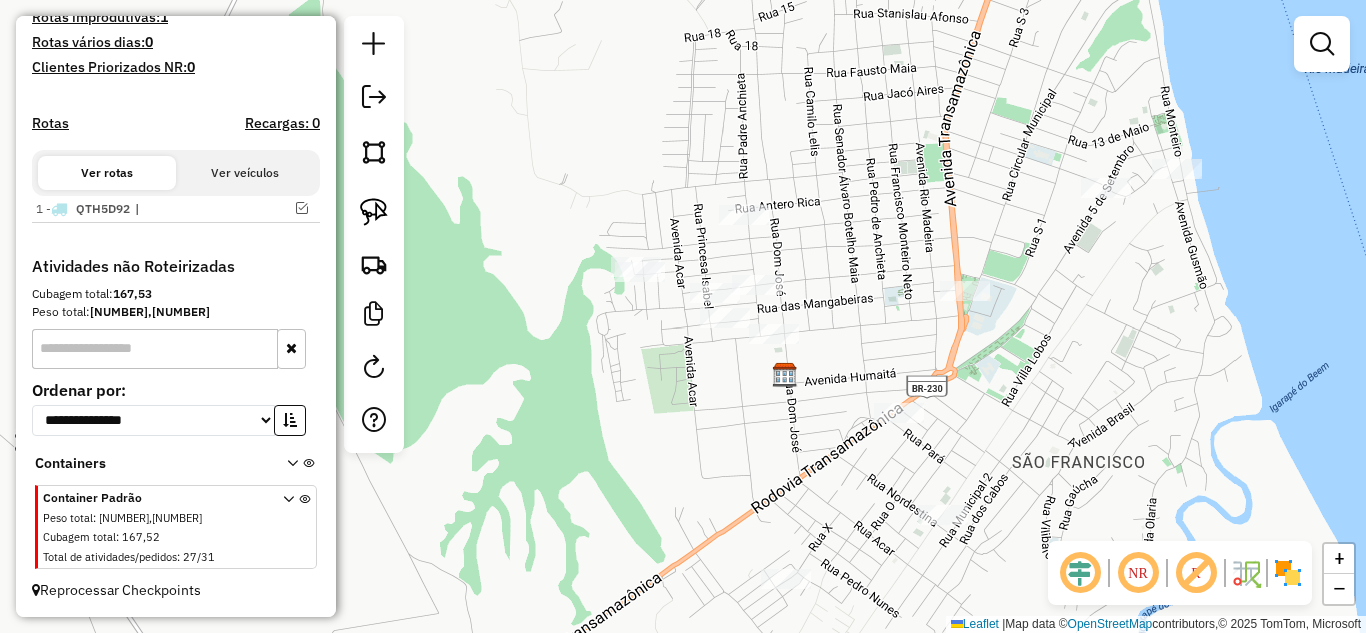 click 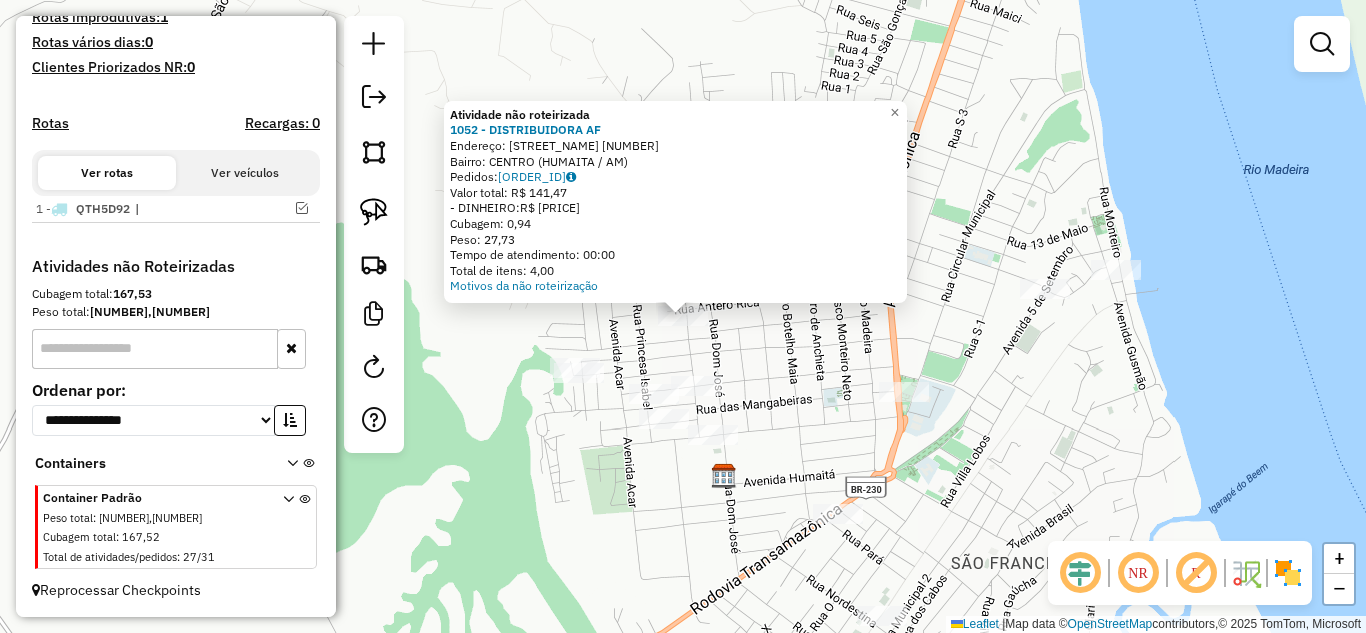 click on "Atividade não roteirizada [NUMBER] - [COMPANY_NAME]  Endereço:  [STREET_NAME] [NUMBER]   Bairro: [NEIGHBORHOOD] ([DISTRICT] / [STATE])   Pedidos:  [ORDER_ID]   Valor total: R$ [PRICE]   - DINHEIRO:  R$ [PRICE]   Cubagem: [NUMBER],[NUMBER]   Peso: [NUMBER],[NUMBER]   Tempo de atendimento: [TIME]   Total de itens: [NUMBER],[NUMBER]  Motivos da não roteirização × Janela de atendimento Grade de atendimento Capacidade Transportadoras Veículos Cliente Pedidos  Rotas Selecione os dias de semana para filtrar as janelas de atendimento  Seg   Ter   Qua   Qui   Sex   Sáb   Dom  Informe o período da janela de atendimento: De: Até:  Filtrar exatamente a janela do cliente  Considerar janela de atendimento padrão  Selecione os dias de semana para filtrar as grades de atendimento  Seg   Ter   Qua   Qui   Sex   Sáb   Dom   Considerar clientes sem dia de atendimento cadastrado  Clientes fora do dia de atendimento selecionado Filtrar as atividades entre os valores definidos abaixo:  Peso mínimo:   Peso máximo:   Cubagem mínima:   Cubagem máxima:   De:   Até:   De:   Até:  Veículo: +" 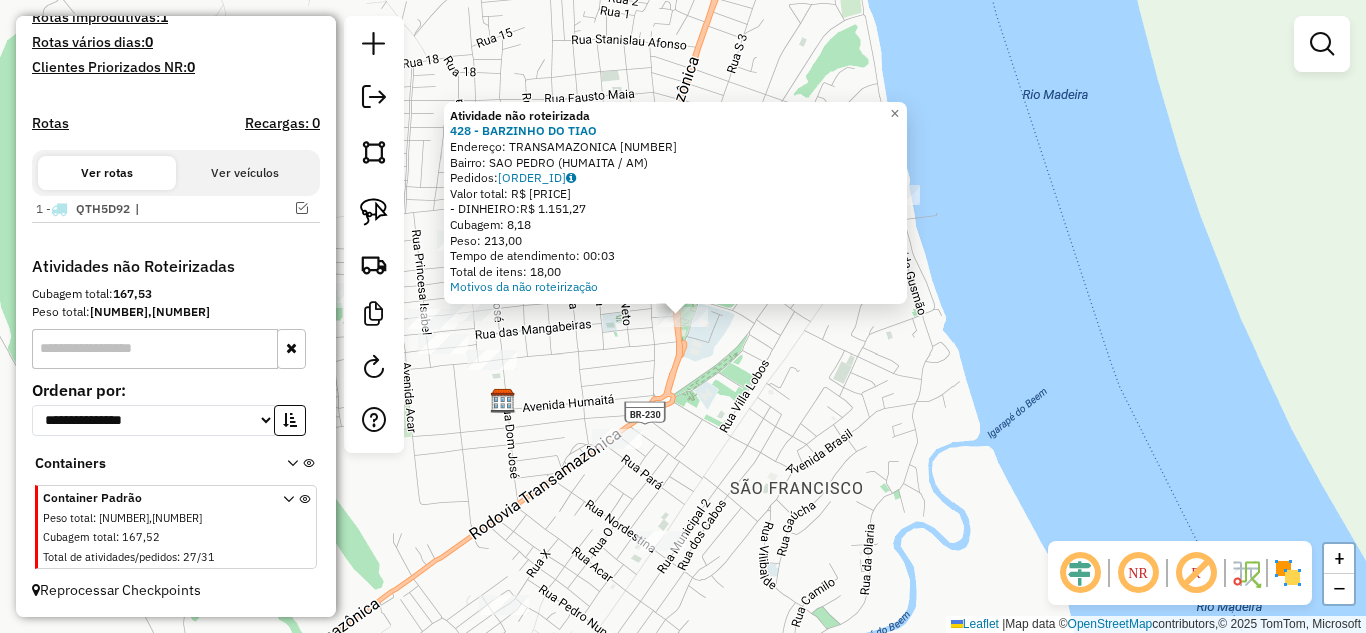 click on "Atividade não roteirizada [NUMBER] - [COMPANY_NAME]  Endereço:  [STREET_NAME] [NUMBER]   Bairro: [NEIGHBORHOOD] ([DISTRICT] / [STATE])   Pedidos:  [ORDER_ID]   Valor total: R$ [PRICE]   - DINHEIRO:  R$ [PRICE]   Cubagem: [NUMBER],[NUMBER]   Peso: [NUMBER],[NUMBER]   Tempo de atendimento: [TIME]   Total de itens: [NUMBER],[NUMBER]  Motivos da não roteirização × Janela de atendimento Grade de atendimento Capacidade Transportadoras Veículos Cliente Pedidos  Rotas Selecione os dias de semana para filtrar as janelas de atendimento  Seg   Ter   Qua   Qui   Sex   Sáb   Dom  Informe o período da janela de atendimento: De: Até:  Filtrar exatamente a janela do cliente  Considerar janela de atendimento padrão  Selecione os dias de semana para filtrar as grades de atendimento  Seg   Ter   Qua   Qui   Sex   Sáb   Dom   Considerar clientes sem dia de atendimento cadastrado  Clientes fora do dia de atendimento selecionado Filtrar as atividades entre os valores definidos abaixo:  Peso mínimo:   Peso máximo:   Cubagem mínima:   Cubagem máxima:   De:   Até:   De:" 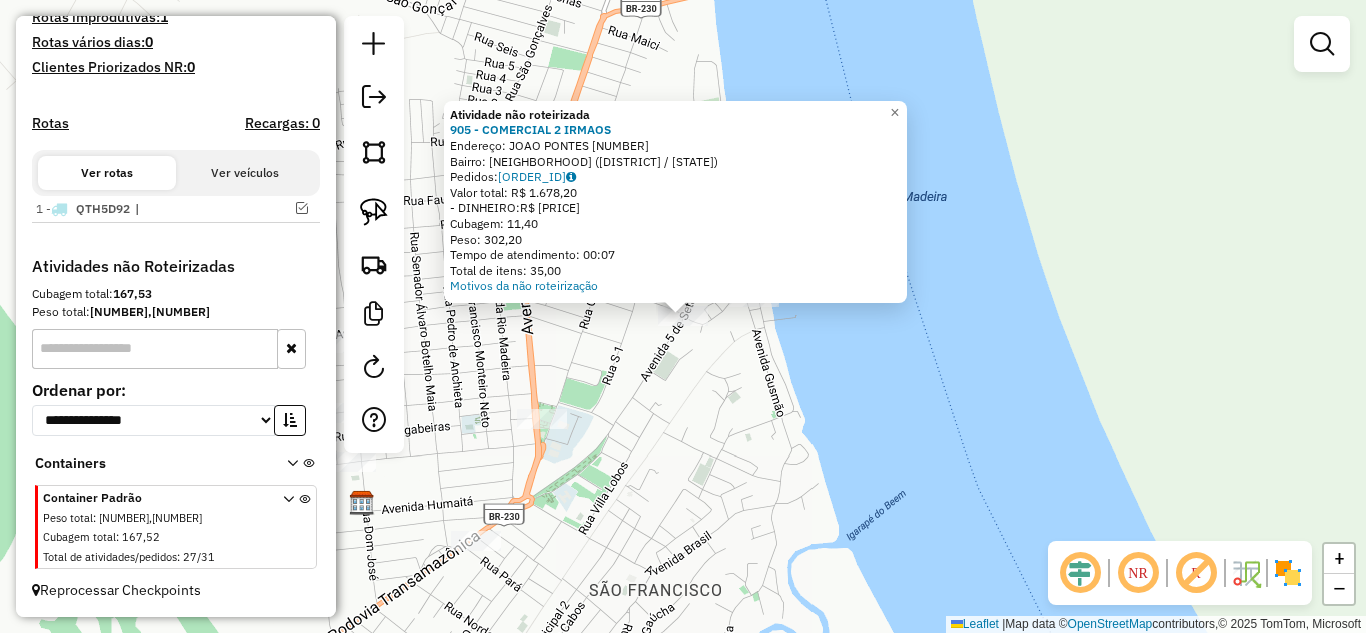 click on "Atividade não roteirizada [NUMBER] - [COMPANY_NAME]  Endereço:  [STREET_NAME] [NUMBER]   Bairro: [NEIGHBORHOOD] ([DISTRICT] / [STATE])   Pedidos:  [ORDER_ID]   Valor total: R$ [PRICE]   - DINHEIRO:  R$ [PRICE]   Cubagem: [NUMBER],[NUMBER]   Peso: [NUMBER],[NUMBER]   Tempo de atendimento: [TIME]   Total de itens: [NUMBER],[NUMBER]  Motivos da não roteirização × Janela de atendimento Grade de atendimento Capacidade Transportadoras Veículos Cliente Pedidos  Rotas Selecione os dias de semana para filtrar as janelas de atendimento  Seg   Ter   Qua   Qui   Sex   Sáb   Dom  Informe o período da janela de atendimento: De: Até:  Filtrar exatamente a janela do cliente  Considerar janela de atendimento padrão  Selecione os dias de semana para filtrar as grades de atendimento  Seg   Ter   Qua   Qui   Sex   Sáb   Dom   Considerar clientes sem dia de atendimento cadastrado  Clientes fora do dia de atendimento selecionado Filtrar as atividades entre os valores definidos abaixo:  Peso mínimo:   Peso máximo:   Cubagem mínima:   Cubagem máxima:   De:   Até:   De:  De:" 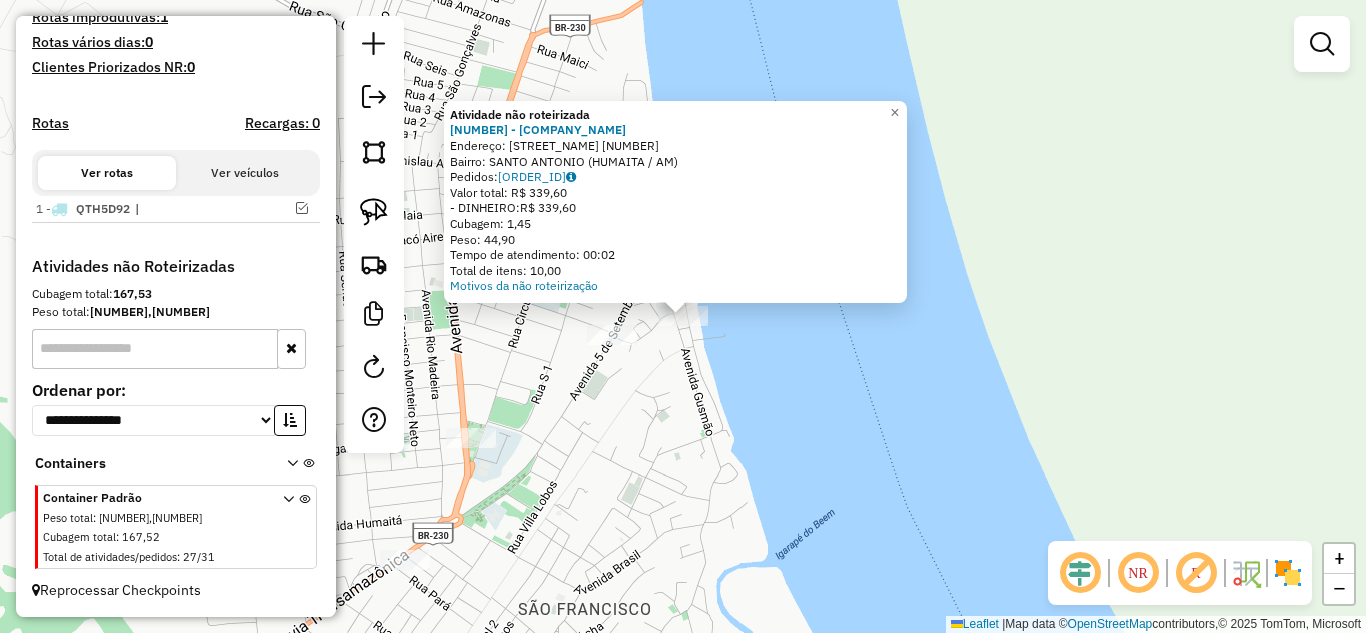 click on "Atividade não roteirizada [NUMBER] - [COMPANY_NAME]  Endereço:  [STREET_NAME] [NUMBER]   Bairro: [NEIGHBORHOOD] ([DISTRICT] / [STATE])   Pedidos:  [ORDER_ID]   Valor total: R$ [PRICE]   - DINHEIRO:  R$ [PRICE]   Cubagem: [NUMBER],[NUMBER]   Peso: [NUMBER],[NUMBER]   Tempo de atendimento: [TIME]   Total de itens: [NUMBER],[NUMBER]  Motivos da não roteirização × Janela de atendimento Grade de atendimento Capacidade Transportadoras Veículos Cliente Pedidos  Rotas Selecione os dias de semana para filtrar as janelas de atendimento  Seg   Ter   Qua   Qui   Sex   Sáb   Dom  Informe o período da janela de atendimento: De: Até:  Filtrar exatamente a janela do cliente  Considerar janela de atendimento padrão  Selecione os dias de semana para filtrar as grades de atendimento  Seg   Ter   Qua   Qui   Sex   Sáb   Dom   Considerar clientes sem dia de atendimento cadastrado  Clientes fora do dia de atendimento selecionado Filtrar as atividades entre os valores definidos abaixo:  Peso mínimo:   Peso máximo:   Cubagem mínima:   Cubagem máxima:   De:   Até:   De:  +" 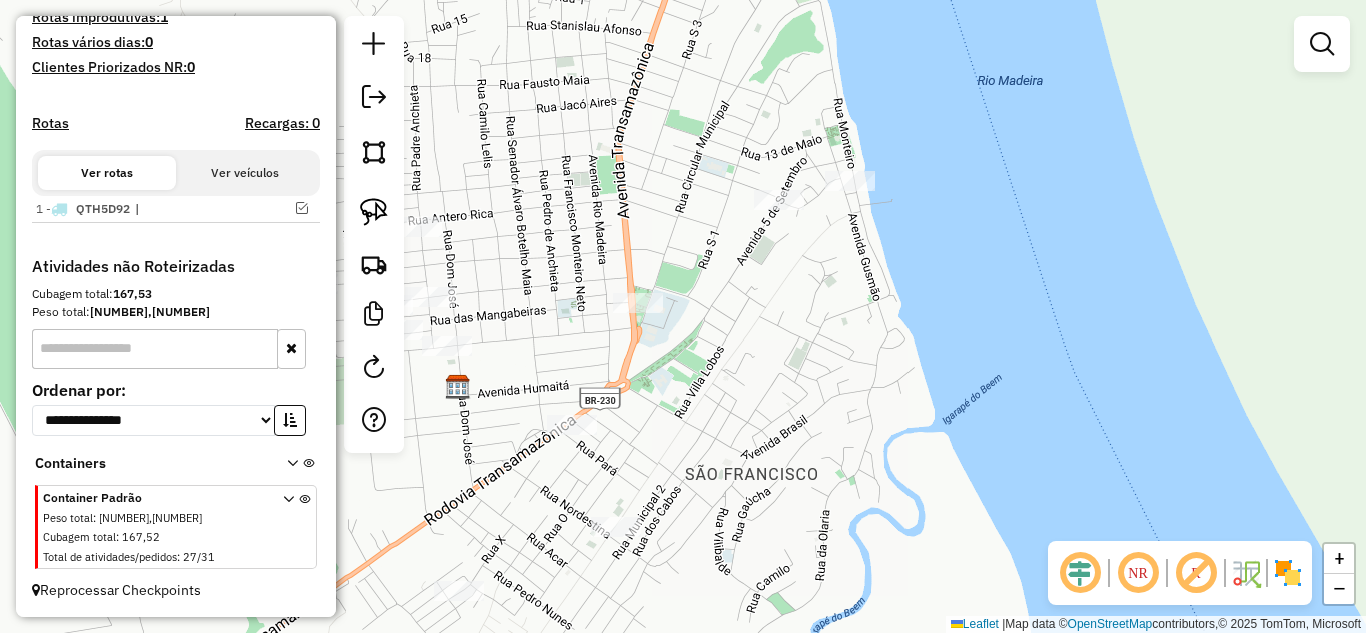 drag, startPoint x: 655, startPoint y: 454, endPoint x: 1019, endPoint y: 199, distance: 444.43335 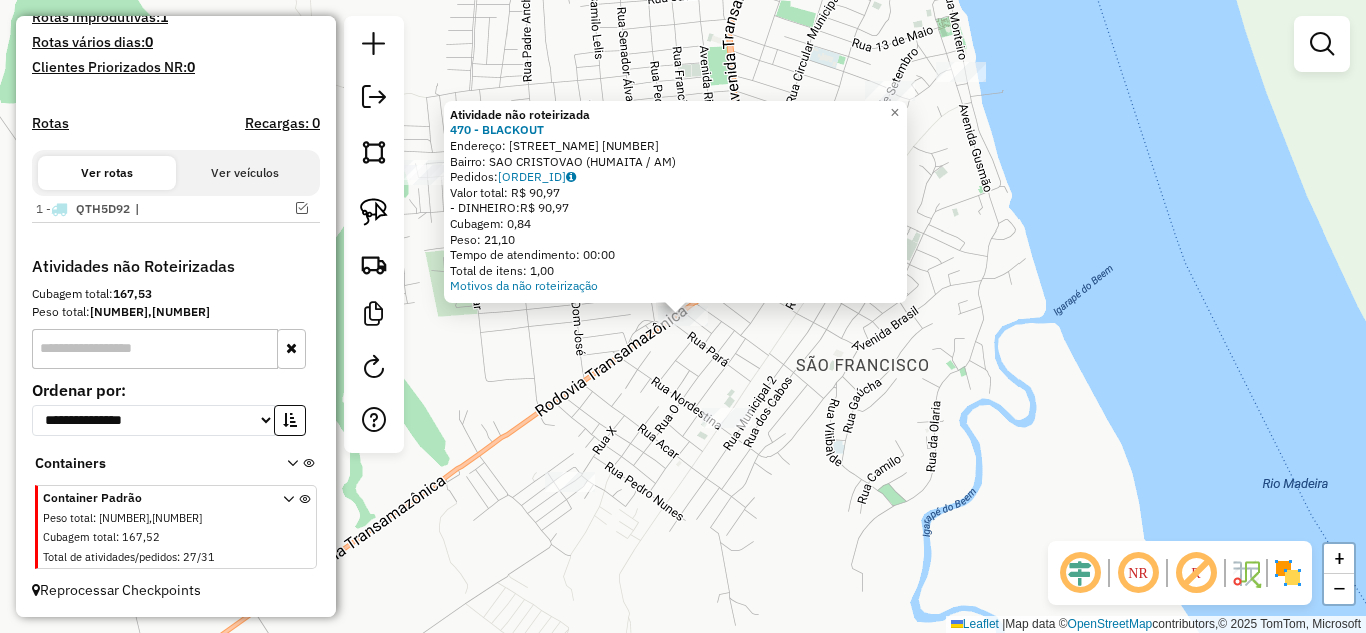 click on "Atividade não roteirizada [NUMBER] - [COMPANY_NAME]  Endereço:  [STREET_NAME] [NUMBER]   Bairro: [NEIGHBORHOOD] ([DISTRICT] / [STATE])   Pedidos:  [ORDER_ID]   Valor total: R$ [PRICE]   - DINHEIRO:  R$ [PRICE]   Cubagem: [NUMBER],[NUMBER]   Peso: [NUMBER],[NUMBER]   Tempo de atendimento: [TIME]   Total de itens: [NUMBER],[NUMBER]  Motivos da não roteirização × Janela de atendimento Grade de atendimento Capacidade Transportadoras Veículos Cliente Pedidos  Rotas Selecione os dias de semana para filtrar as janelas de atendimento  Seg   Ter   Qua   Qui   Sex   Sáb   Dom  Informe o período da janela de atendimento: De: Até:  Filtrar exatamente a janela do cliente  Considerar janela de atendimento padrão  Selecione os dias de semana para filtrar as grades de atendimento  Seg   Ter   Qua   Qui   Sex   Sáb   Dom   Considerar clientes sem dia de atendimento cadastrado  Clientes fora do dia de atendimento selecionado Filtrar as atividades entre os valores definidos abaixo:  Peso mínimo:   Peso máximo:   Cubagem mínima:   Cubagem máxima:   De:   Até:   De:   Até:  Veículo: De:" 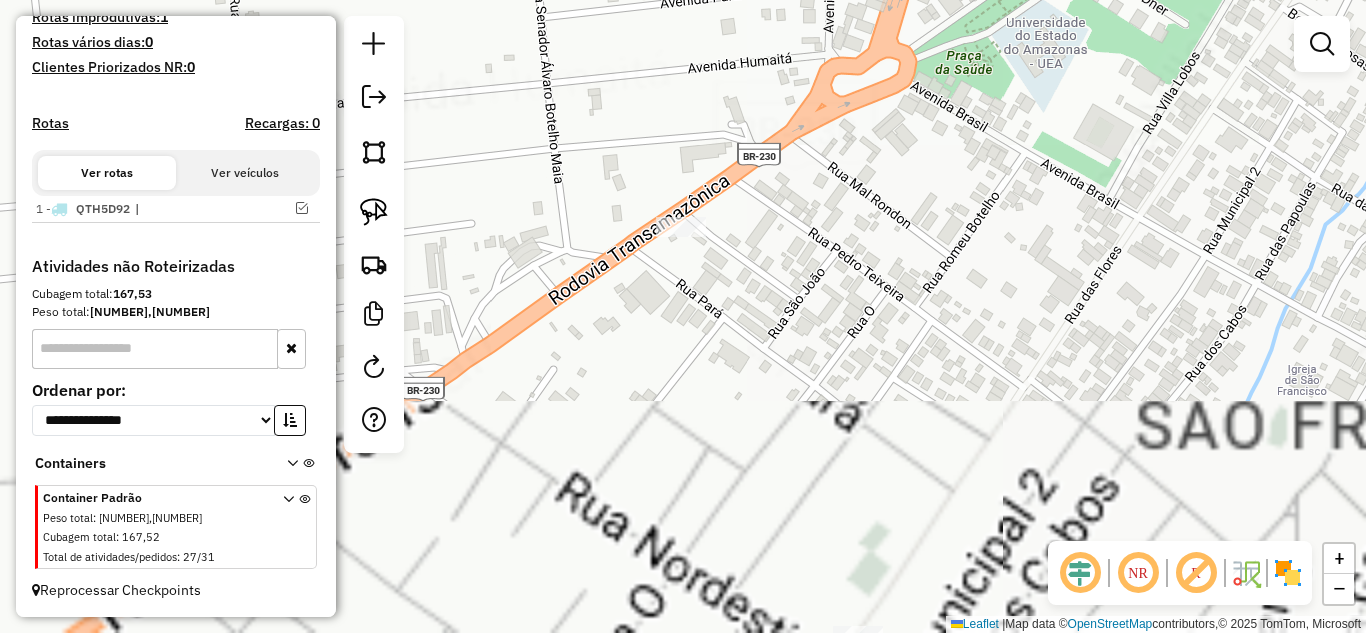 click on "Janela de atendimento Grade de atendimento Capacidade Transportadoras Veículos Cliente Pedidos  Rotas Selecione os dias de semana para filtrar as janelas de atendimento  Seg   Ter   Qua   Qui   Sex   Sáb   Dom  Informe o período da janela de atendimento: De: Até:  Filtrar exatamente a janela do cliente  Considerar janela de atendimento padrão  Selecione os dias de semana para filtrar as grades de atendimento  Seg   Ter   Qua   Qui   Sex   Sáb   Dom   Considerar clientes sem dia de atendimento cadastrado  Clientes fora do dia de atendimento selecionado Filtrar as atividades entre os valores definidos abaixo:  Peso mínimo:   Peso máximo:   Cubagem mínima:   Cubagem máxima:   De:   Até:  Filtrar as atividades entre o tempo de atendimento definido abaixo:  De:   Até:   Considerar capacidade total dos clientes não roteirizados Transportadora: Selecione um ou mais itens Tipo de veículo: Selecione um ou mais itens Veículo: Selecione um ou mais itens Motorista: Selecione um ou mais itens Nome: Rótulo:" 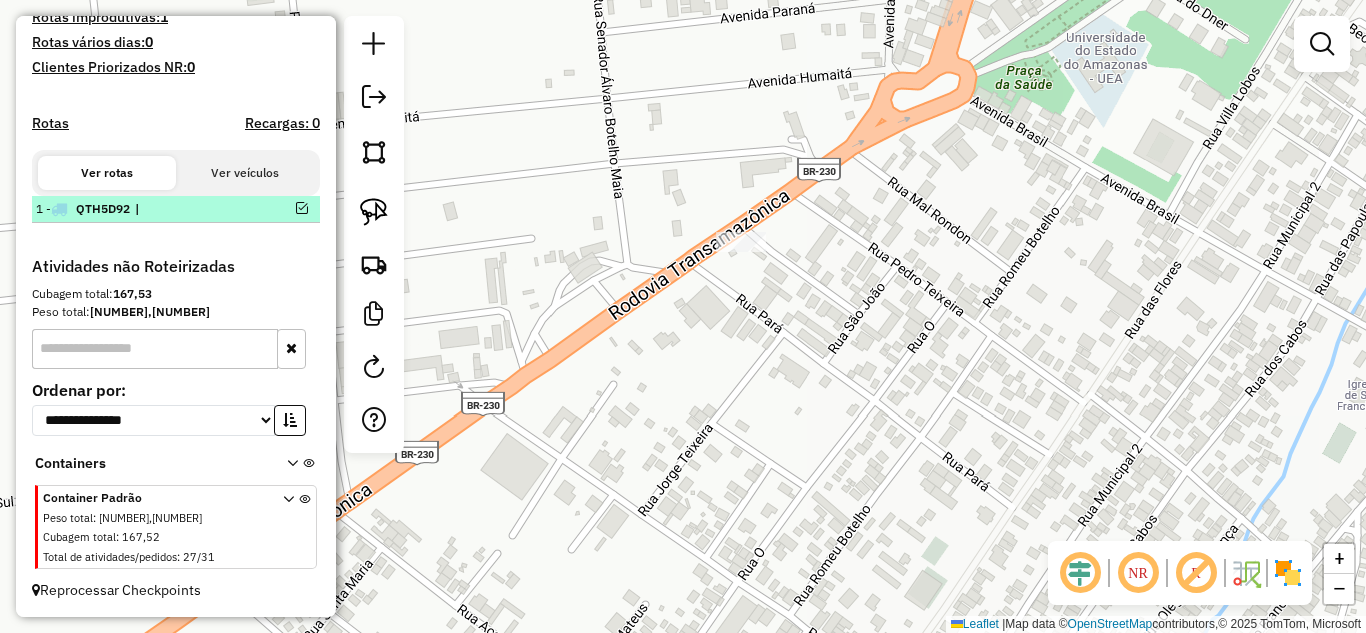 click at bounding box center (302, 208) 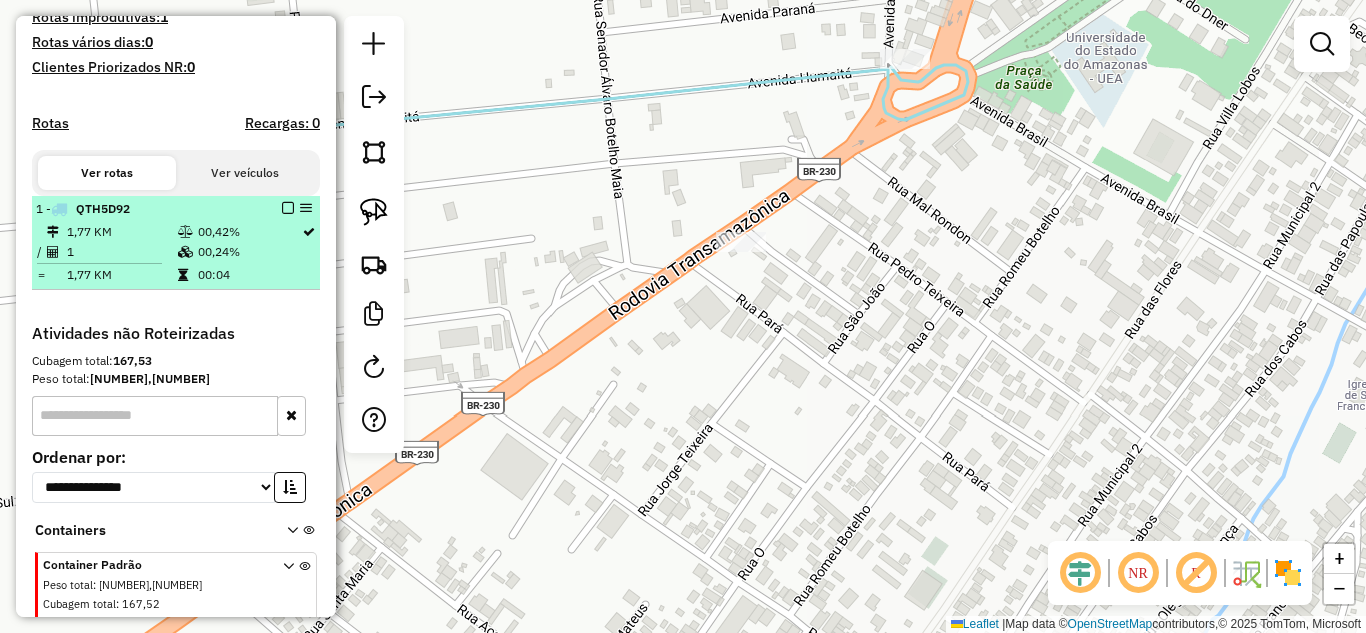 scroll, scrollTop: 621, scrollLeft: 0, axis: vertical 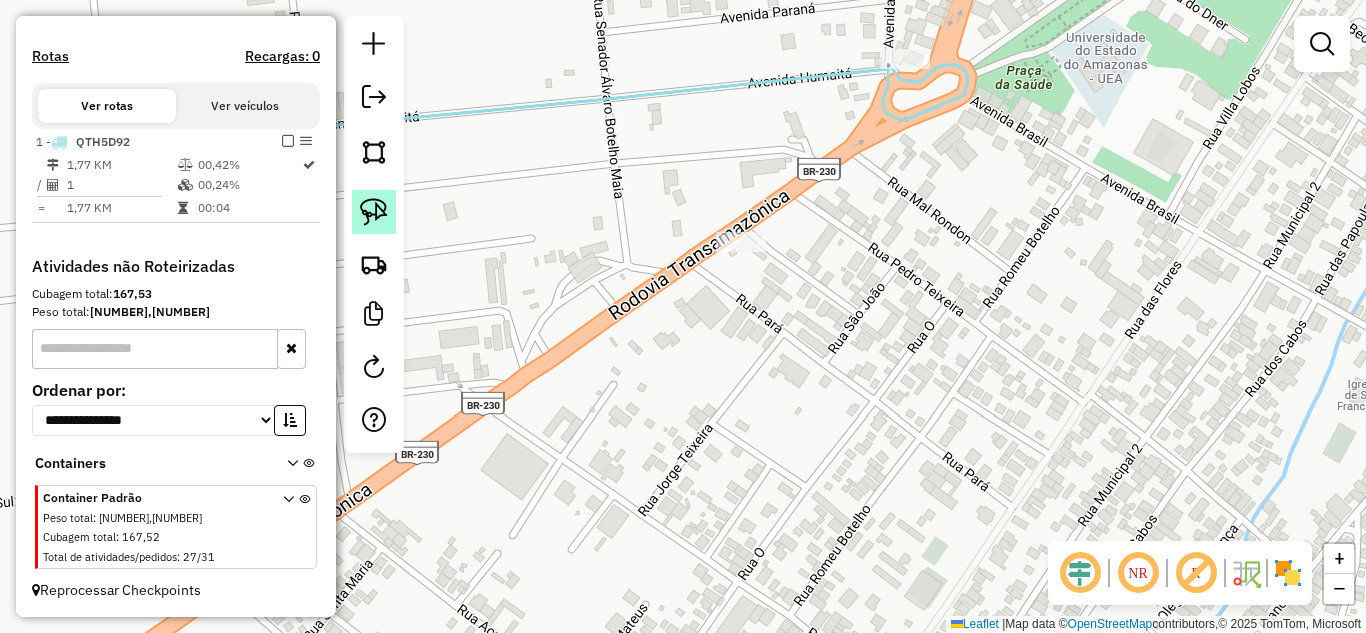 click 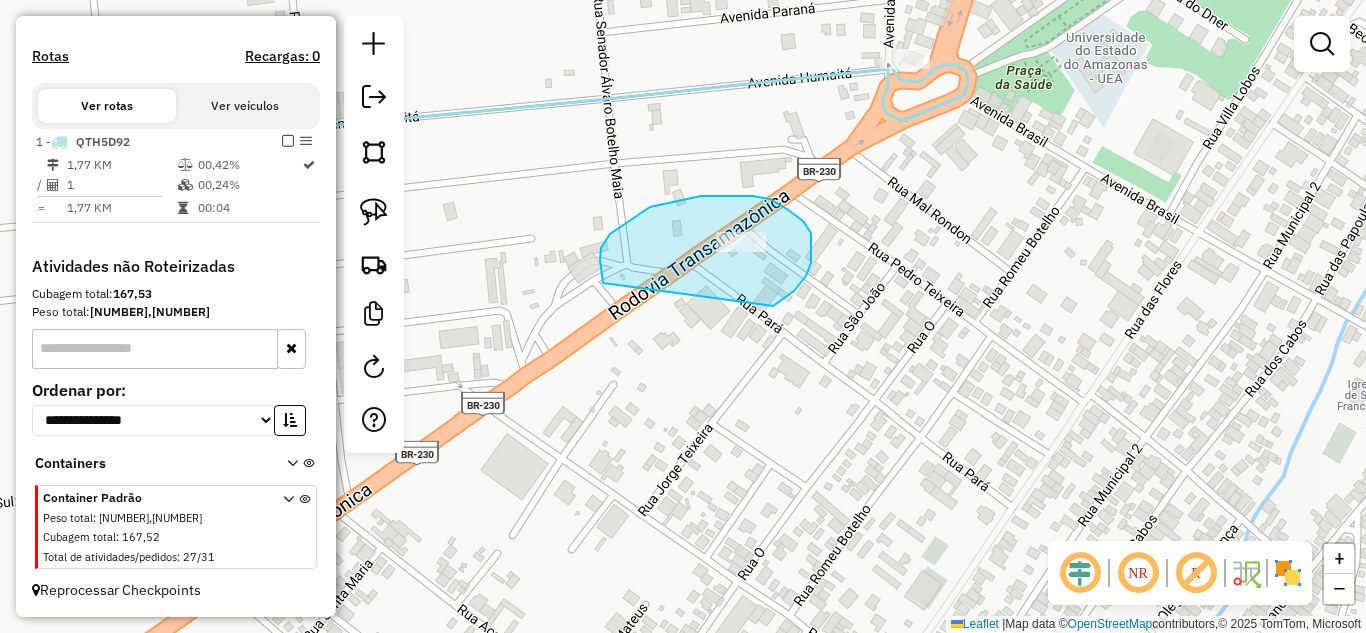 drag, startPoint x: 603, startPoint y: 283, endPoint x: 770, endPoint y: 304, distance: 168.31519 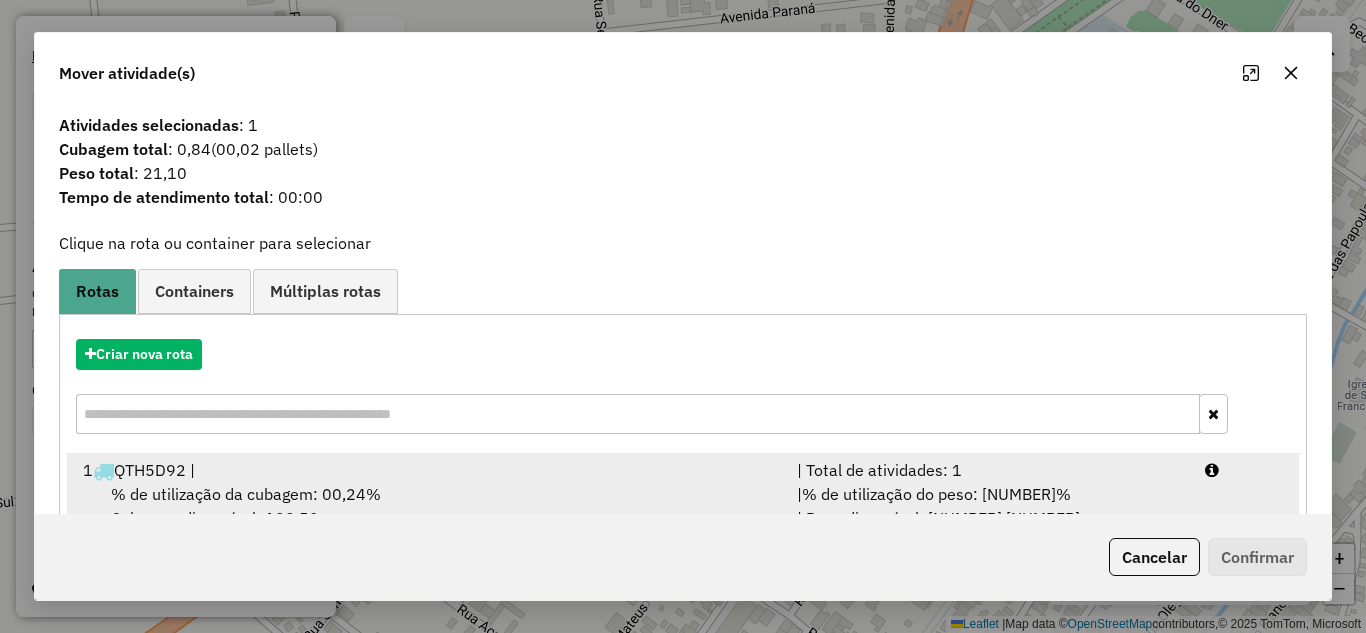 click on "| Total de atividades: 1" at bounding box center (989, 470) 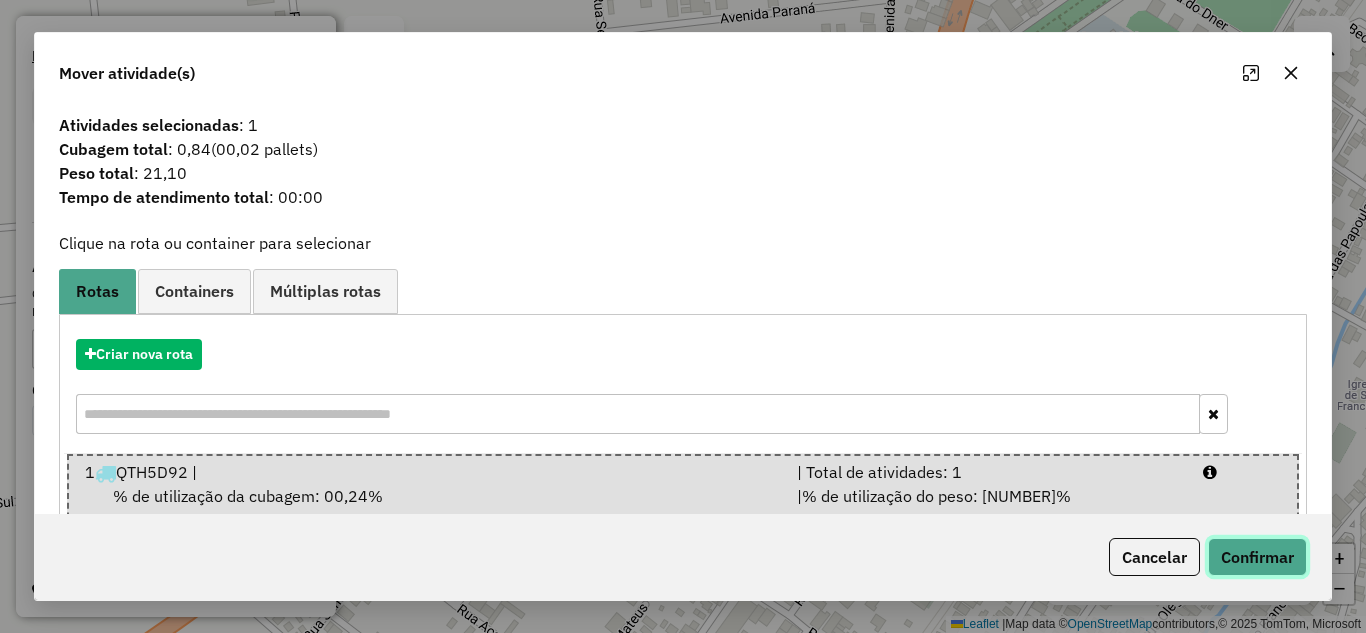 click on "Confirmar" 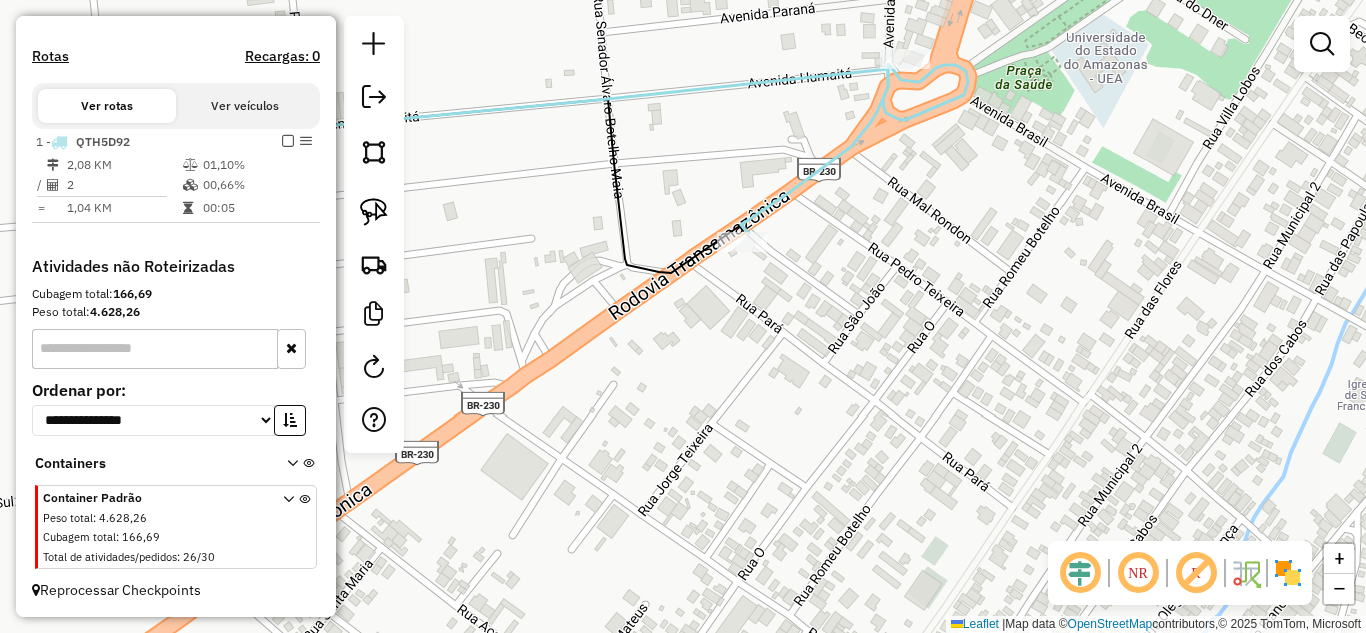 select on "**********" 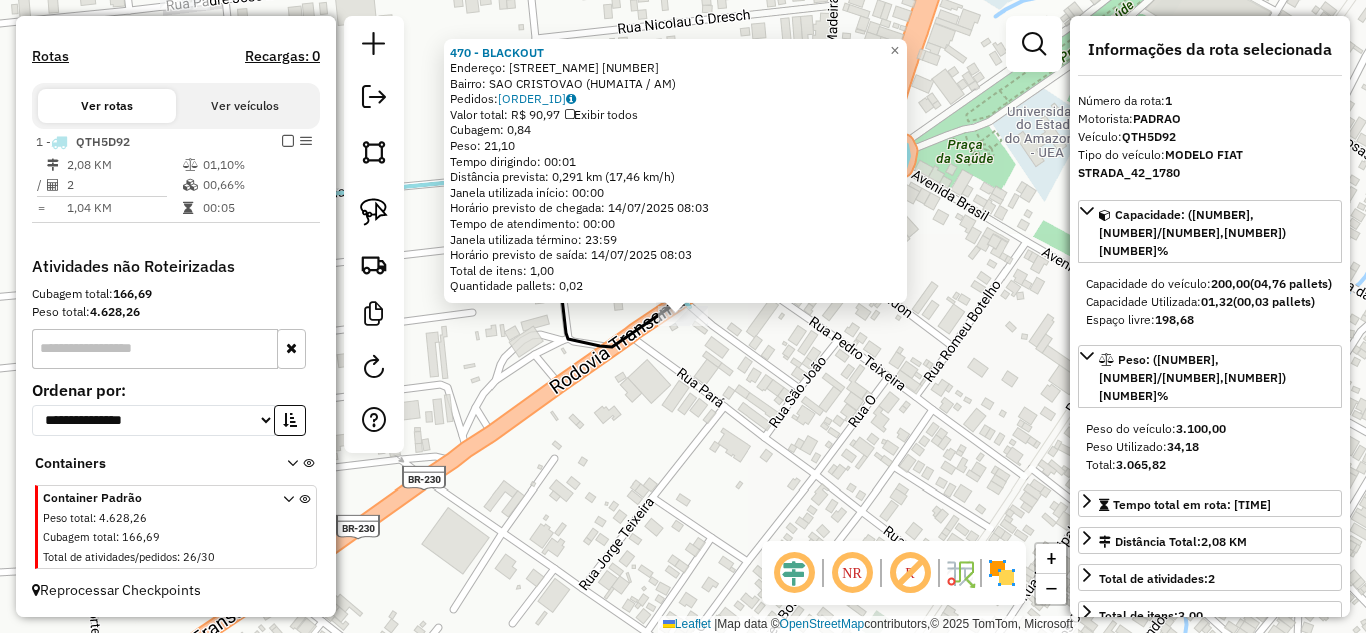 click on "470 - BLACKOUT  Endereço:  [STREET] [NUMBER]   Bairro: [CITY] ([REGION] / [STATE])   Pedidos:  [ORDER_ID]   Valor total: R$ 90,97   Exibir todos   Cubagem: 0,84  Peso: 21,10  Tempo dirigindo: 00:01   Distância prevista: 0,291 km (17,46 km/h)   Janela utilizada início: 00:00   Horário previsto de chegada: 14/07/2025 08:03   Tempo de atendimento: 00:00   Janela utilizada término: 23:59   Horário previsto de saída: 14/07/2025 08:03   Total de itens: 1,00   Quantidade pallets: 0,02  × Janela de atendimento Grade de atendimento Capacidade Transportadoras Veículos Cliente Pedidos  Rotas Selecione os dias de semana para filtrar as janelas de atendimento  Seg   Ter   Qua   Qui   Sex   Sáb   Dom  Informe o período da janela de atendimento: De: Até:  Filtrar exatamente a janela do cliente  Considerar janela de atendimento padrão  Selecione os dias de semana para filtrar as grades de atendimento  Seg   Ter   Qua   Qui   Sex   Sáb   Dom   Considerar clientes sem dia de atendimento cadastrado  Peso mínimo:   De:  +" 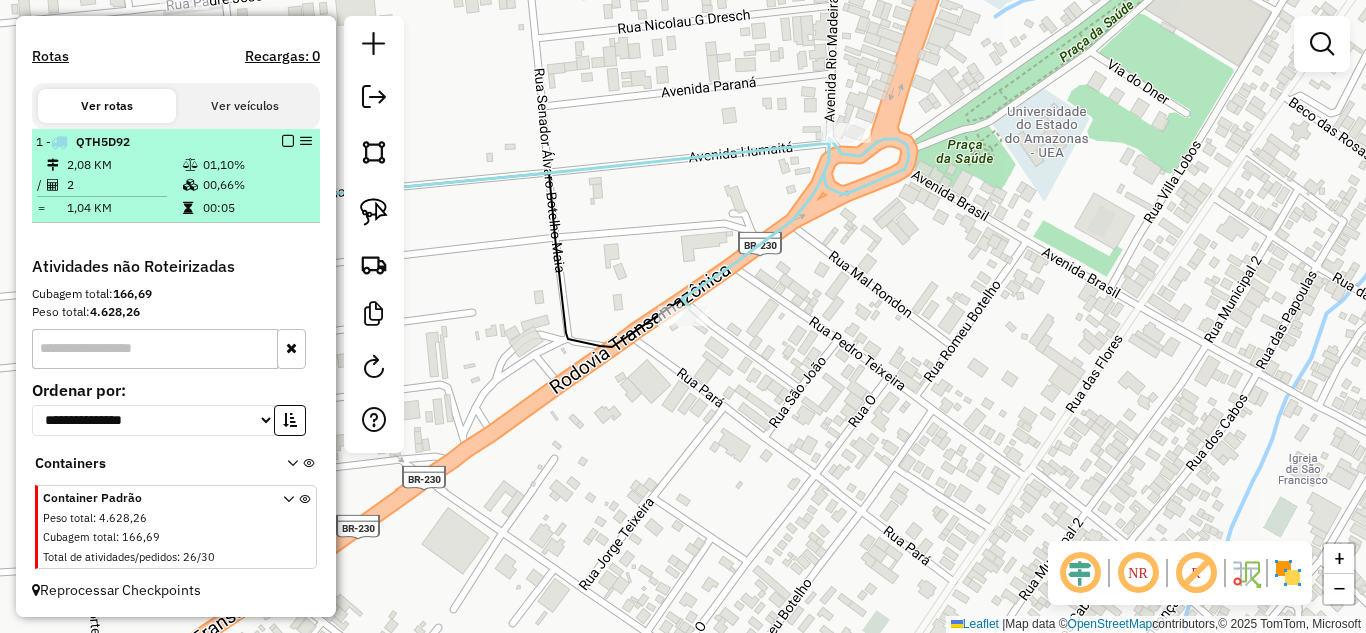 click at bounding box center [288, 141] 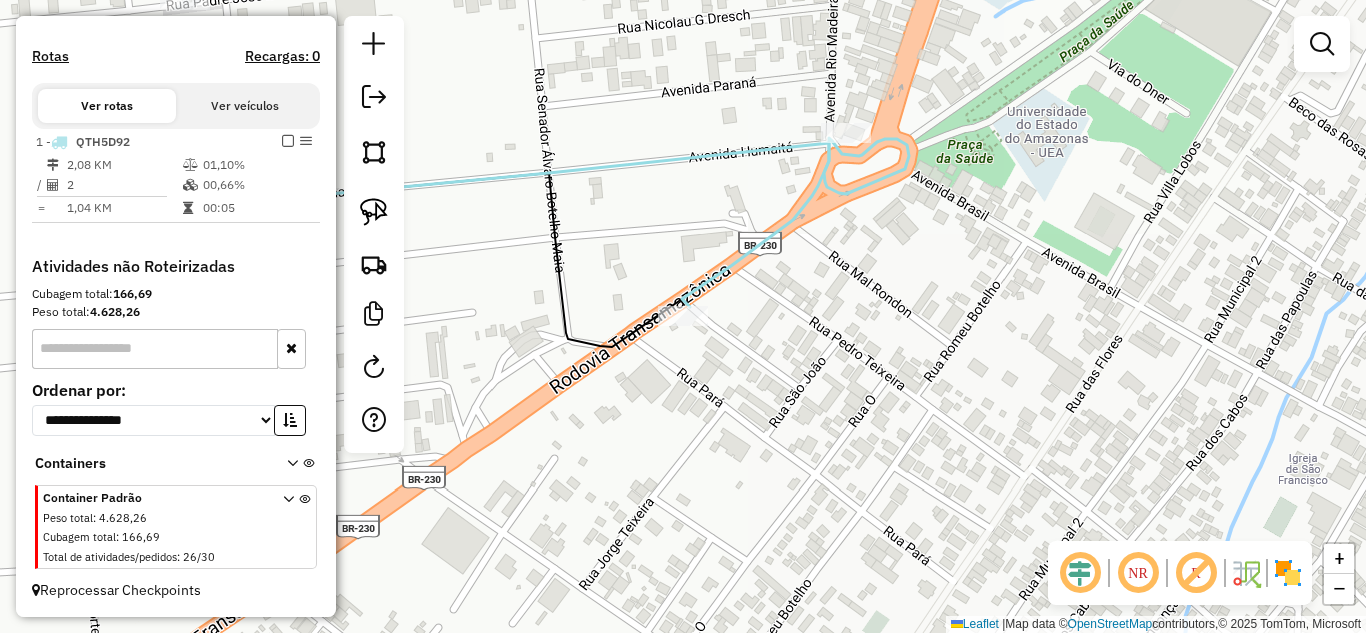 scroll, scrollTop: 554, scrollLeft: 0, axis: vertical 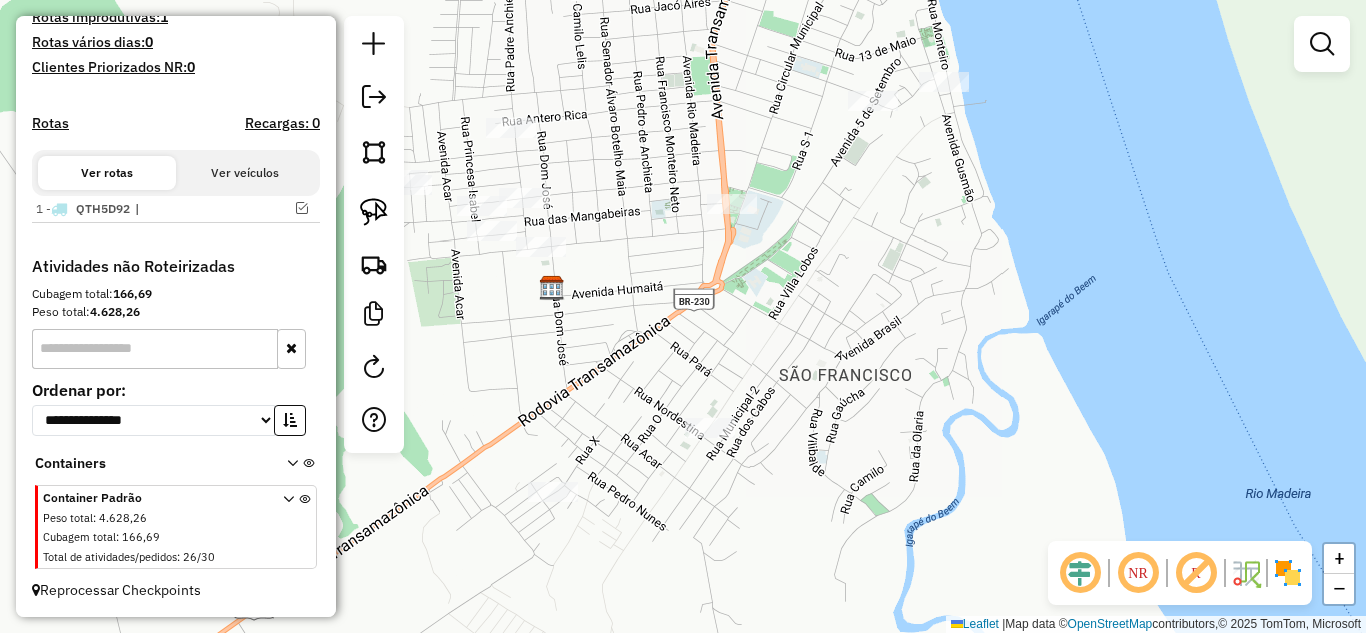 drag, startPoint x: 730, startPoint y: 312, endPoint x: 892, endPoint y: 404, distance: 186.30083 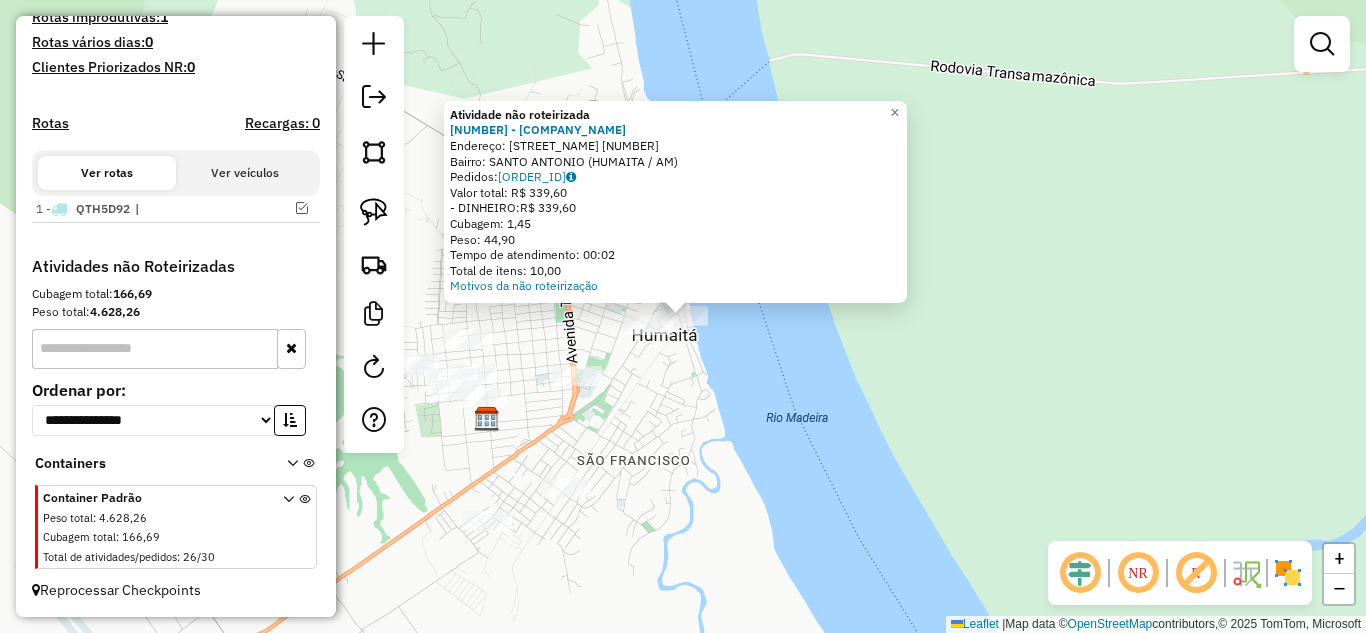 click on "Atividade não roteirizada [NUMBER] - [COMPANY_NAME]  Endereço:  [STREET_NAME] [NUMBER]   Bairro: [NEIGHBORHOOD] ([DISTRICT] / [STATE])   Pedidos:  [ORDER_ID]   Valor total: R$ [PRICE]   - DINHEIRO:  R$ [PRICE]   Cubagem: [NUMBER],[NUMBER]   Peso: [NUMBER],[NUMBER]   Tempo de atendimento: [TIME]   Total de itens: [NUMBER],[NUMBER]  Motivos da não roteirização × Janela de atendimento Grade de atendimento Capacidade Transportadoras Veículos Cliente Pedidos  Rotas Selecione os dias de semana para filtrar as janelas de atendimento  Seg   Ter   Qua   Qui   Sex   Sáb   Dom  Informe o período da janela de atendimento: De: Até:  Filtrar exatamente a janela do cliente  Considerar janela de atendimento padrão  Selecione os dias de semana para filtrar as grades de atendimento  Seg   Ter   Qua   Qui   Sex   Sáb   Dom   Considerar clientes sem dia de atendimento cadastrado  Clientes fora do dia de atendimento selecionado Filtrar as atividades entre os valores definidos abaixo:  Peso mínimo:   Peso máximo:   Cubagem mínima:   Cubagem máxima:   De:   Até:   De:  +" 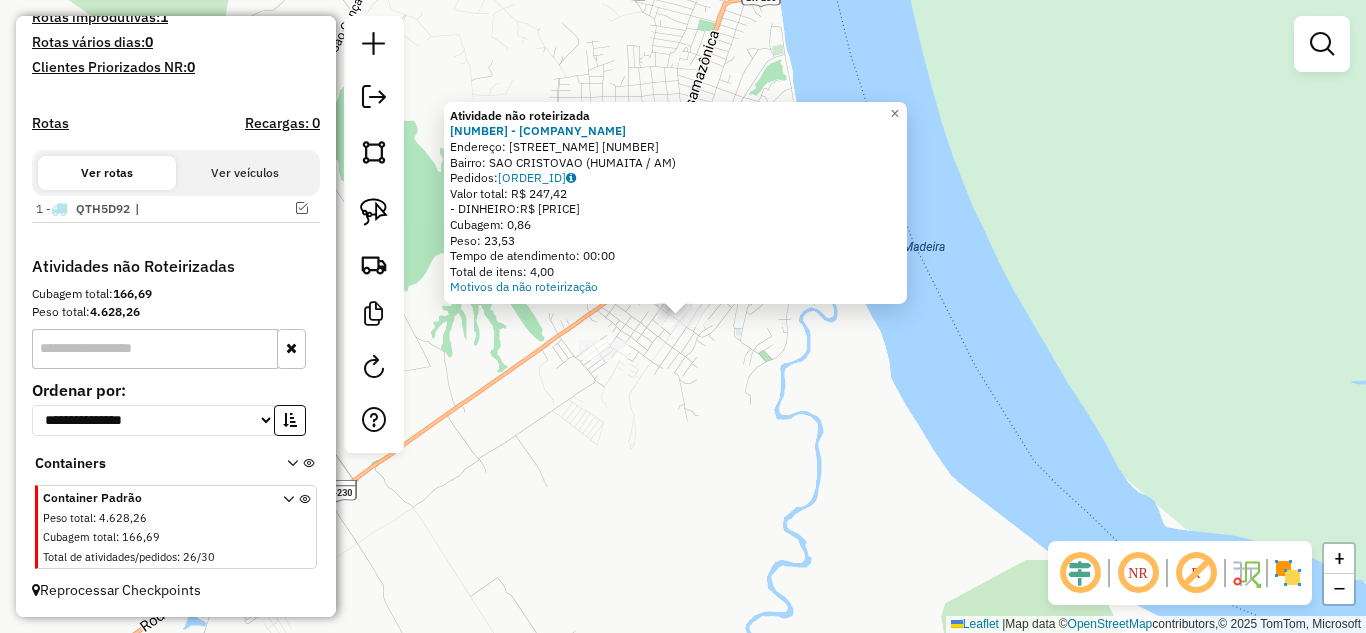 click 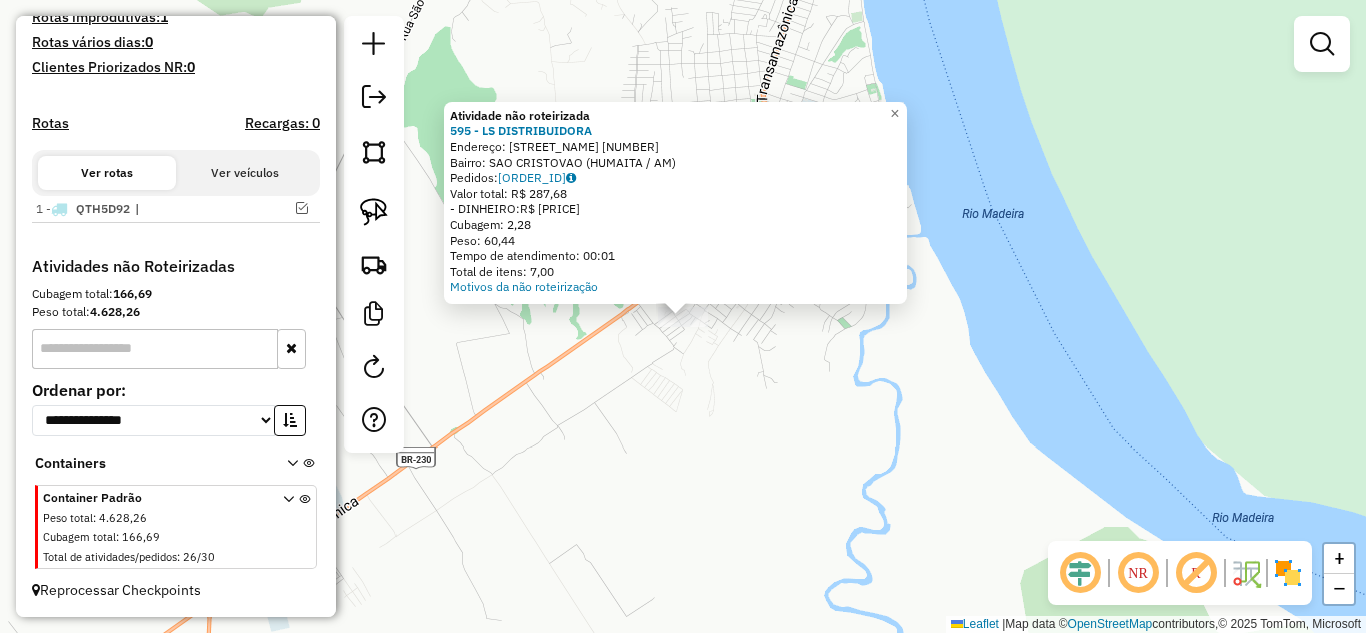 click on "Atividade não roteirizada 595 - LS DISTRIBUIDORA  Endereço:  Rua [STREET] [NUMBER]   Bairro: [CITY] ([REGION] / [STATE])   Pedidos:  [ORDER_ID]   Valor total: R$ 287,68   - DINHEIRO:  R$ 287,68   Cubagem: 2,28   Peso: 60,44   Tempo de atendimento: 00:01   Total de itens: 7,00  Motivos da não roteirização × Janela de atendimento Grade de atendimento Capacidade Transportadoras Veículos Cliente Pedidos  Rotas Selecione os dias de semana para filtrar as janelas de atendimento  Seg   Ter   Qua   Qui   Sex   Sáb   Dom  Informe o período da janela de atendimento: De: Até:  Filtrar exatamente a janela do cliente  Considerar janela de atendimento padrão  Selecione os dias de semana para filtrar as grades de atendimento  Seg   Ter   Qua   Qui   Sex   Sáb   Dom   Considerar clientes sem dia de atendimento cadastrado  Clientes fora do dia de atendimento selecionado Filtrar as atividades entre os valores definidos abaixo:  Peso mínimo:   Peso máximo:   Cubagem mínima:   Cubagem máxima:   De:   Até:   De:   Até:  De:" 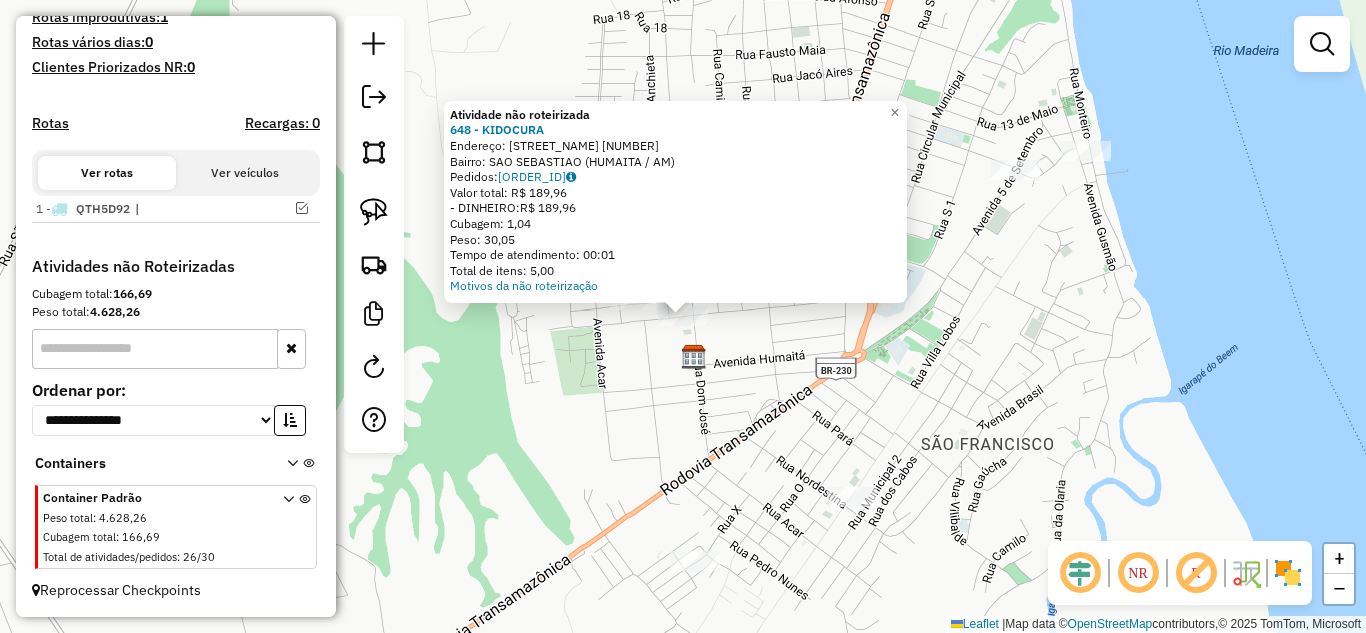 click on "Atividade não roteirizada [NUMBER] - [COMPANY_NAME]  Endereço:  [STREET_NAME] [NUMBER]   Bairro: [NEIGHBORHOOD] ([DISTRICT] / [STATE])   Pedidos:  [ORDER_ID]   Valor total: R$ [PRICE]   - DINHEIRO:  R$ [PRICE]   Cubagem: [NUMBER],[NUMBER]   Peso: [NUMBER],[NUMBER]   Tempo de atendimento: [TIME]   Total de itens: [NUMBER],[NUMBER]  Motivos da não roteirização × Janela de atendimento Grade de atendimento Capacidade Transportadoras Veículos Cliente Pedidos  Rotas Selecione os dias de semana para filtrar as janelas de atendimento  Seg   Ter   Qua   Qui   Sex   Sáb   Dom  Informe o período da janela de atendimento: De: Até:  Filtrar exatamente a janela do cliente  Considerar janela de atendimento padrão  Selecione os dias de semana para filtrar as grades de atendimento  Seg   Ter   Qua   Qui   Sex   Sáb   Dom   Considerar clientes sem dia de atendimento cadastrado  Clientes fora do dia de atendimento selecionado Filtrar as atividades entre os valores definidos abaixo:  Peso mínimo:   Peso máximo:   Cubagem mínima:   Cubagem máxima:   De:   Até:  +" 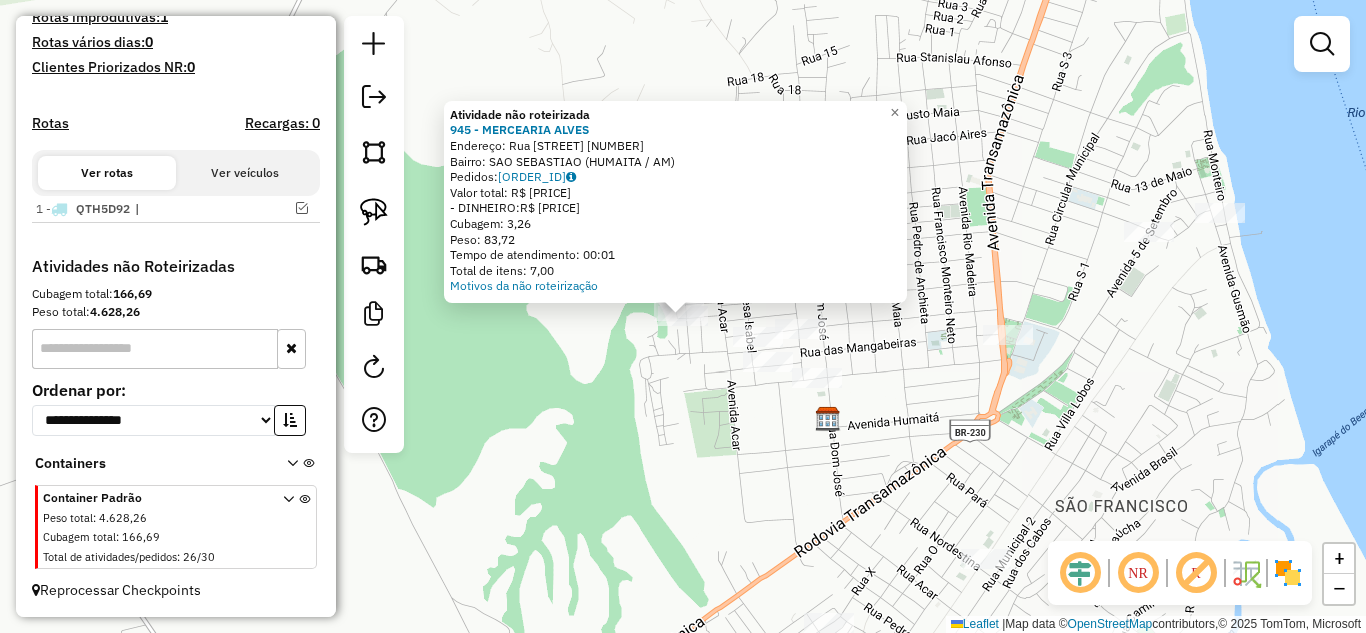 click on "Atividade não roteirizada [NUMBER] - [COMPANY_NAME]  Endereço:  [STREET_NAME] [NUMBER]   Bairro: [NEIGHBORHOOD] ([DISTRICT] / [STATE])   Pedidos:  [ORDER_ID]   Valor total: R$ [PRICE]   - DINHEIRO:  R$ [PRICE]   Cubagem: [NUMBER],[NUMBER]   Peso: [NUMBER],[NUMBER]   Tempo de atendimento: [TIME]   Total de itens: [NUMBER],[NUMBER]  Motivos da não roteirização × Janela de atendimento Grade de atendimento Capacidade Transportadoras Veículos Cliente Pedidos  Rotas Selecione os dias de semana para filtrar as janelas de atendimento  Seg   Ter   Qua   Qui   Sex   Sáb   Dom  Informe o período da janela de atendimento: De: Até:  Filtrar exatamente a janela do cliente  Considerar janela de atendimento padrão  Selecione os dias de semana para filtrar as grades de atendimento  Seg   Ter   Qua   Qui   Sex   Sáb   Dom   Considerar clientes sem dia de atendimento cadastrado  Clientes fora do dia de atendimento selecionado Filtrar as atividades entre os valores definidos abaixo:  Peso mínimo:   Peso máximo:   Cubagem mínima:   Cubagem máxima:   De:   Até:  De:" 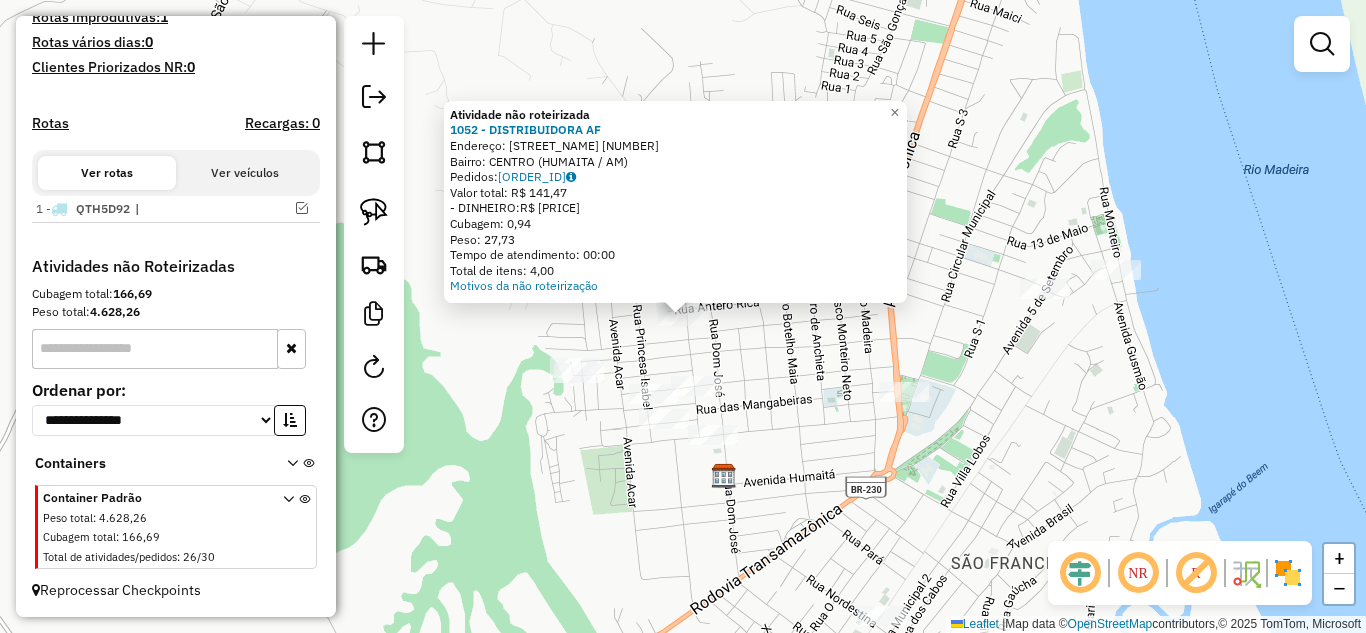 click on "Atividade não roteirizada [NUMBER] - [COMPANY_NAME]  Endereço:  [STREET_NAME] [NUMBER]   Bairro: [NEIGHBORHOOD] ([DISTRICT] / [STATE])   Pedidos:  [ORDER_ID]   Valor total: R$ [PRICE]   - DINHEIRO:  R$ [PRICE]   Cubagem: [NUMBER],[NUMBER]   Peso: [NUMBER],[NUMBER]   Tempo de atendimento: [TIME]   Total de itens: [NUMBER],[NUMBER]  Motivos da não roteirização × Janela de atendimento Grade de atendimento Capacidade Transportadoras Veículos Cliente Pedidos  Rotas Selecione os dias de semana para filtrar as janelas de atendimento  Seg   Ter   Qua   Qui   Sex   Sáb   Dom  Informe o período da janela de atendimento: De: Até:  Filtrar exatamente a janela do cliente  Considerar janela de atendimento padrão  Selecione os dias de semana para filtrar as grades de atendimento  Seg   Ter   Qua   Qui   Sex   Sáb   Dom   Considerar clientes sem dia de atendimento cadastrado  Clientes fora do dia de atendimento selecionado Filtrar as atividades entre os valores definidos abaixo:  Peso mínimo:   Peso máximo:   Cubagem mínima:   Cubagem máxima:   De:   Até:   De:   Até:  Veículo: +" 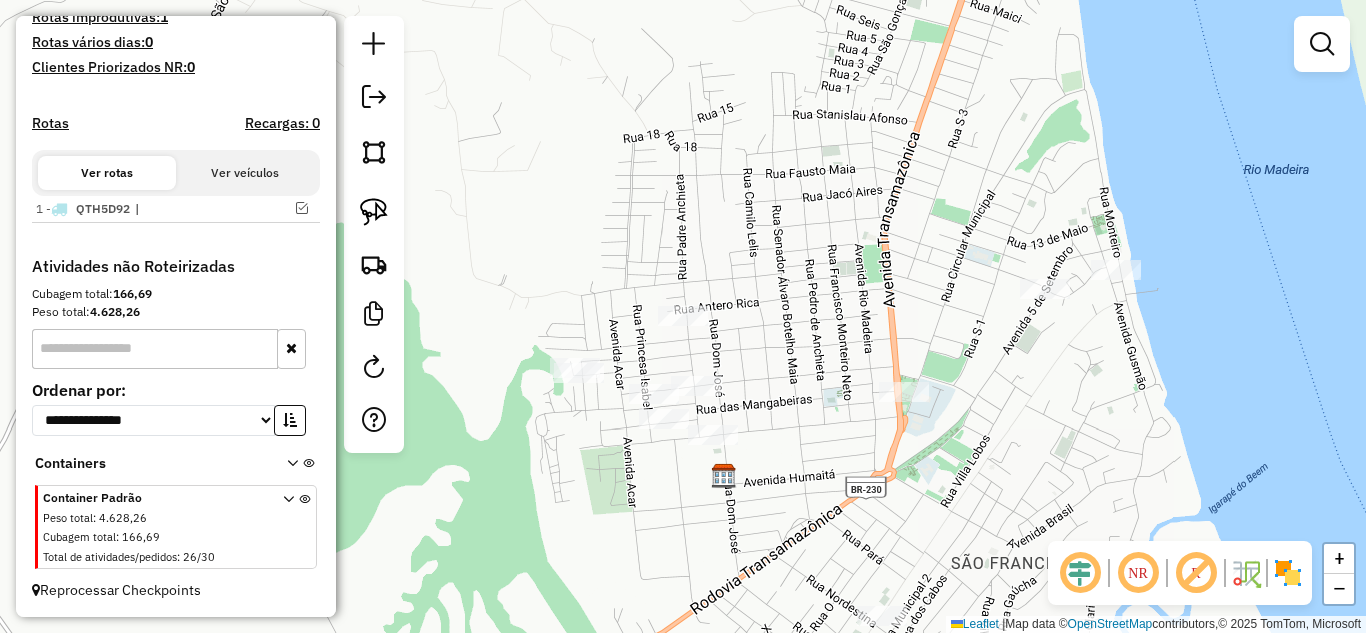 click on "Atividade não roteirizada [NUMBER] - [COMPANY_NAME]  Endereço:  [STREET_NAME] [NUMBER]   Bairro: [NEIGHBORHOOD] ([DISTRICT] / [STATE])   Pedidos:  [ORDER_ID]   Valor total: R$ [PRICE]   - DINHEIRO:  R$ [PRICE]   Cubagem: [NUMBER],[NUMBER]   Peso: [NUMBER],[NUMBER]   Tempo de atendimento: [TIME]   Total de itens: [NUMBER],[NUMBER]  Motivos da não roteirização × Janela de atendimento Grade de atendimento Capacidade Transportadoras Veículos Cliente Pedidos  Rotas Selecione os dias de semana para filtrar as janelas de atendimento  Seg   Ter   Qua   Qui   Sex   Sáb   Dom  Informe o período da janela de atendimento: De: Até:  Filtrar exatamente a janela do cliente  Considerar janela de atendimento padrão  Selecione os dias de semana para filtrar as grades de atendimento  Seg   Ter   Qua   Qui   Sex   Sáb   Dom   Considerar clientes sem dia de atendimento cadastrado  Clientes fora do dia de atendimento selecionado Filtrar as atividades entre os valores definidos abaixo:  Peso mínimo:   Peso máximo:   Cubagem mínima:   Cubagem máxima:   De:   Até:   De:   Até:  Veículo: +" 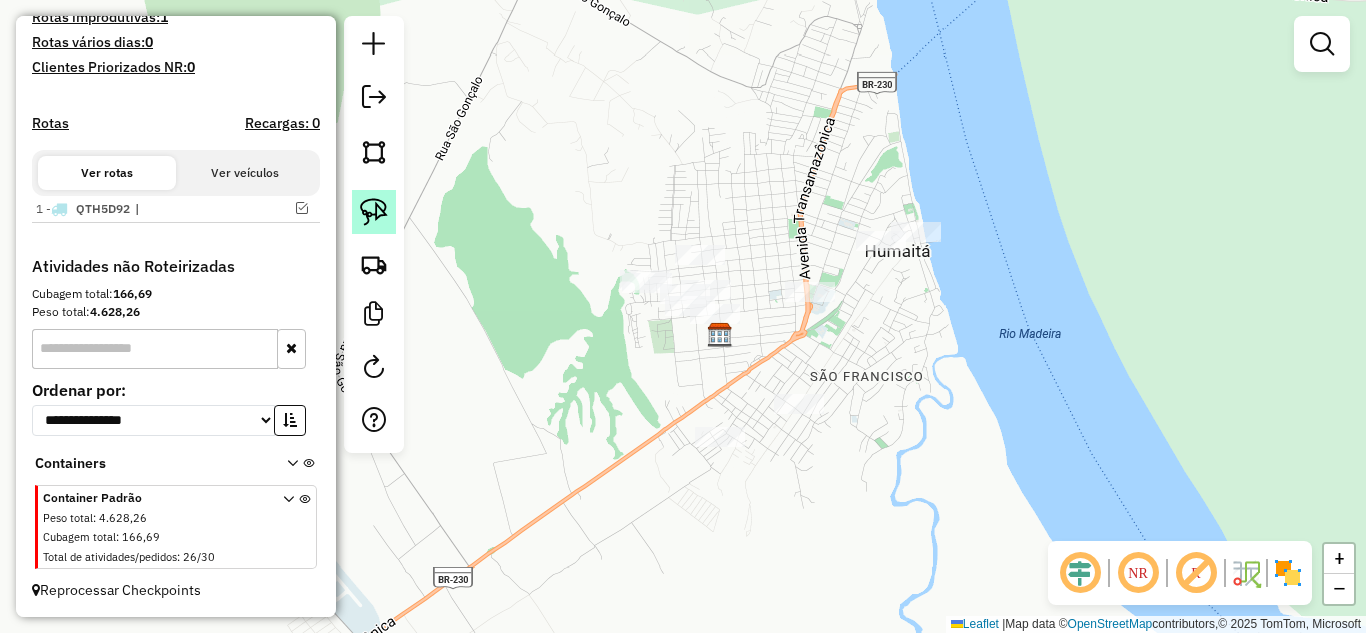 click 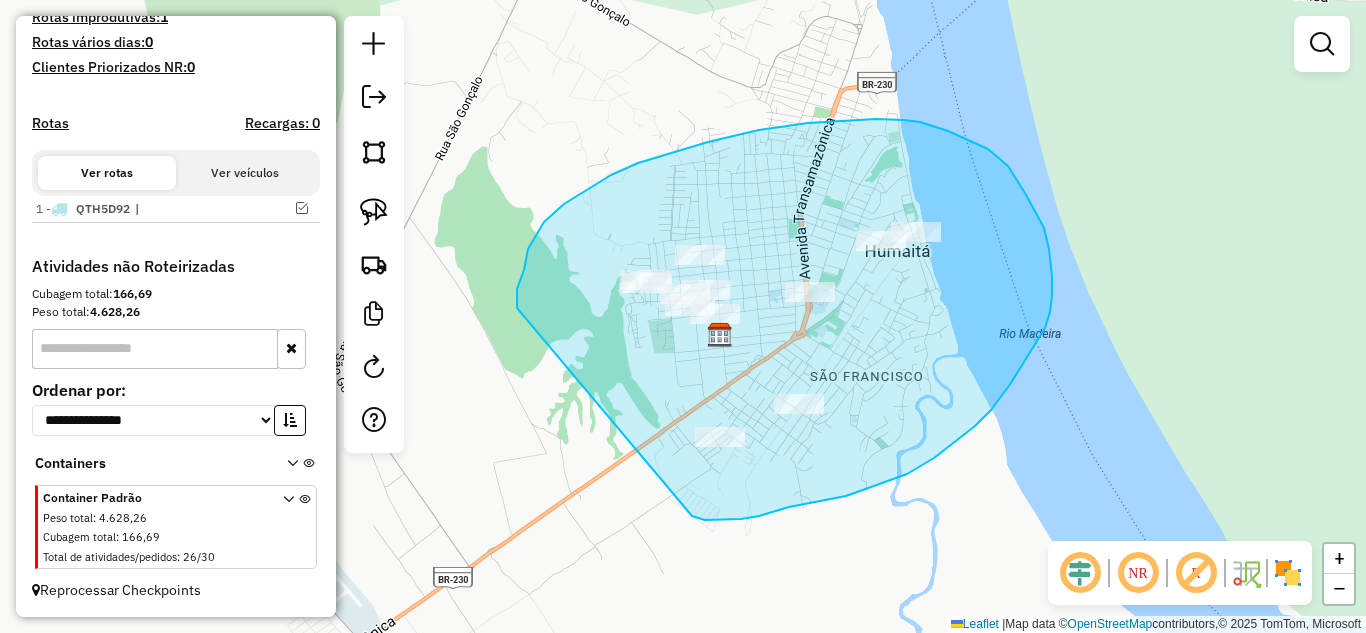 drag, startPoint x: 517, startPoint y: 308, endPoint x: 686, endPoint y: 500, distance: 255.78311 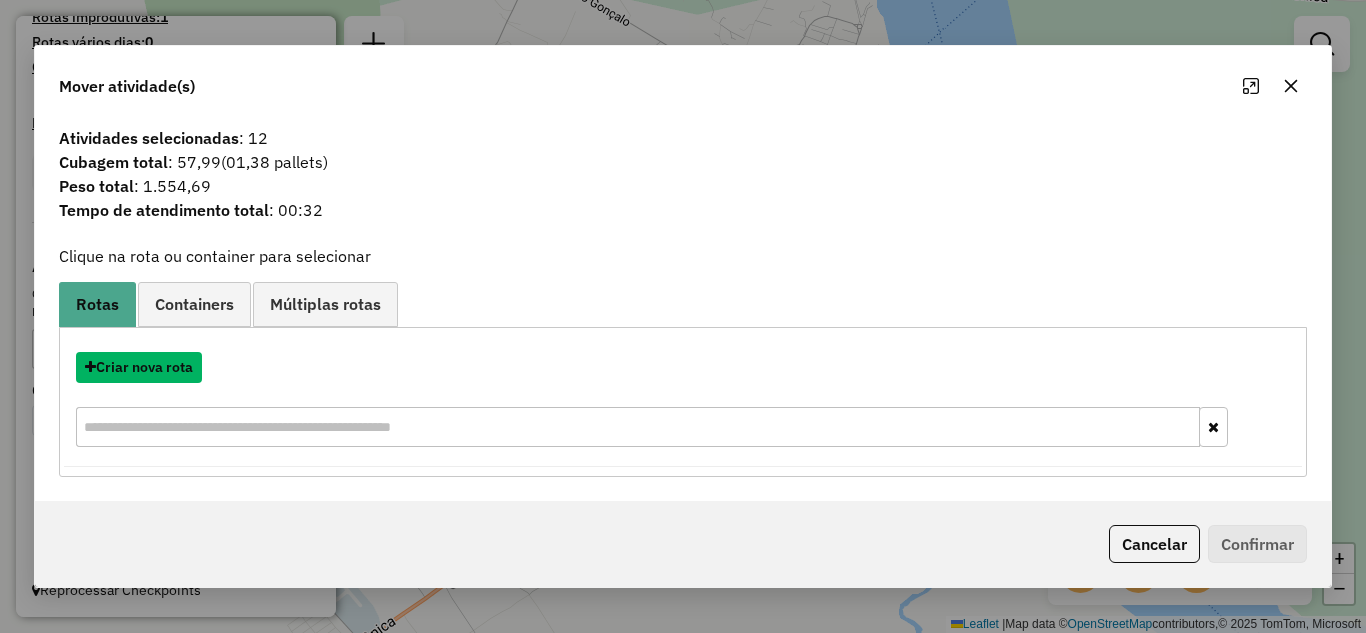 click on "Criar nova rota" at bounding box center [139, 367] 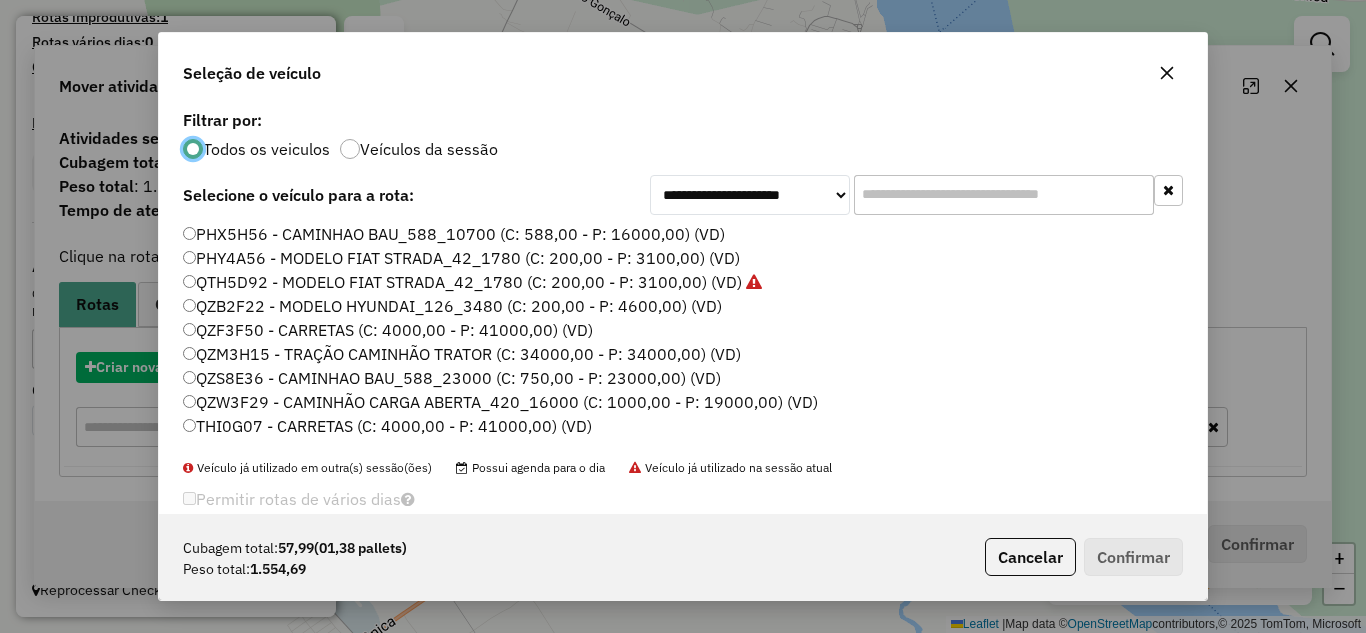 scroll, scrollTop: 11, scrollLeft: 6, axis: both 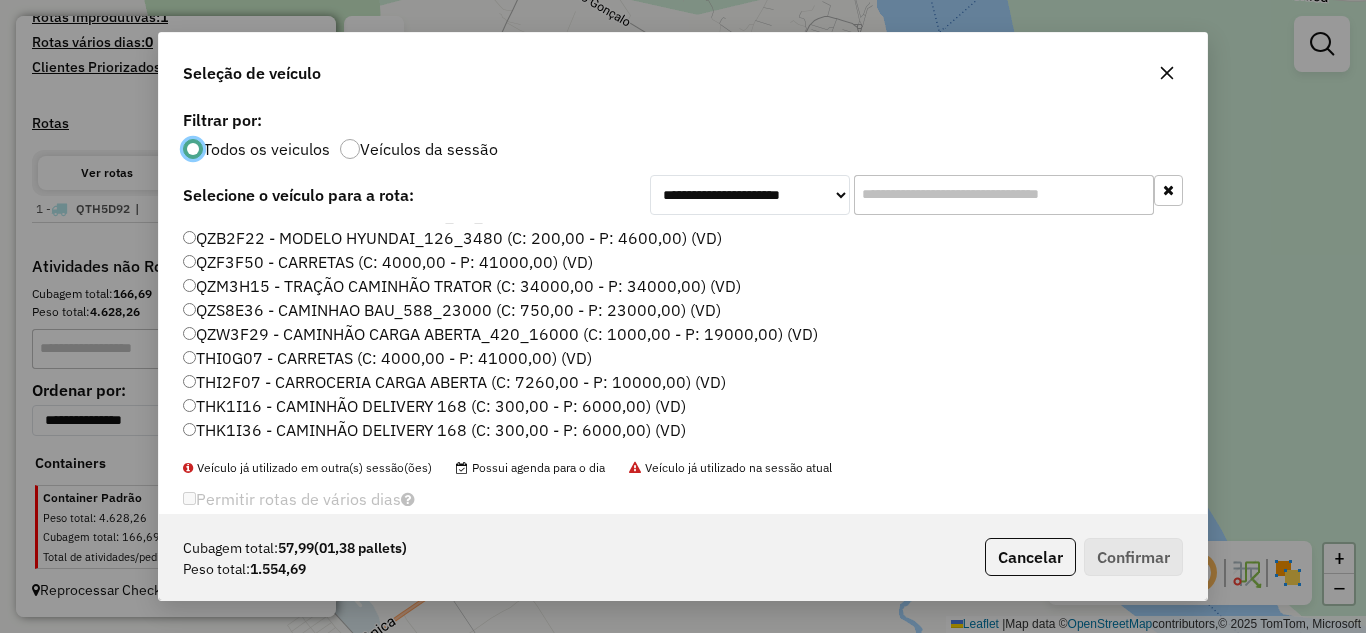 click on "THK1I16 - CAMINHÃO DELIVERY 168 (C: 300,00 - P: 6000,00) (VD)" 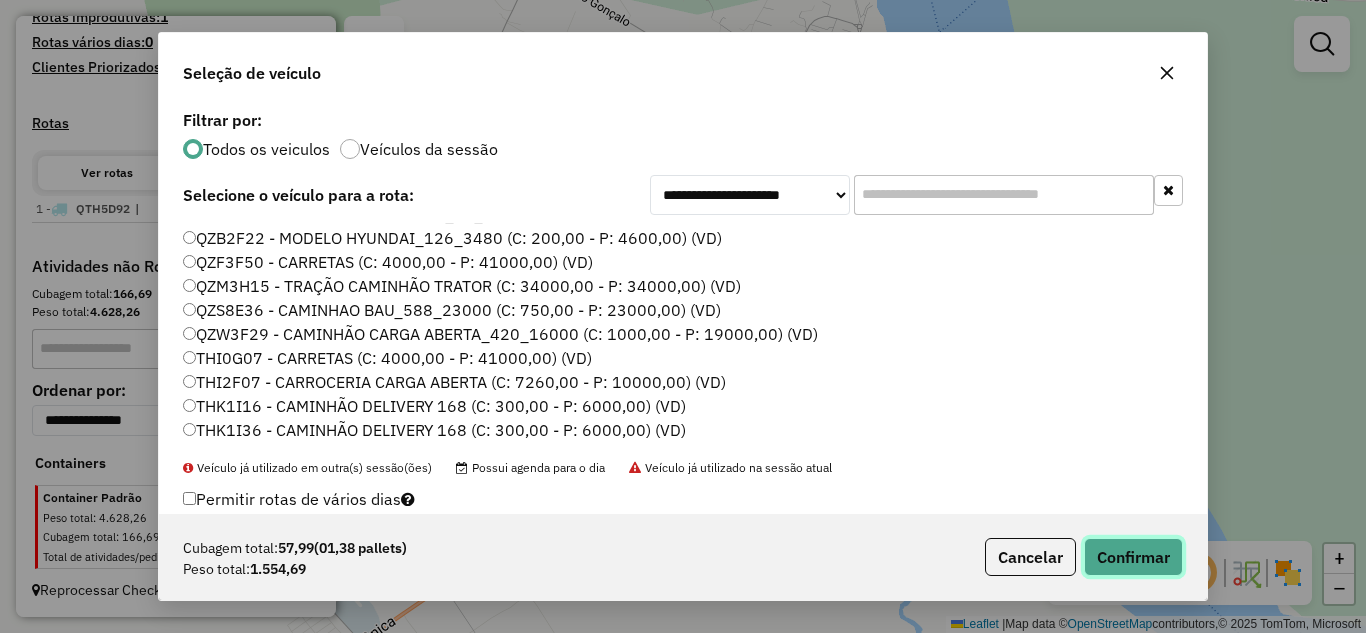 click on "Confirmar" 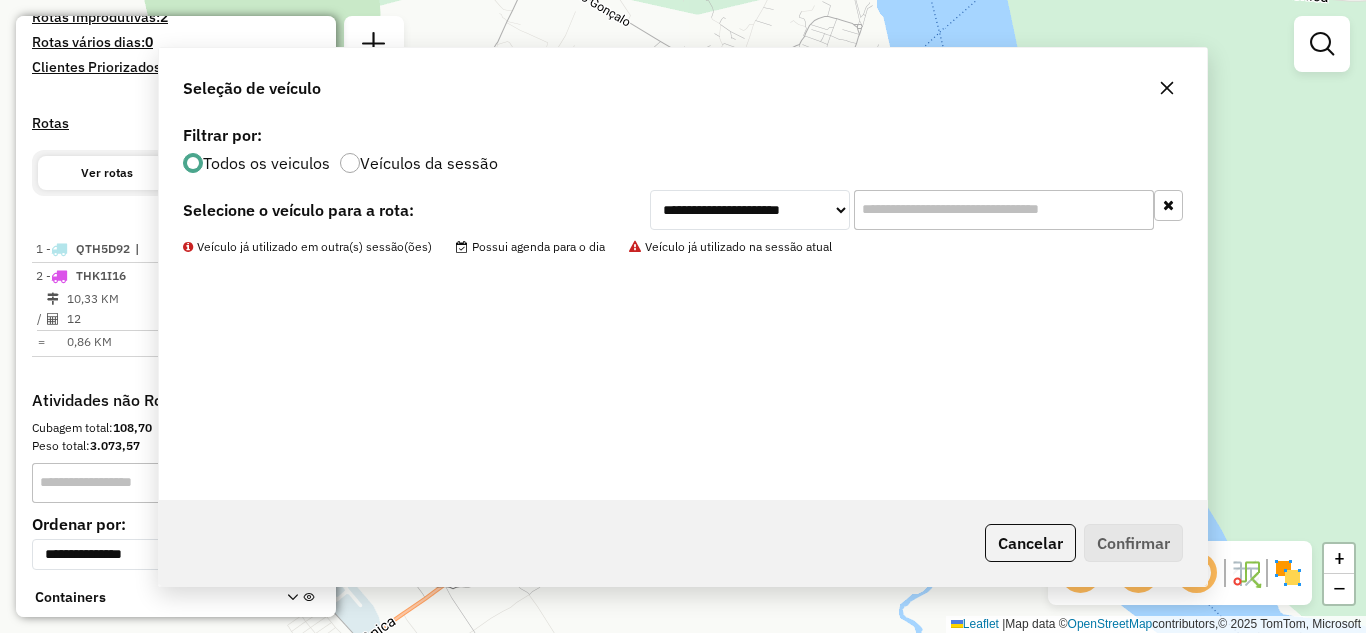 scroll, scrollTop: 621, scrollLeft: 0, axis: vertical 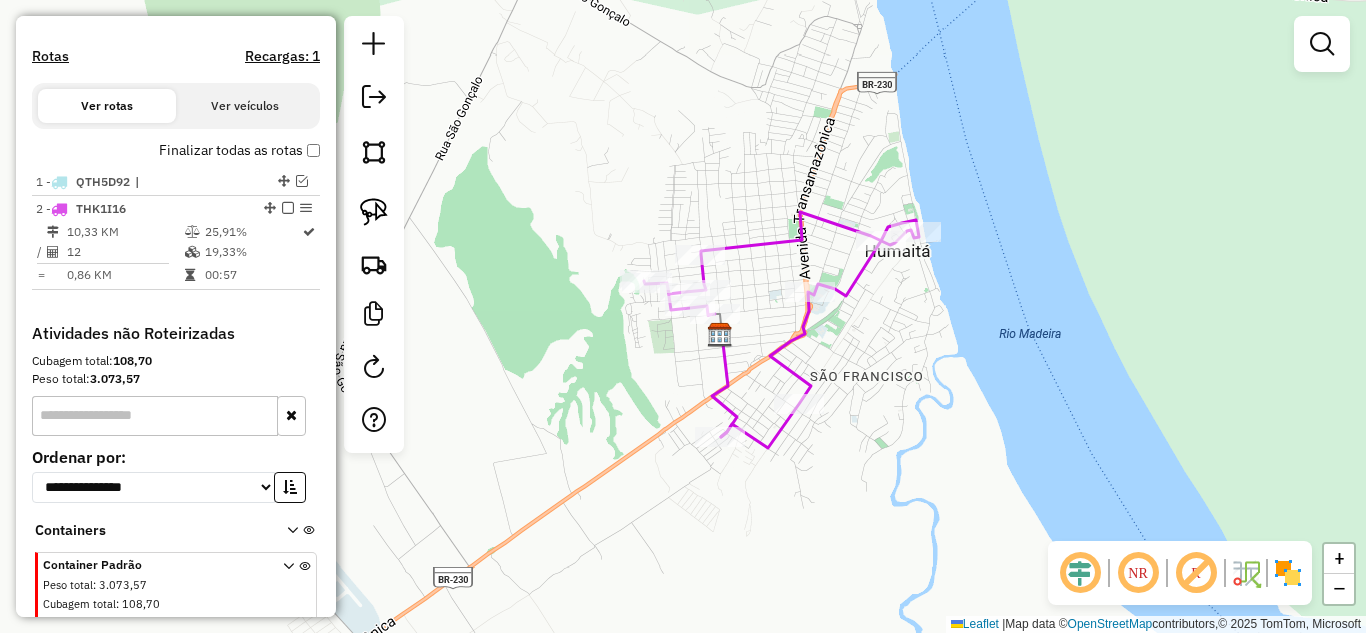 click 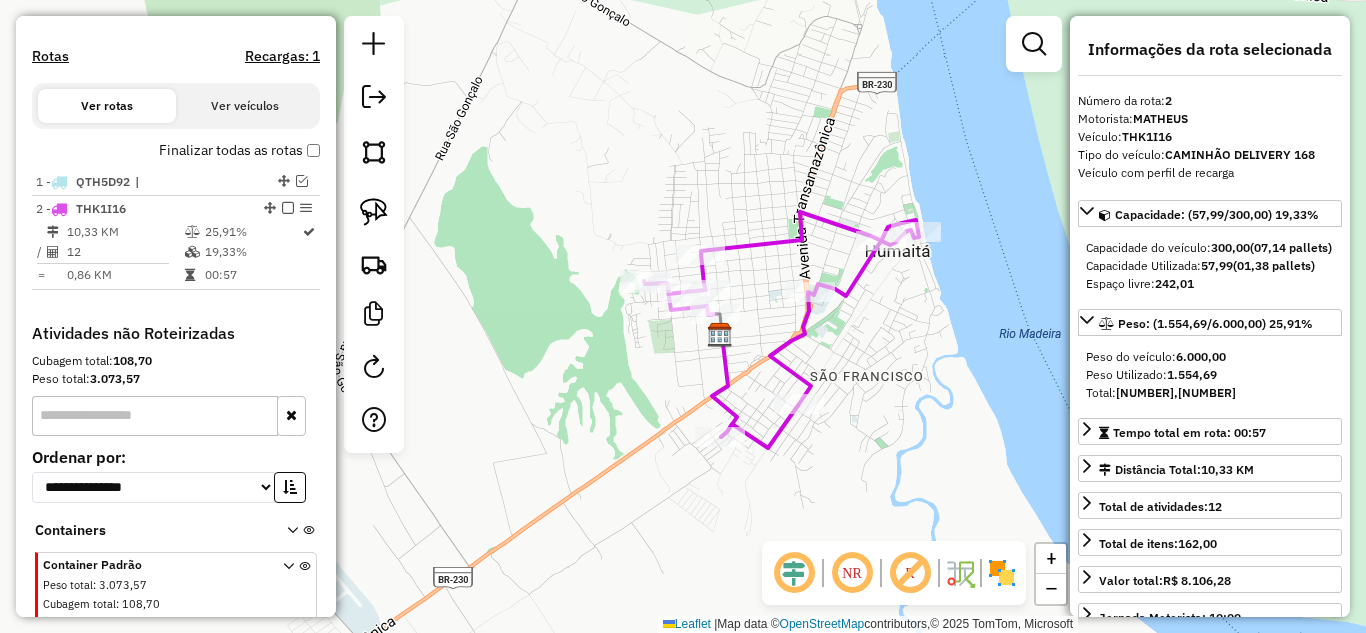 scroll, scrollTop: 688, scrollLeft: 0, axis: vertical 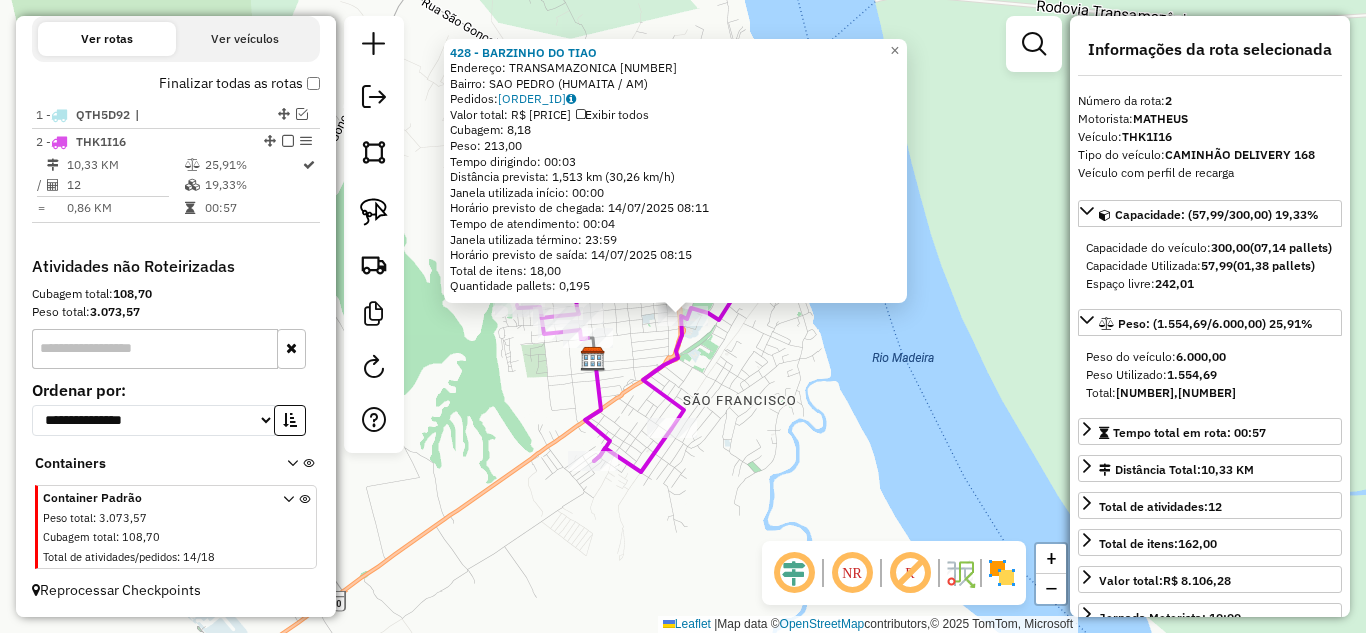 click on "428 - BARZINHO DO TIAO  Endereço:  TRANSAMAZONICA [NUMBER]   Bairro: [CITY] ([REGION] / [STATE])   Pedidos:  [ORDER_ID]   Valor total: R$ 1.151,27   Exibir todos   Cubagem: 8,18  Peso: 213,00  Tempo dirigindo: 00:03   Distância prevista: 1,513 km (30,26 km/h)   Janela utilizada início: 00:00   Horário previsto de chegada: 14/07/2025 08:11   Tempo de atendimento: 00:04   Janela utilizada término: 23:59   Horário previsto de saída: 14/07/2025 08:15   Total de itens: 18,00   Quantidade pallets: 0,195  × Janela de atendimento Grade de atendimento Capacidade Transportadoras Veículos Cliente Pedidos  Rotas Selecione os dias de semana para filtrar as janelas de atendimento  Seg   Ter   Qua   Qui   Sex   Sáb   Dom  Informe o período da janela de atendimento: De: Até:  Filtrar exatamente a janela do cliente  Considerar janela de atendimento padrão  Selecione os dias de semana para filtrar as grades de atendimento  Seg   Ter   Qua   Qui   Sex   Sáb   Dom   Considerar clientes sem dia de atendimento cadastrado De:" 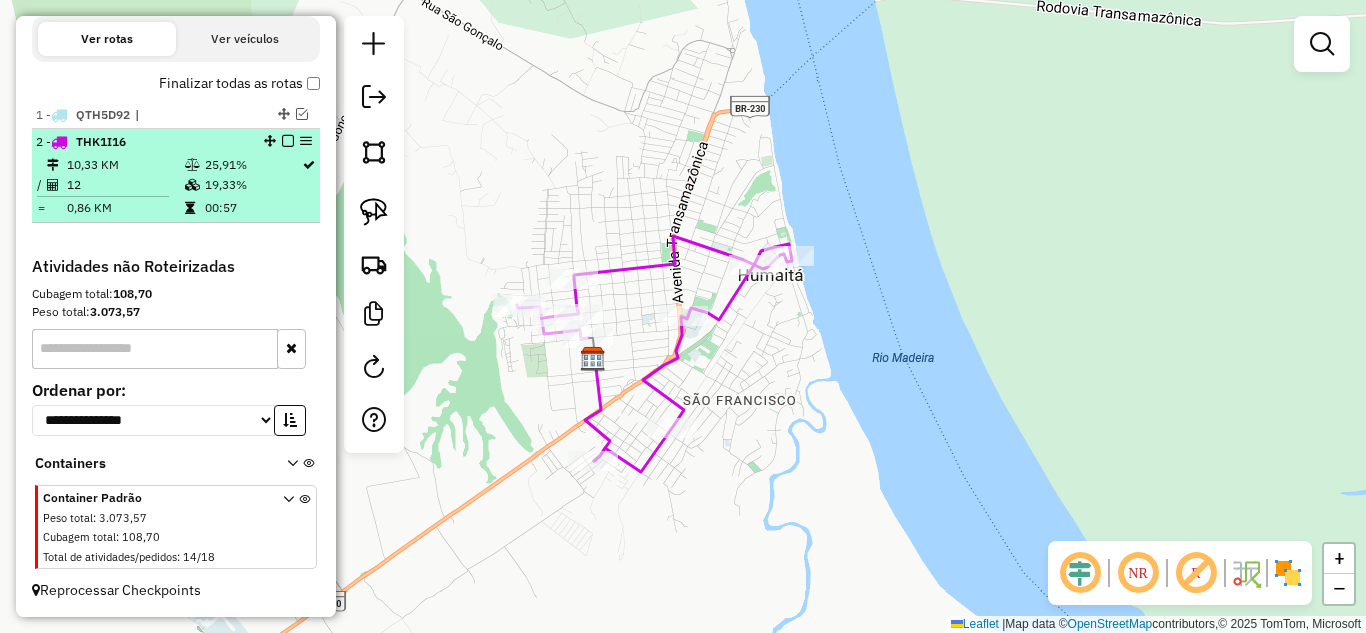 click at bounding box center (288, 141) 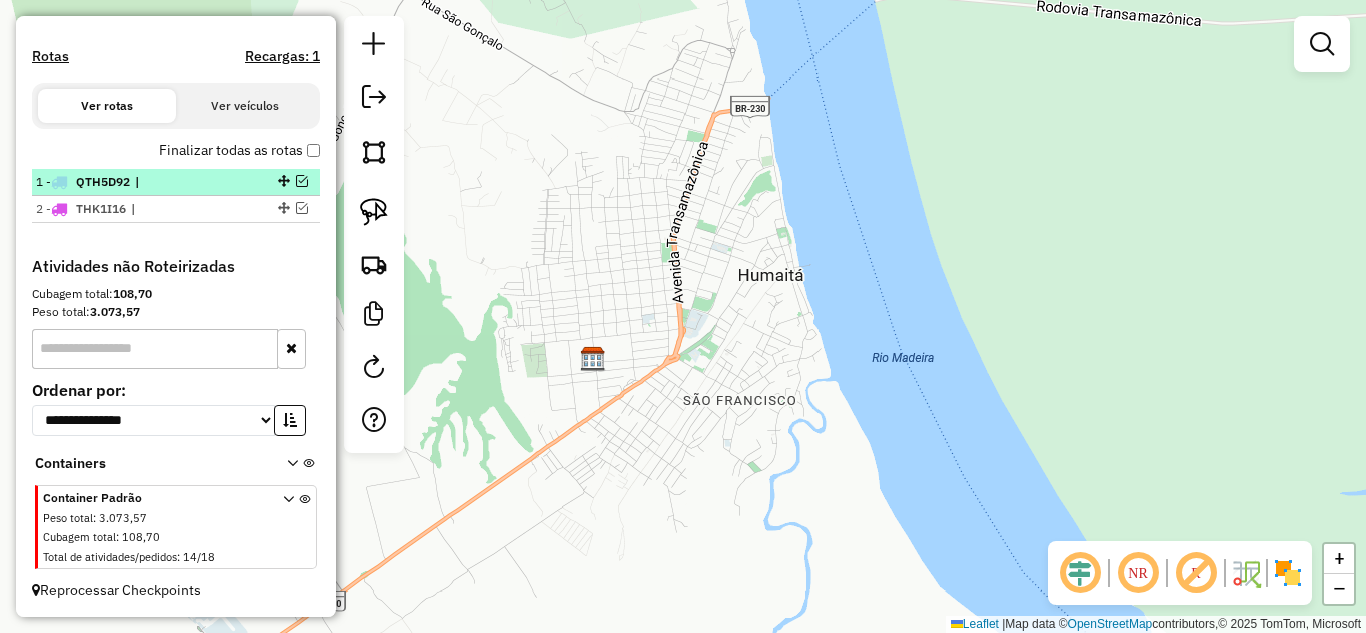 click at bounding box center [302, 181] 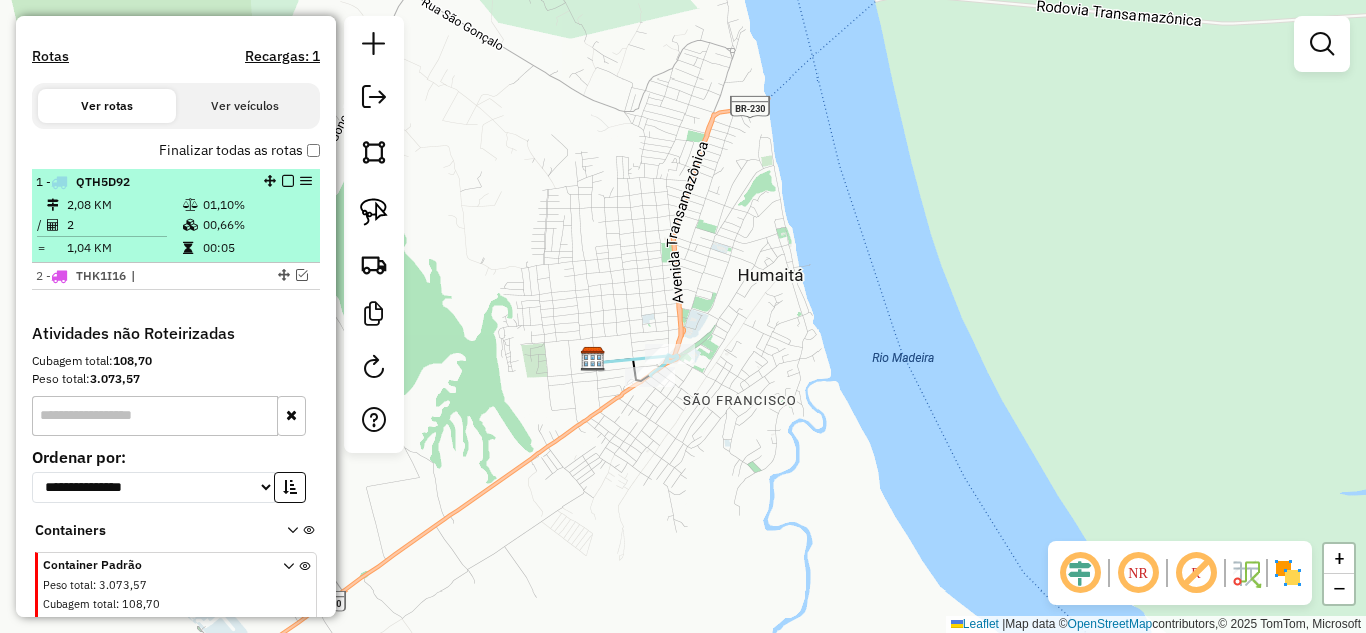 scroll, scrollTop: 688, scrollLeft: 0, axis: vertical 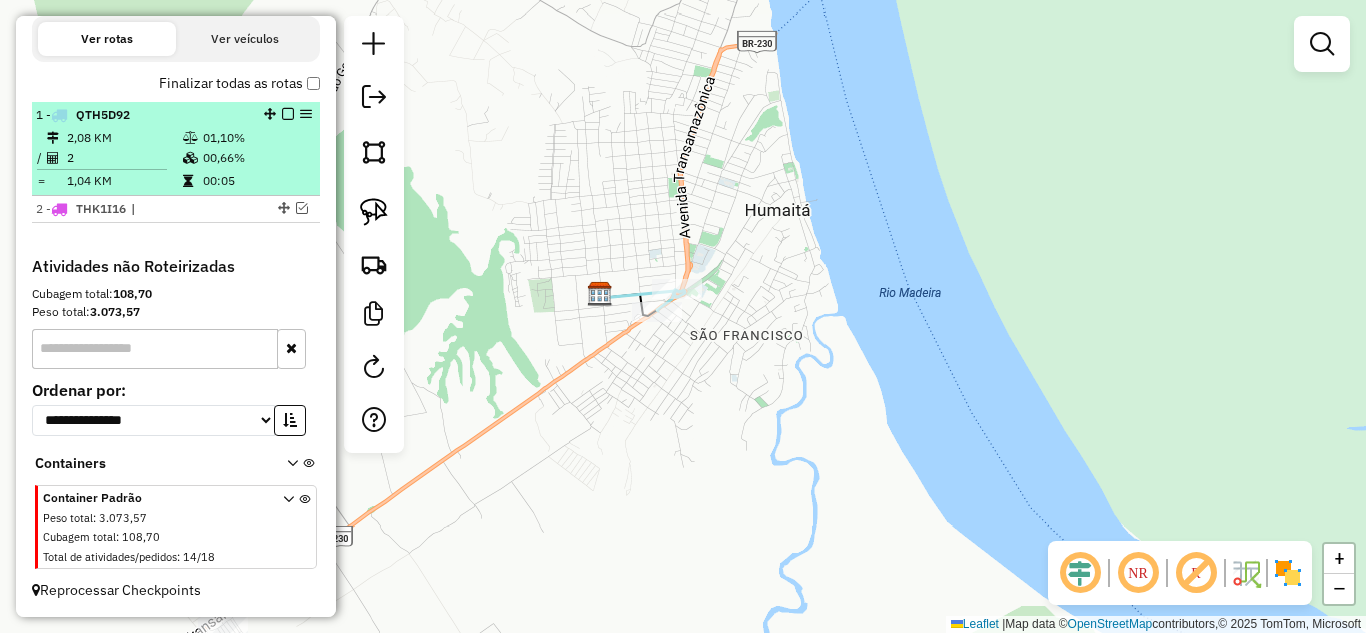 click at bounding box center (288, 114) 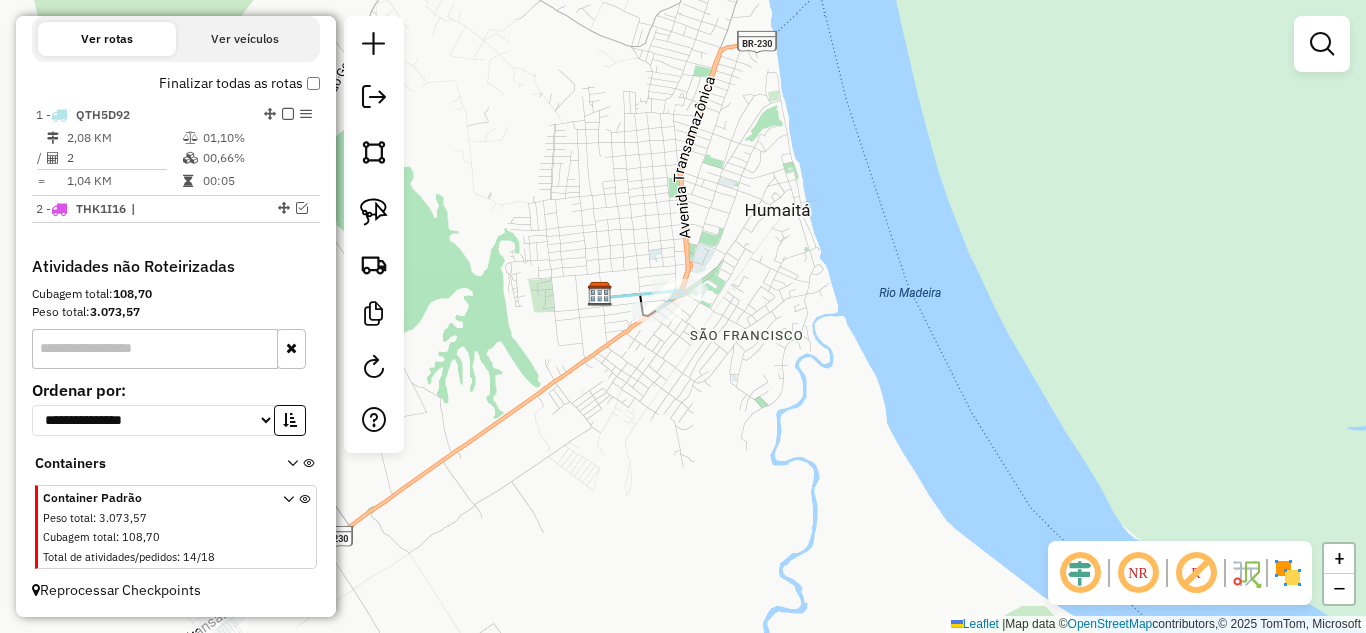 scroll, scrollTop: 621, scrollLeft: 0, axis: vertical 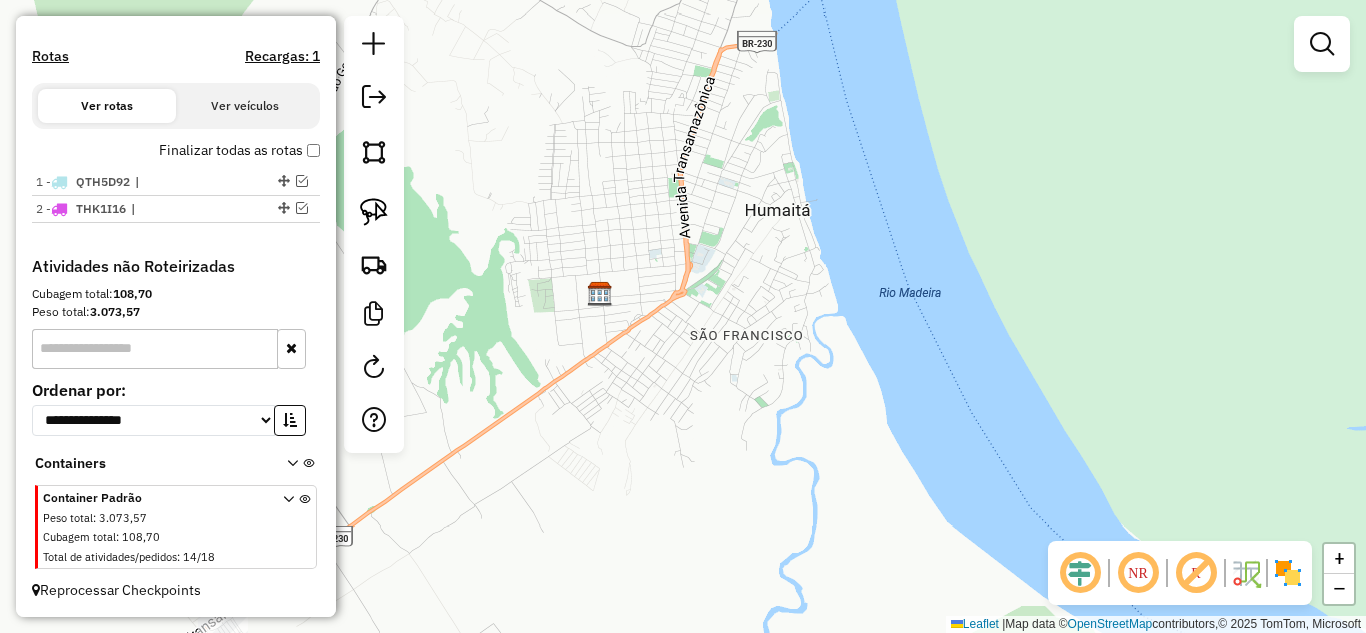 drag, startPoint x: 652, startPoint y: 417, endPoint x: 814, endPoint y: 369, distance: 168.96153 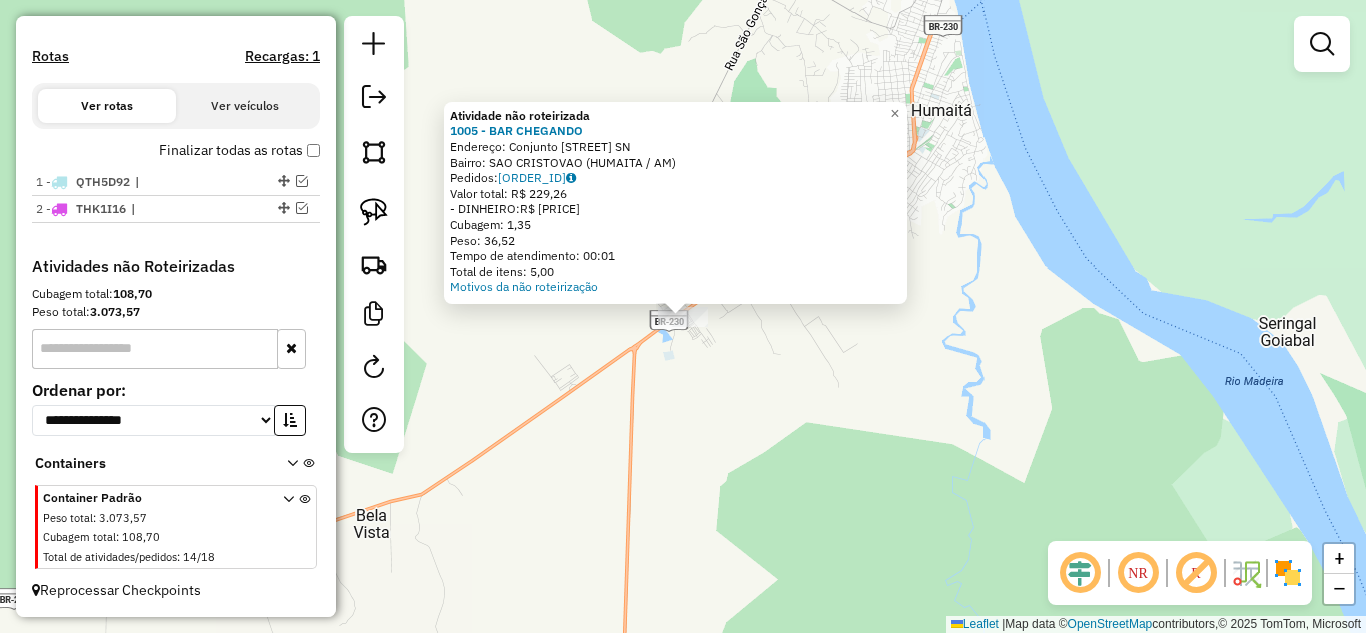 click on "Atividade não roteirizada 1005 - BAR CHEGANDO  Endereço:  Conjunto [STREET] SN   Bairro: [CITY] ([REGION] / [STATE])   Pedidos:  [ORDER_ID]   Valor total: R$ 229,26   - DINHEIRO:  R$ 229,26   Cubagem: 1,35   Peso: 36,52   Tempo de atendimento: 00:01   Total de itens: 5,00  Motivos da não roteirização × Janela de atendimento Grade de atendimento Capacidade Transportadoras Veículos Cliente Pedidos  Rotas Selecione os dias de semana para filtrar as janelas de atendimento  Seg   Ter   Qua   Qui   Sex   Sáb   Dom  Informe o período da janela de atendimento: De: Até:  Filtrar exatamente a janela do cliente  Considerar janela de atendimento padrão  Selecione os dias de semana para filtrar as grades de atendimento  Seg   Ter   Qua   Qui   Sex   Sáb   Dom   Considerar clientes sem dia de atendimento cadastrado  Clientes fora do dia de atendimento selecionado Filtrar as atividades entre os valores definidos abaixo:  Peso mínimo:   Peso máximo:   Cubagem mínima:   Cubagem máxima:   De:   Até:   De:  +" 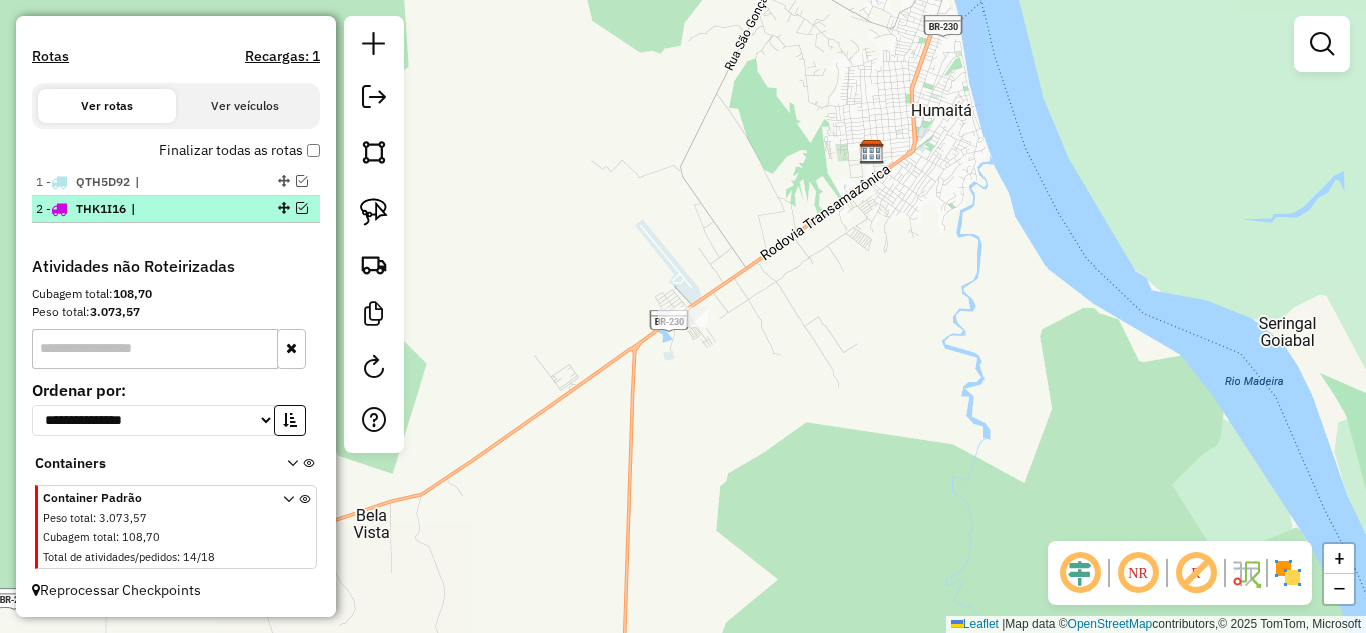 click at bounding box center (302, 208) 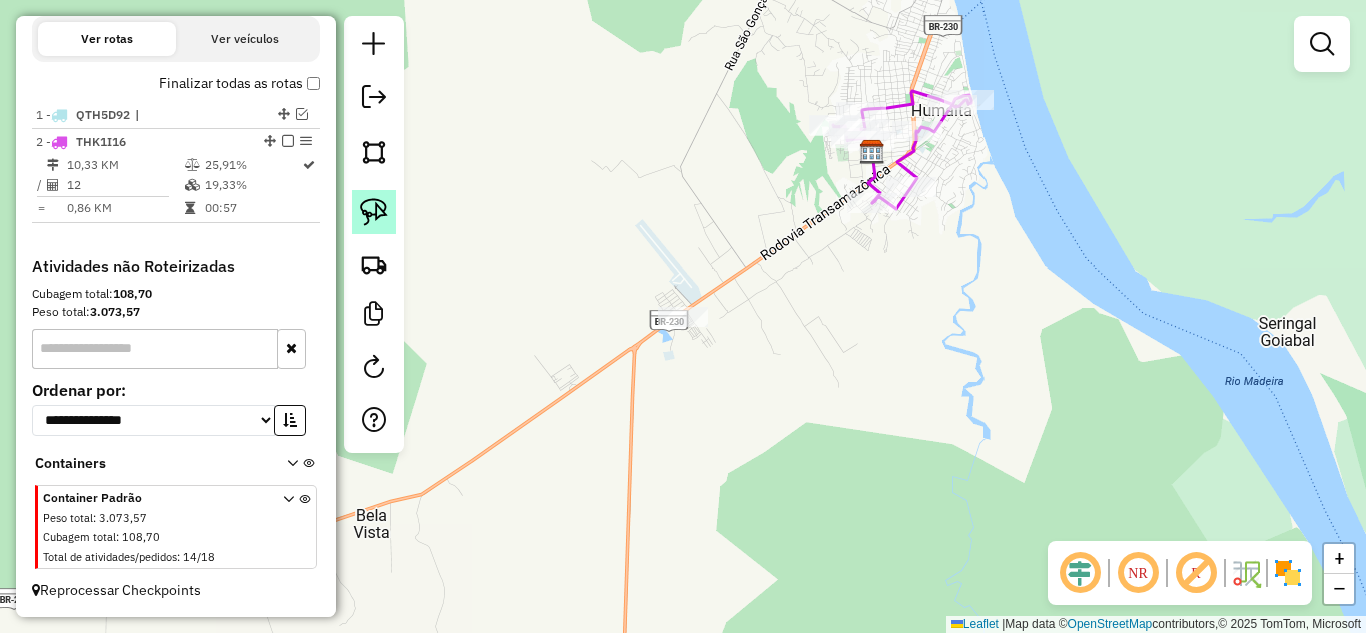click 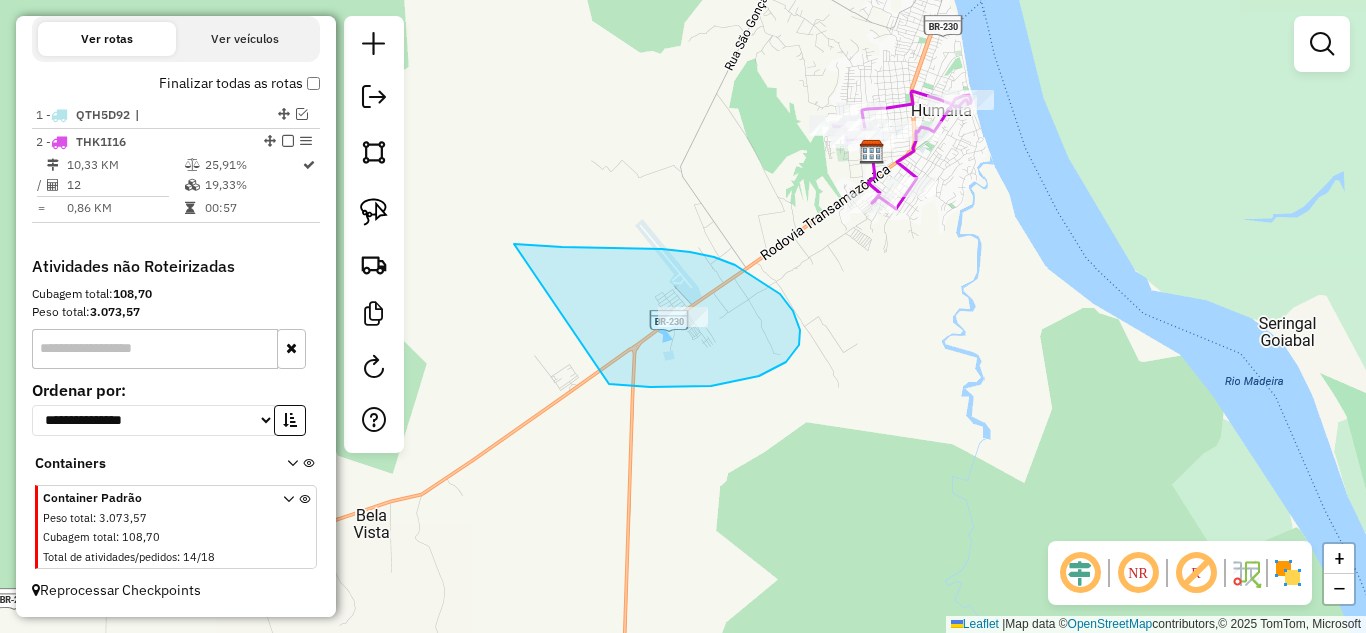 drag, startPoint x: 583, startPoint y: 247, endPoint x: 591, endPoint y: 373, distance: 126.253716 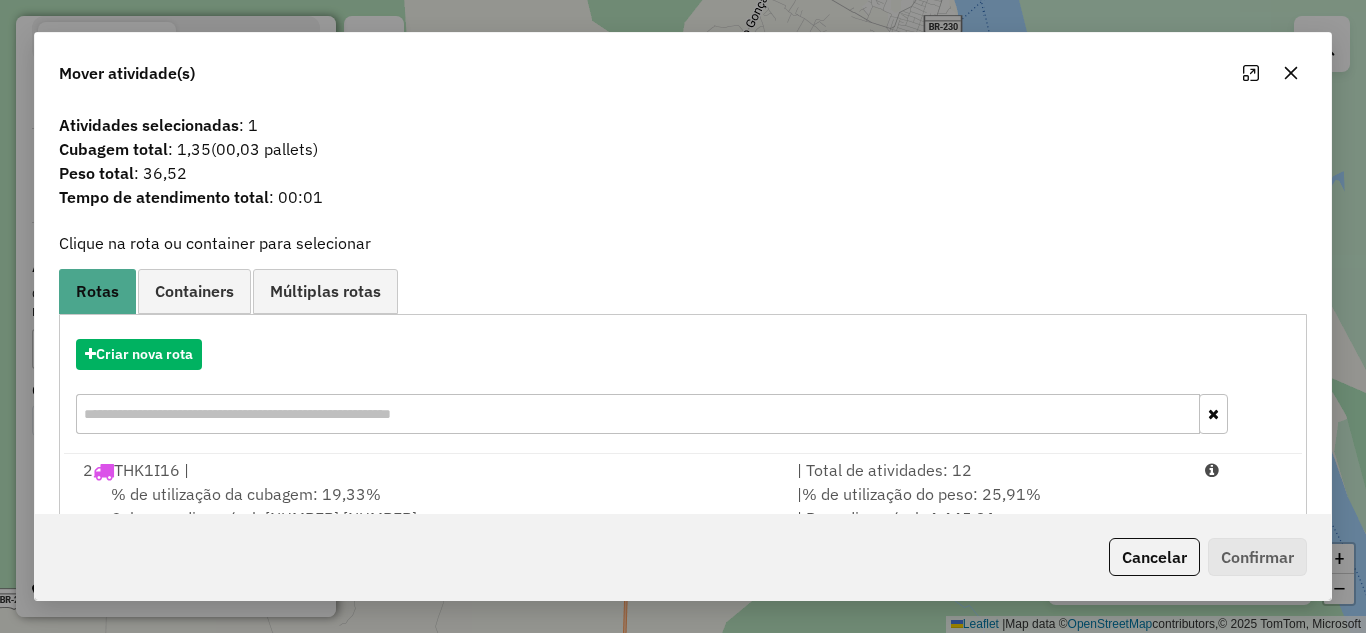 click on "| Total de atividades: 12" at bounding box center (989, 470) 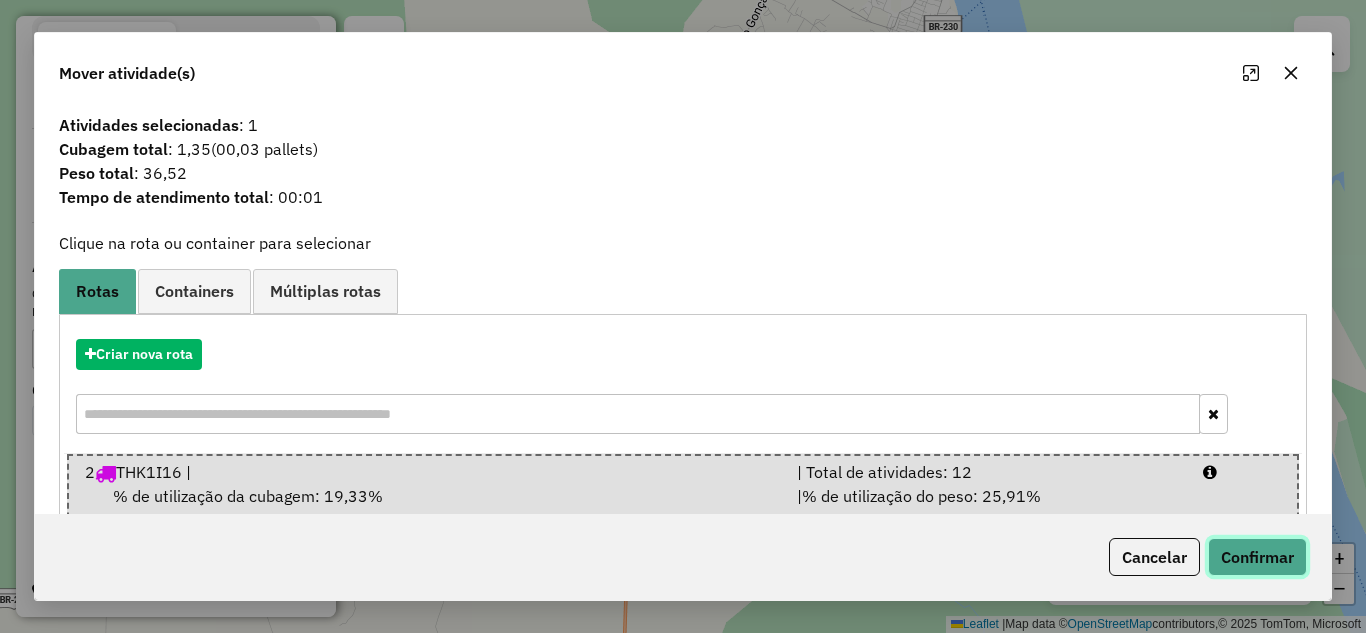 click on "Confirmar" 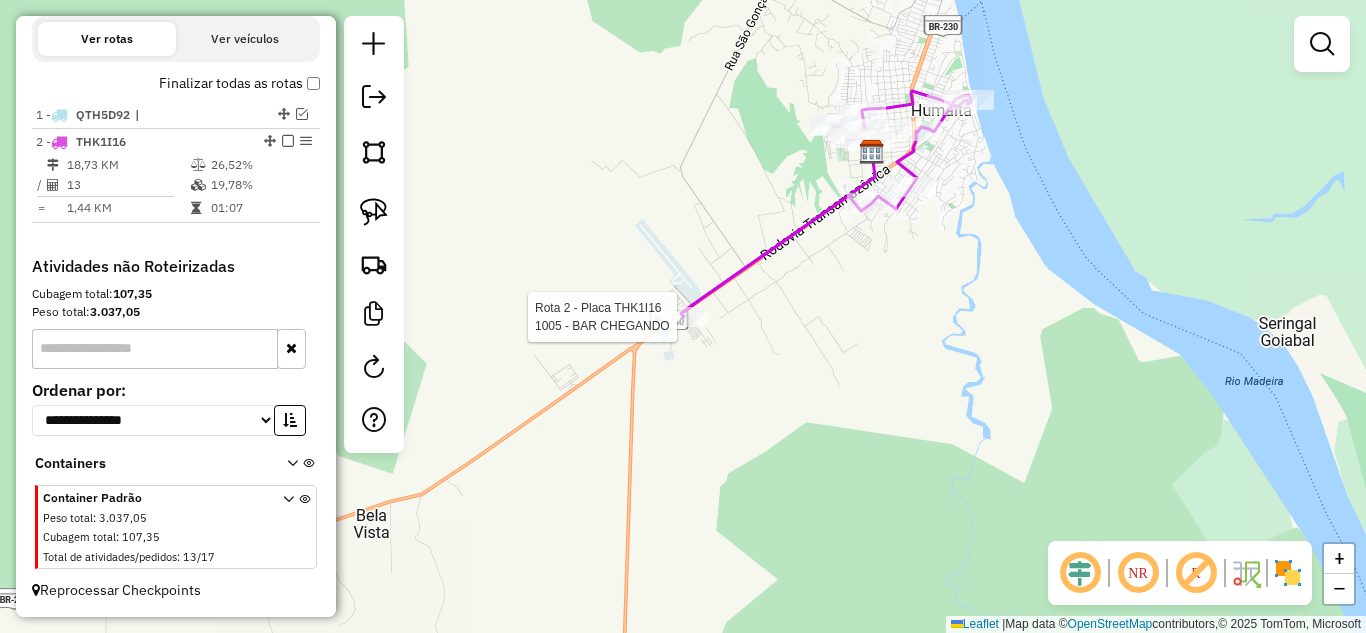 select on "**********" 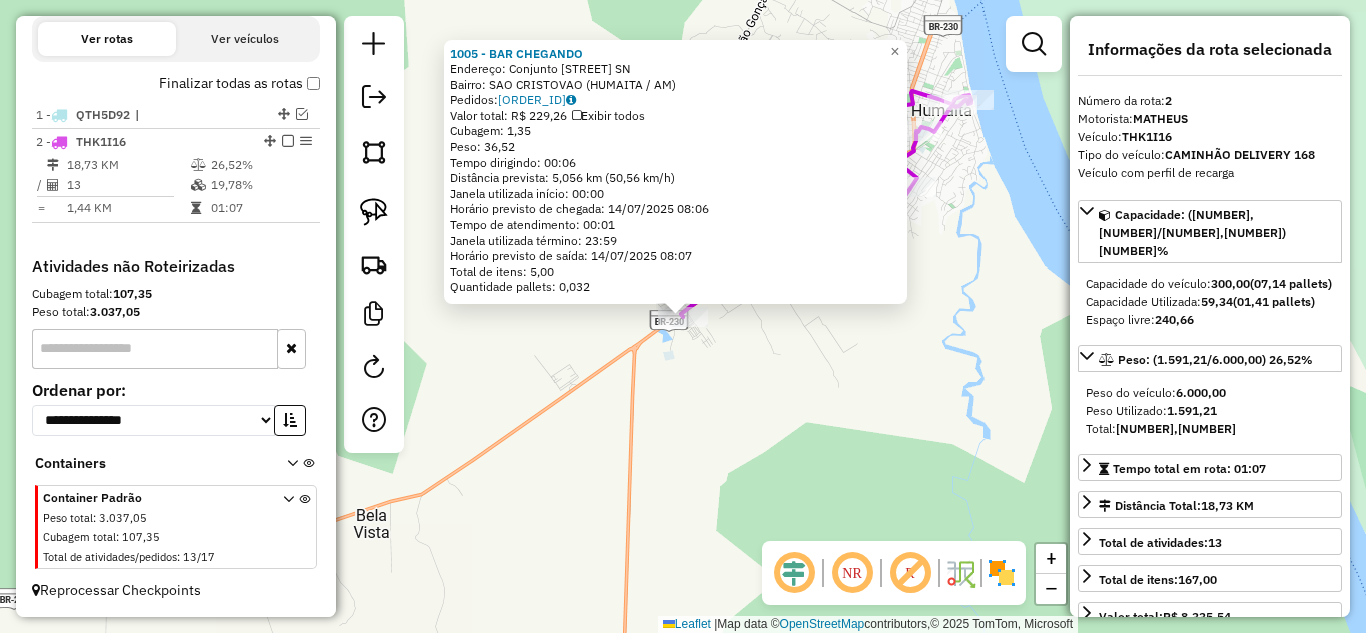 click on "Rota 2 - Placa [PLATE]  1005 - BAR CHEGANDO 1005 - BAR CHEGANDO  Endereço:  Conjunto [STREET] SN   Bairro: [CITY] ([REGION] / [STATE])   Pedidos:  [ORDER_ID]   Valor total: R$ 229,26   Exibir todos   Cubagem: 1,35  Peso: 36,52  Tempo dirigindo: 00:06   Distância prevista: 5,056 km (50,56 km/h)   Janela utilizada início: 00:00   Horário previsto de chegada: 14/07/2025 08:06   Tempo de atendimento: 00:01   Janela utilizada término: 23:59   Horário previsto de saída: 14/07/2025 08:07   Total de itens: 5,00   Quantidade pallets: 0,032  × Janela de atendimento Grade de atendimento Capacidade Transportadoras Veículos Cliente Pedidos  Rotas Selecione os dias de semana para filtrar as janelas de atendimento  Seg   Ter   Qua   Qui   Sex   Sáb   Dom  Informe o período da janela de atendimento: De: Até:  Filtrar exatamente a janela do cliente  Considerar janela de atendimento padrão  Selecione os dias de semana para filtrar as grades de atendimento  Seg   Ter   Qua   Qui   Sex   Sáb   Dom  De:   Até:" 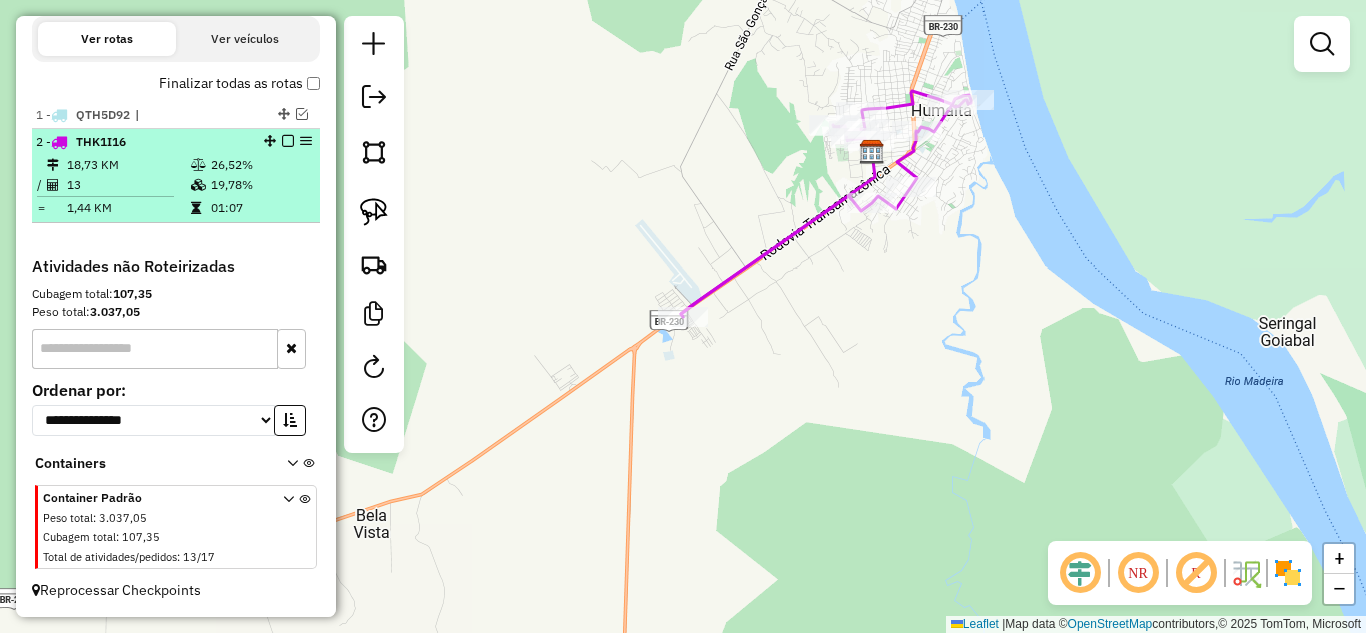 click at bounding box center (288, 141) 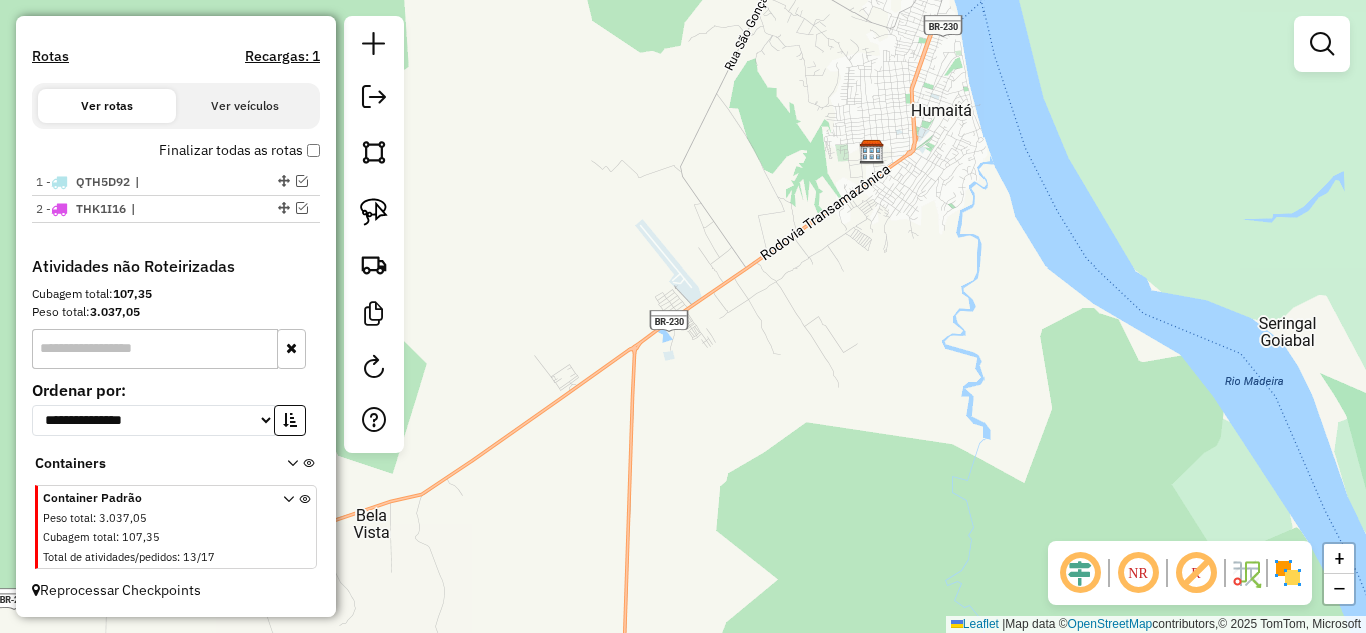 scroll, scrollTop: 621, scrollLeft: 0, axis: vertical 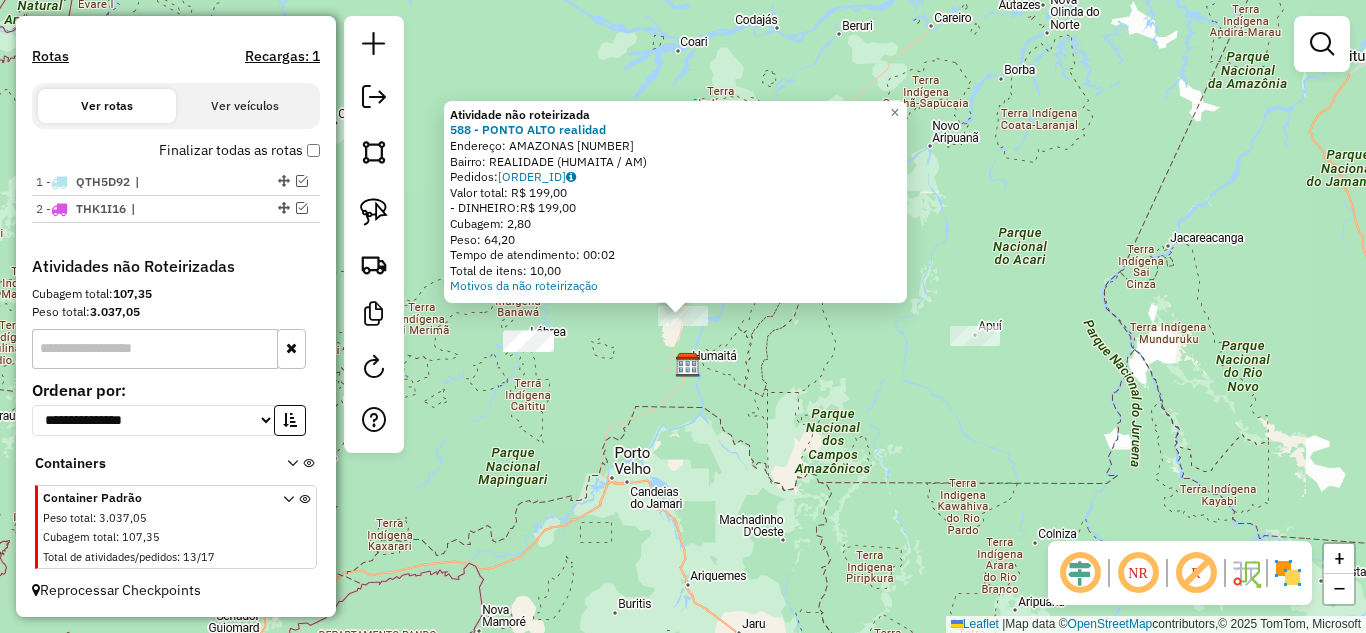 click on "Atividade não roteirizada 588 - PONTO ALTO  Endereço:  [STREET] [NUMBER]   Bairro: [CITY] ([REGION] / [STATE])   Pedidos:  [ORDER_ID]   Valor total: R$ 199,00   - DINHEIRO:  R$ 199,00   Cubagem: 2,80   Peso: 64,20   Tempo de atendimento: 00:02   Total de itens: 10,00  Motivos da não roteirização × Janela de atendimento Grade de atendimento Capacidade Transportadoras Veículos Cliente Pedidos  Rotas Selecione os dias de semana para filtrar as janelas de atendimento  Seg   Ter   Qua   Qui   Sex   Sáb   Dom  Informe o período da janela de atendimento: De: Até:  Filtrar exatamente a janela do cliente  Considerar janela de atendimento padrão  Selecione os dias de semana para filtrar as grades de atendimento  Seg   Ter   Qua   Qui   Sex   Sáb   Dom   Considerar clientes sem dia de atendimento cadastrado  Clientes fora do dia de atendimento selecionado Filtrar as atividades entre os valores definidos abaixo:  Peso mínimo:   Peso máximo:   Cubagem mínima:   Cubagem máxima:   De:   Até:   De:   Até:" 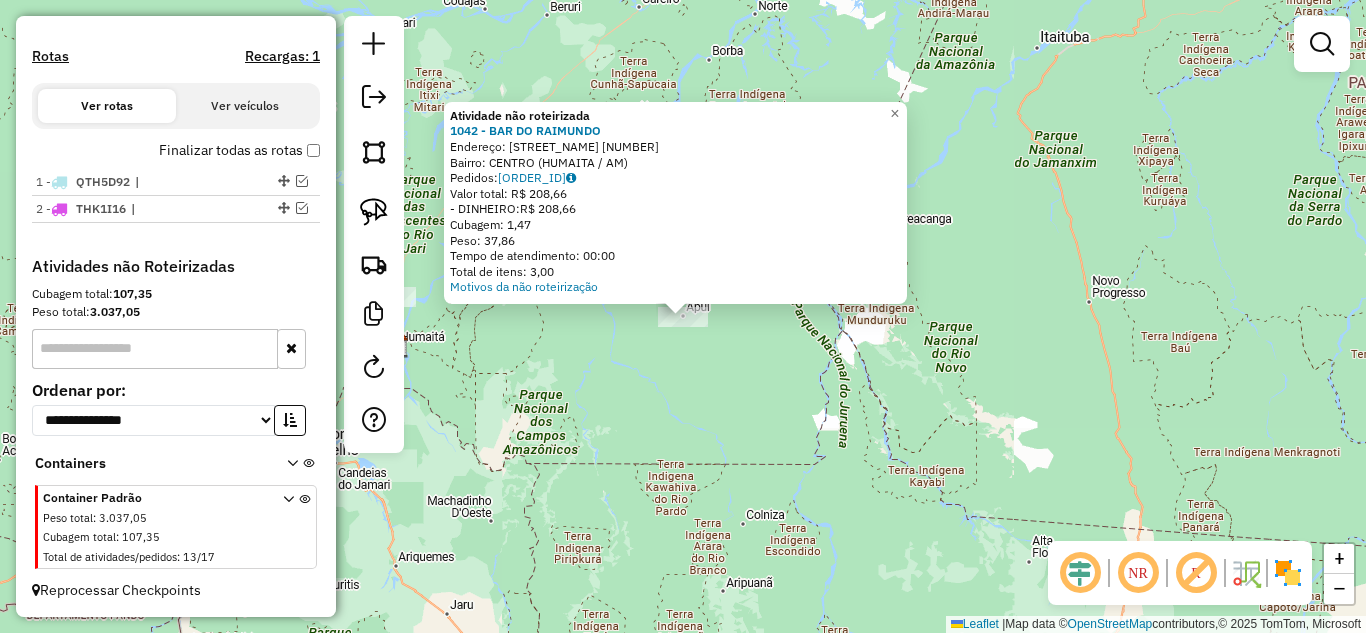 click on "Atividade não roteirizada [NUMBER] - [COMPANY_NAME]  Endereço:  [STREET_NAME] [NUMBER]   Bairro: [NEIGHBORHOOD] ([DISTRICT] / [STATE])   Pedidos:  [ORDER_ID]   Valor total: R$ [PRICE]   - DINHEIRO:  R$ [PRICE]   Cubagem: [NUMBER],[NUMBER]   Peso: [NUMBER],[NUMBER]   Tempo de atendimento: [TIME]   Total de itens: [NUMBER],[NUMBER]  Motivos da não roteirização × Janela de atendimento Grade de atendimento Capacidade Transportadoras Veículos Cliente Pedidos  Rotas Selecione os dias de semana para filtrar as janelas de atendimento  Seg   Ter   Qua   Qui   Sex   Sáb   Dom  Informe o período da janela de atendimento: De: Até:  Filtrar exatamente a janela do cliente  Considerar janela de atendimento padrão  Selecione os dias de semana para filtrar as grades de atendimento  Seg   Ter   Qua   Qui   Sex   Sáb   Dom   Considerar clientes sem dia de atendimento cadastrado  Clientes fora do dia de atendimento selecionado Filtrar as atividades entre os valores definidos abaixo:  Peso mínimo:   Peso máximo:   Cubagem mínima:   Cubagem máxima:   De:   Até:   De:   Até:  +" 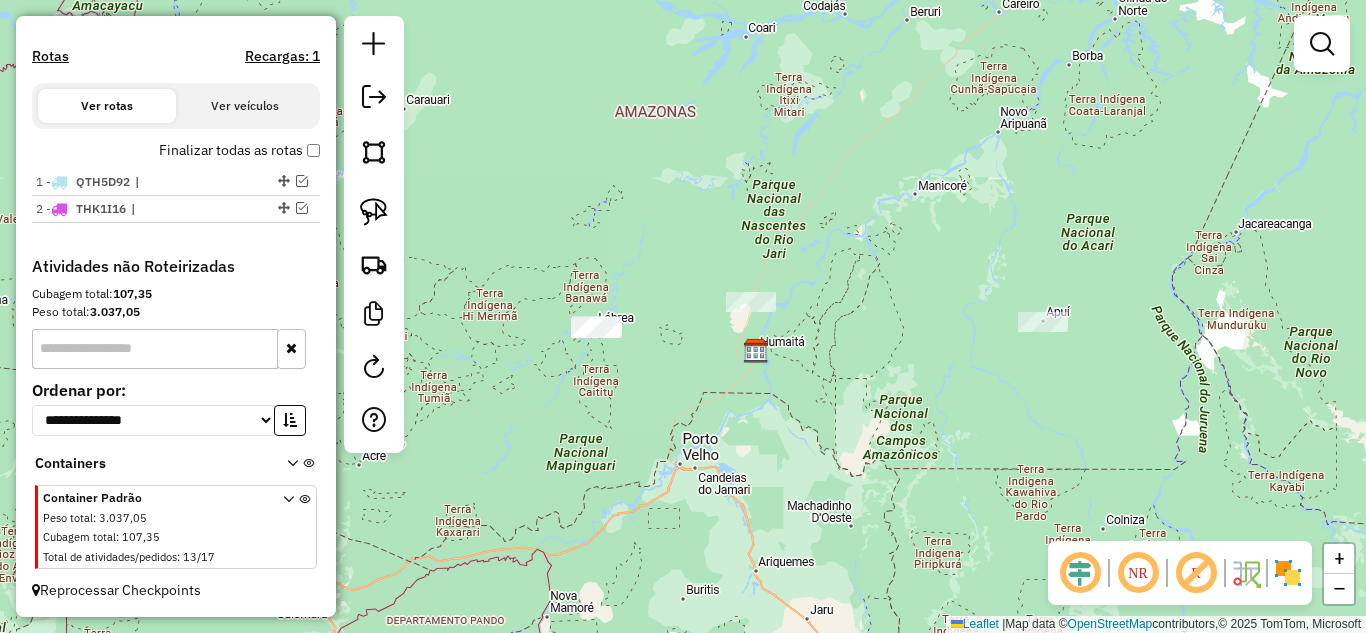 drag, startPoint x: 574, startPoint y: 451, endPoint x: 1014, endPoint y: 456, distance: 440.0284 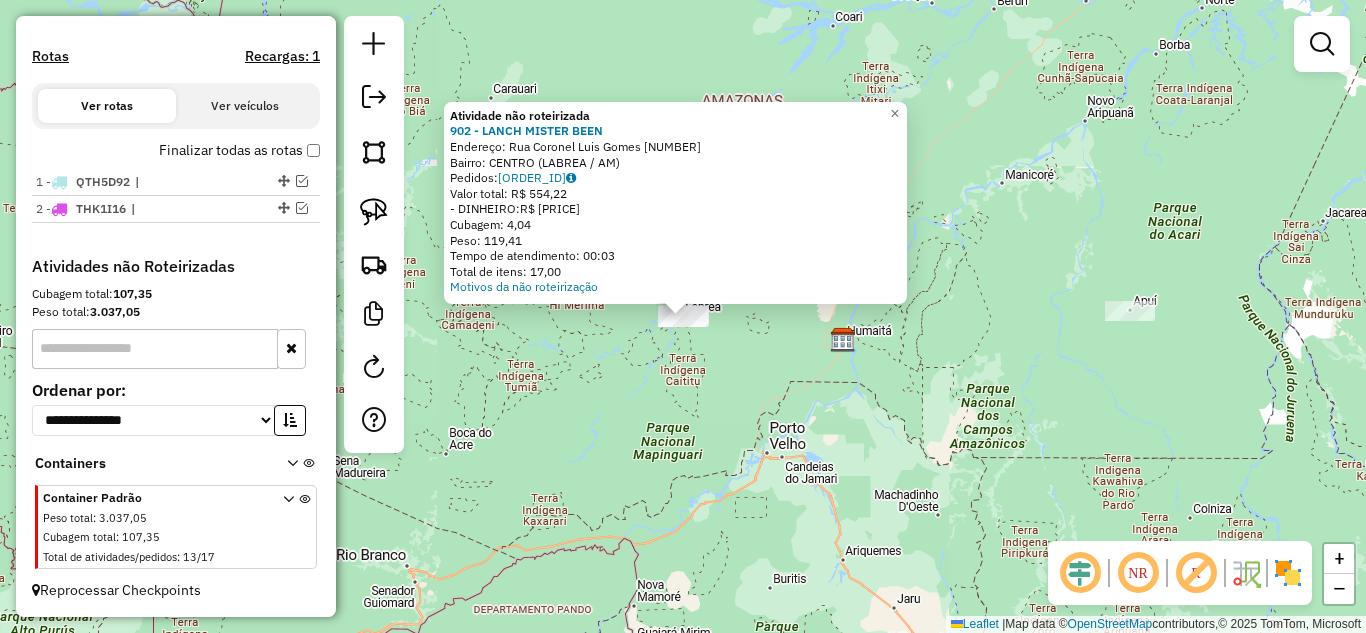 click on "Atividade não roteirizada [NUMBER] - [COMPANY_NAME]  Endereço:  [STREET_NAME] [NUMBER]   Bairro: [NEIGHBORHOOD] ([DISTRICT] / [STATE])   Pedidos:  [ORDER_ID]   Valor total: R$ [PRICE]   - DINHEIRO:  R$ [PRICE]   Cubagem: [NUMBER],[NUMBER]   Peso: [NUMBER],[NUMBER]   Tempo de atendimento: [TIME]   Total de itens: [NUMBER],[NUMBER]  Motivos da não roteirização × Janela de atendimento Grade de atendimento Capacidade Transportadoras Veículos Cliente Pedidos  Rotas Selecione os dias de semana para filtrar as janelas de atendimento  Seg   Ter   Qua   Qui   Sex   Sáb   Dom  Informe o período da janela de atendimento: De: Até:  Filtrar exatamente a janela do cliente  Considerar janela de atendimento padrão  Selecione os dias de semana para filtrar as grades de atendimento  Seg   Ter   Qua   Qui   Sex   Sáb   Dom   Considerar clientes sem dia de atendimento cadastrado  Clientes fora do dia de atendimento selecionado Filtrar as atividades entre os valores definidos abaixo:  Peso mínimo:   Peso máximo:   Cubagem mínima:   Cubagem máxima:   De:   Até:   De:" 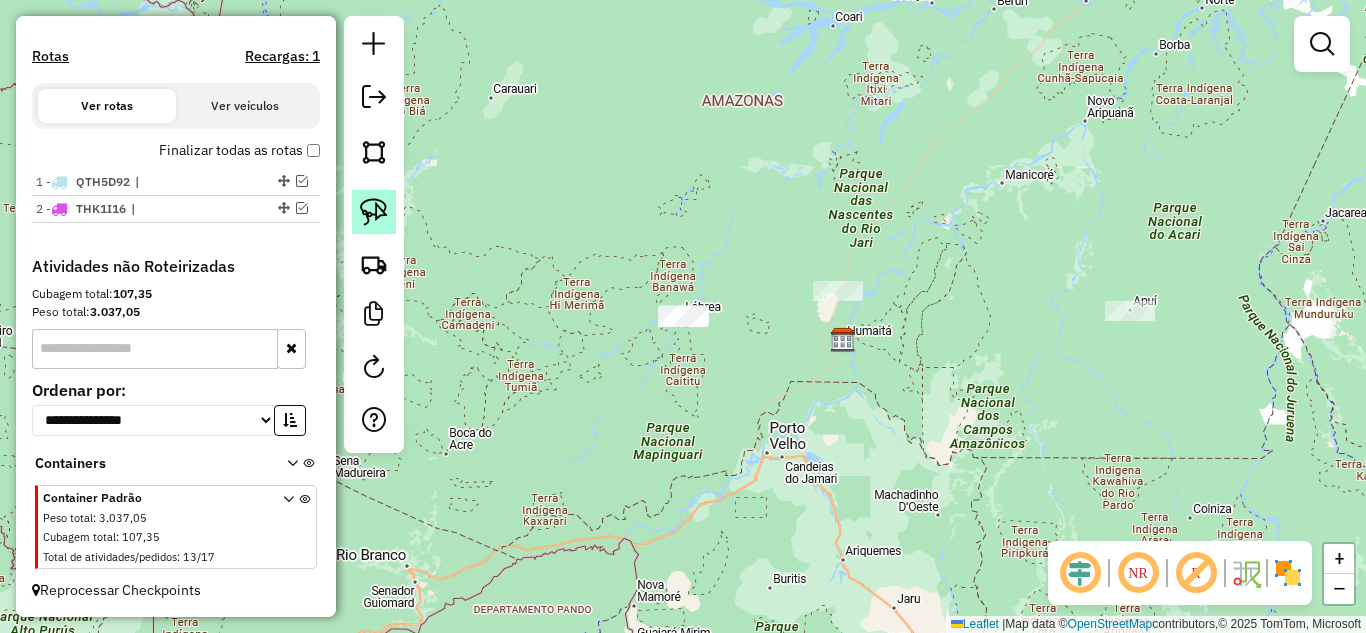 click 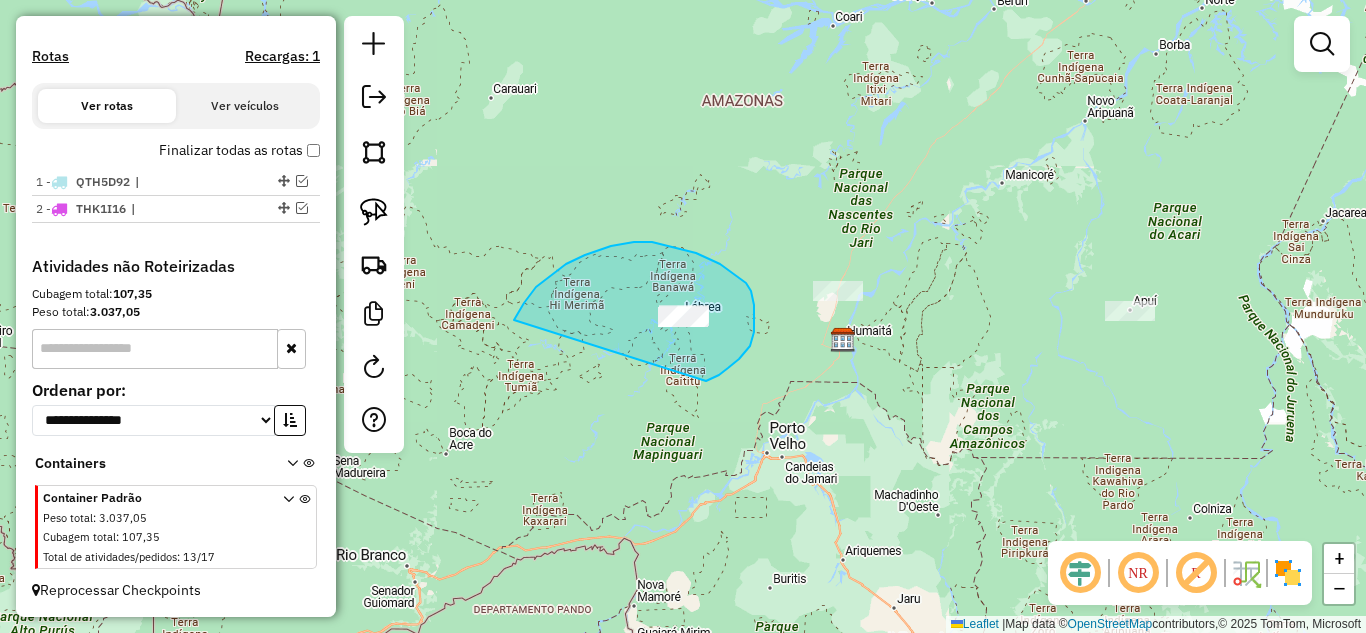 drag, startPoint x: 514, startPoint y: 320, endPoint x: 694, endPoint y: 373, distance: 187.64061 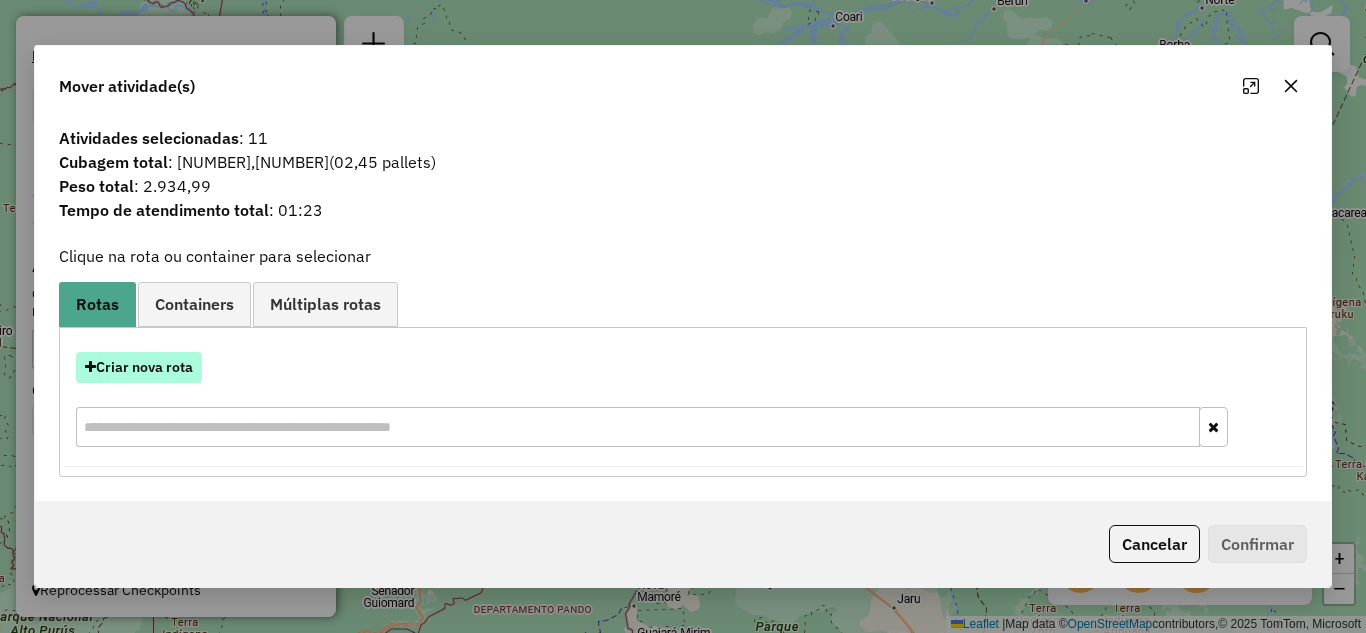 click on "Criar nova rota" at bounding box center (139, 367) 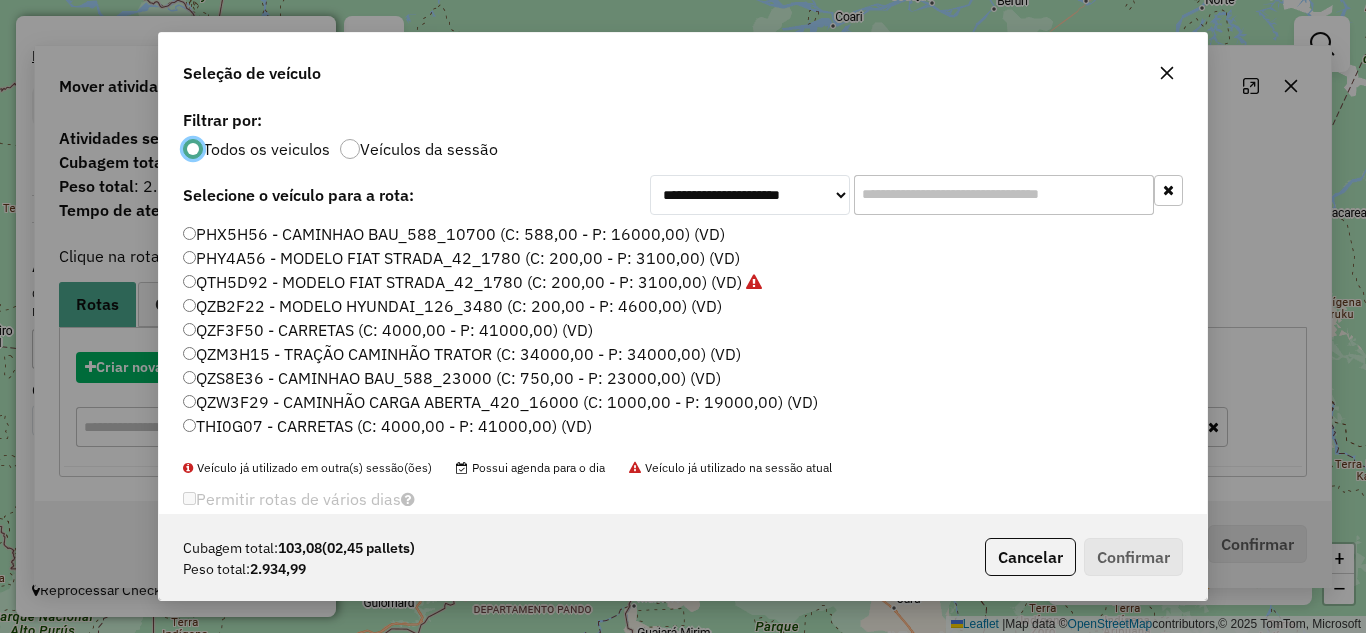 scroll, scrollTop: 11, scrollLeft: 6, axis: both 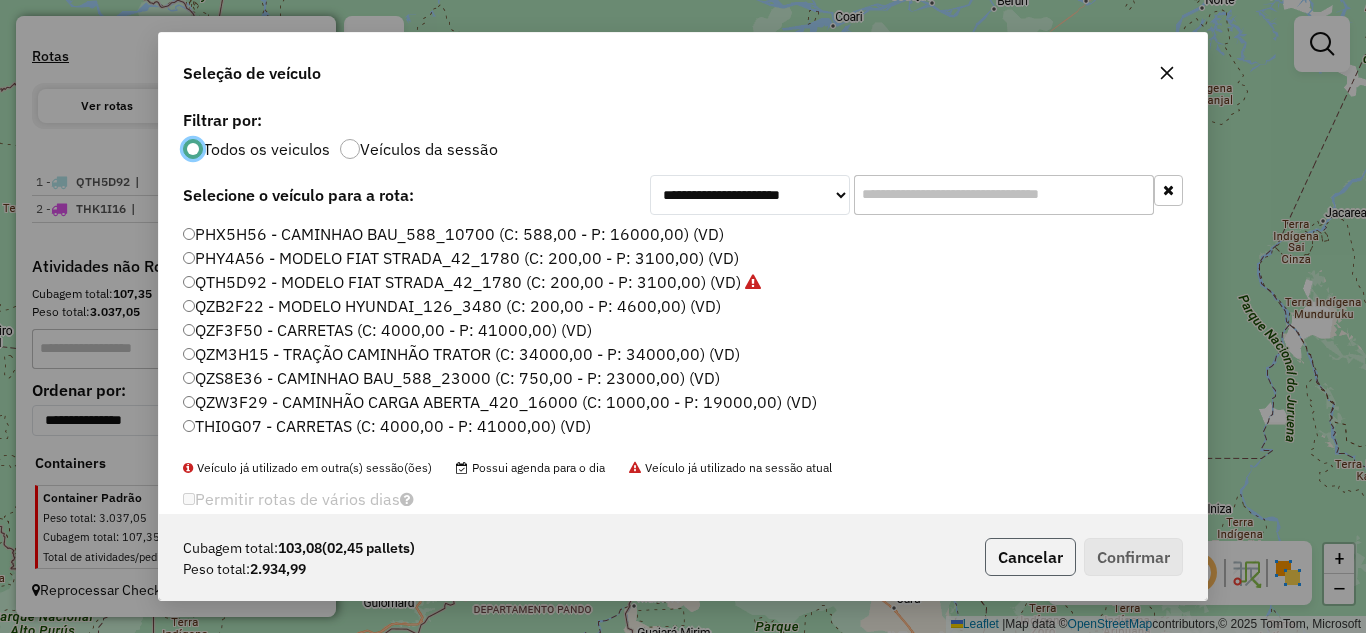 click on "Cancelar" 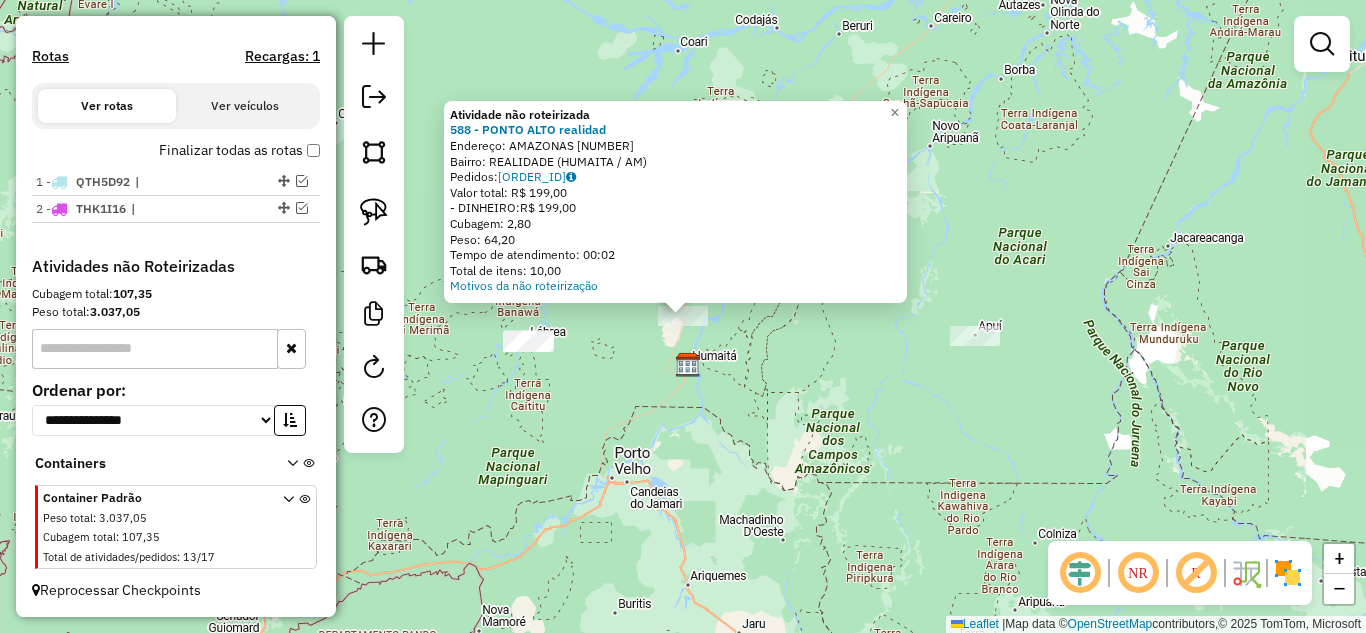 click on "Atividade não roteirizada 588 - PONTO ALTO  Endereço:  [STREET] [NUMBER]   Bairro: [CITY] ([REGION] / [STATE])   Pedidos:  [ORDER_ID]   Valor total: R$ 199,00   - DINHEIRO:  R$ 199,00   Cubagem: 2,80   Peso: 64,20   Tempo de atendimento: 00:02   Total de itens: 10,00  Motivos da não roteirização × Janela de atendimento Grade de atendimento Capacidade Transportadoras Veículos Cliente Pedidos  Rotas Selecione os dias de semana para filtrar as janelas de atendimento  Seg   Ter   Qua   Qui   Sex   Sáb   Dom  Informe o período da janela de atendimento: De: Até:  Filtrar exatamente a janela do cliente  Considerar janela de atendimento padrão  Selecione os dias de semana para filtrar as grades de atendimento  Seg   Ter   Qua   Qui   Sex   Sáb   Dom   Considerar clientes sem dia de atendimento cadastrado  Clientes fora do dia de atendimento selecionado Filtrar as atividades entre os valores definidos abaixo:  Peso mínimo:   Peso máximo:   Cubagem mínima:   Cubagem máxima:   De:   Até:   De:   Até:" 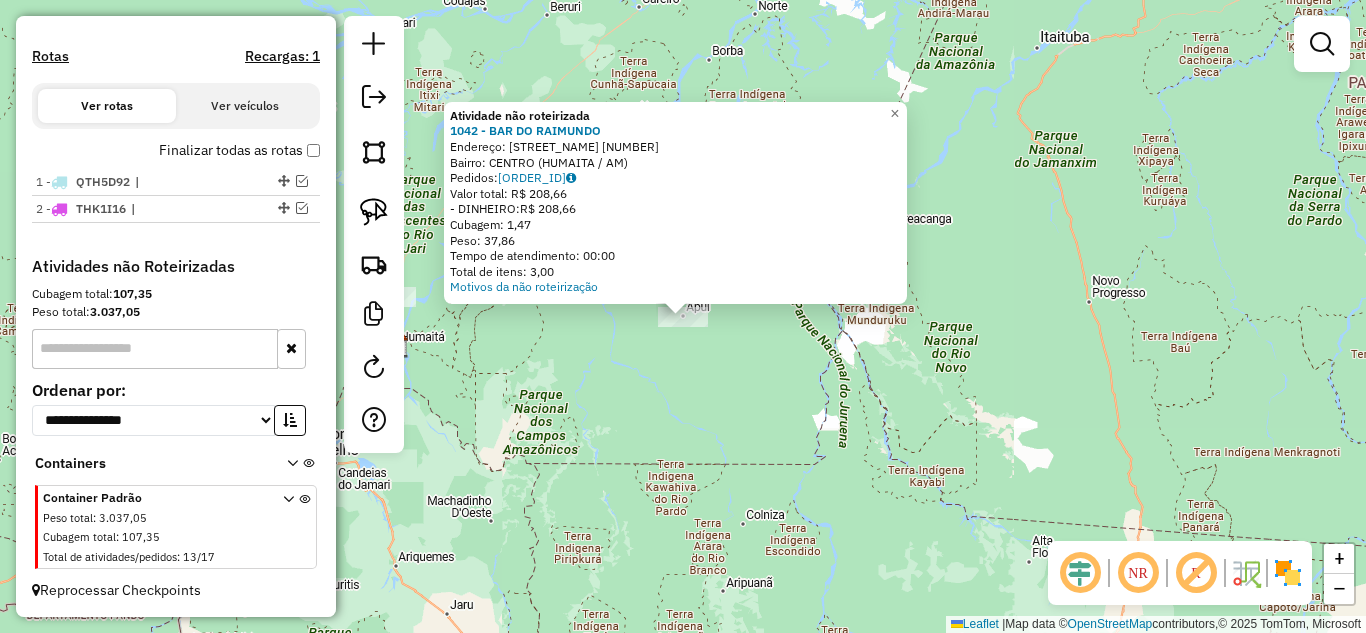 click on "Atividade não roteirizada [NUMBER] - [COMPANY_NAME]  Endereço:  [STREET_NAME] [NUMBER]   Bairro: [NEIGHBORHOOD] ([DISTRICT] / [STATE])   Pedidos:  [ORDER_ID]   Valor total: R$ [PRICE]   - DINHEIRO:  R$ [PRICE]   Cubagem: [NUMBER],[NUMBER]   Peso: [NUMBER],[NUMBER]   Tempo de atendimento: [TIME]   Total de itens: [NUMBER],[NUMBER]  Motivos da não roteirização × Janela de atendimento Grade de atendimento Capacidade Transportadoras Veículos Cliente Pedidos  Rotas Selecione os dias de semana para filtrar as janelas de atendimento  Seg   Ter   Qua   Qui   Sex   Sáb   Dom  Informe o período da janela de atendimento: De: Até:  Filtrar exatamente a janela do cliente  Considerar janela de atendimento padrão  Selecione os dias de semana para filtrar as grades de atendimento  Seg   Ter   Qua   Qui   Sex   Sáb   Dom   Considerar clientes sem dia de atendimento cadastrado  Clientes fora do dia de atendimento selecionado Filtrar as atividades entre os valores definidos abaixo:  Peso mínimo:   Peso máximo:   Cubagem mínima:   Cubagem máxima:   De:   Até:   De:   Até:  +" 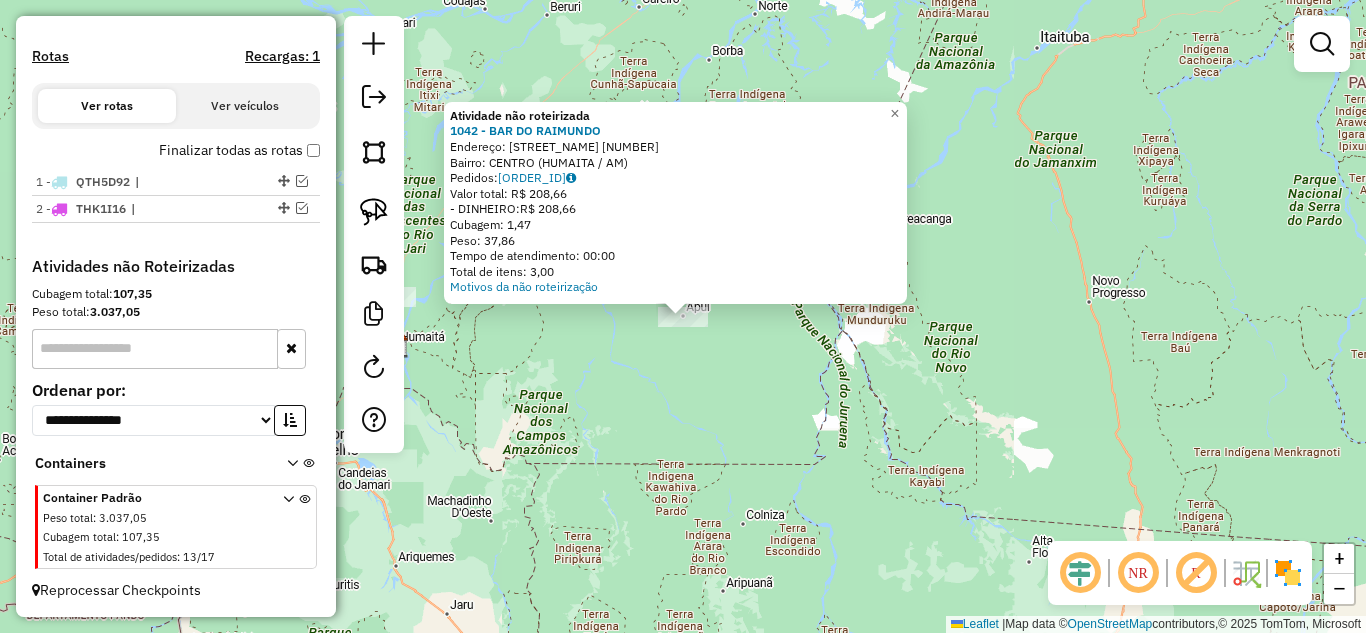 click on "Atividade não roteirizada [NUMBER] - [COMPANY_NAME]  Endereço:  [STREET_NAME] [NUMBER]   Bairro: [NEIGHBORHOOD] ([DISTRICT] / [STATE])   Pedidos:  [ORDER_ID]   Valor total: R$ [PRICE]   - DINHEIRO:  R$ [PRICE]   Cubagem: [NUMBER],[NUMBER]   Peso: [NUMBER],[NUMBER]   Tempo de atendimento: [TIME]   Total de itens: [NUMBER],[NUMBER]  Motivos da não roteirização × Janela de atendimento Grade de atendimento Capacidade Transportadoras Veículos Cliente Pedidos  Rotas Selecione os dias de semana para filtrar as janelas de atendimento  Seg   Ter   Qua   Qui   Sex   Sáb   Dom  Informe o período da janela de atendimento: De: Até:  Filtrar exatamente a janela do cliente  Considerar janela de atendimento padrão  Selecione os dias de semana para filtrar as grades de atendimento  Seg   Ter   Qua   Qui   Sex   Sáb   Dom   Considerar clientes sem dia de atendimento cadastrado  Clientes fora do dia de atendimento selecionado Filtrar as atividades entre os valores definidos abaixo:  Peso mínimo:   Peso máximo:   Cubagem mínima:   Cubagem máxima:   De:   Até:   De:   Até:  +" 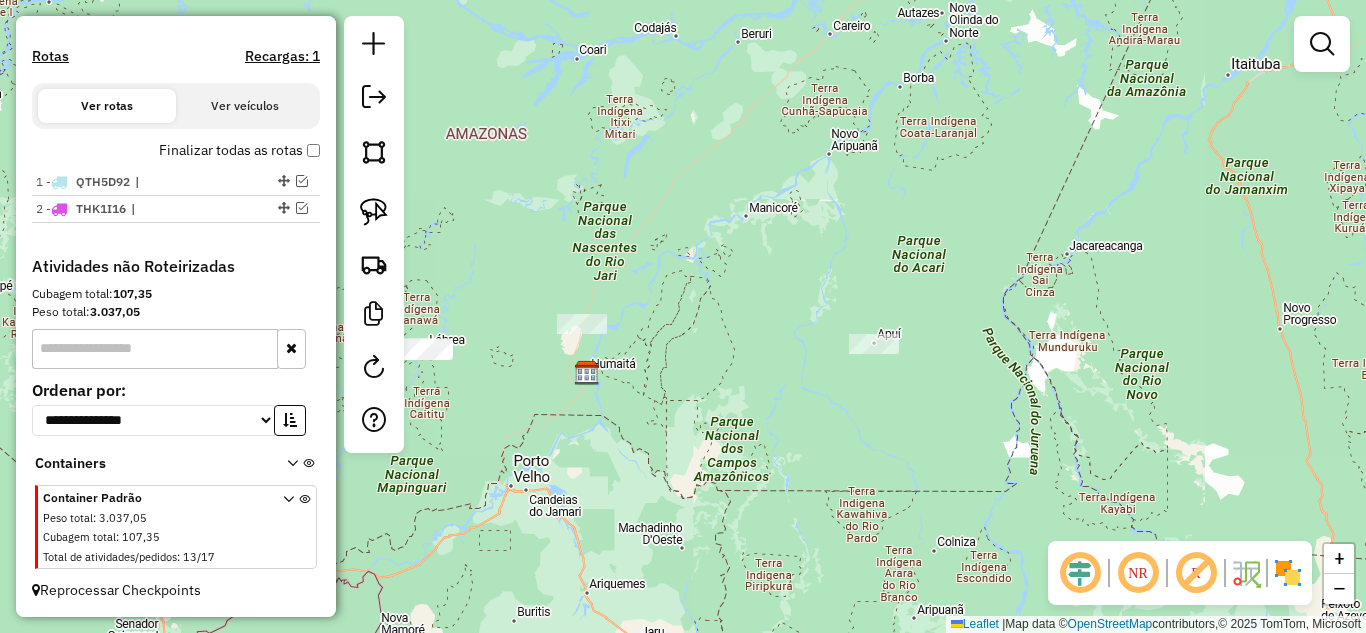 drag, startPoint x: 803, startPoint y: 438, endPoint x: 739, endPoint y: 434, distance: 64.12488 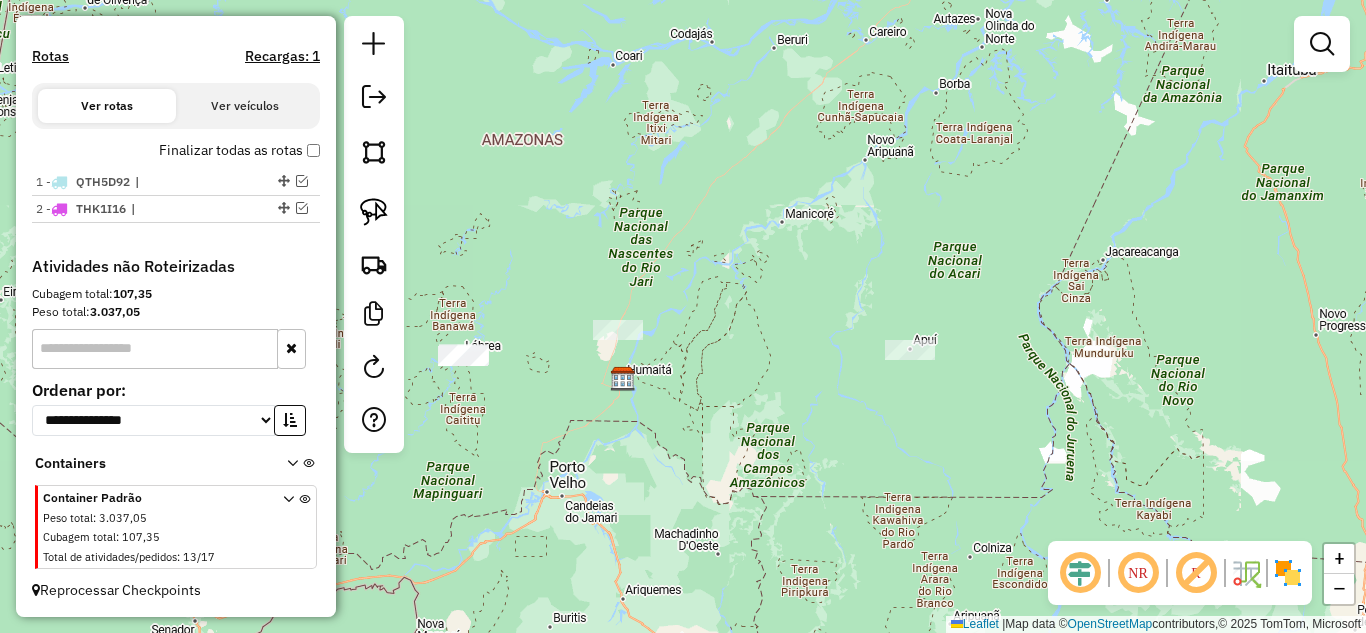 click 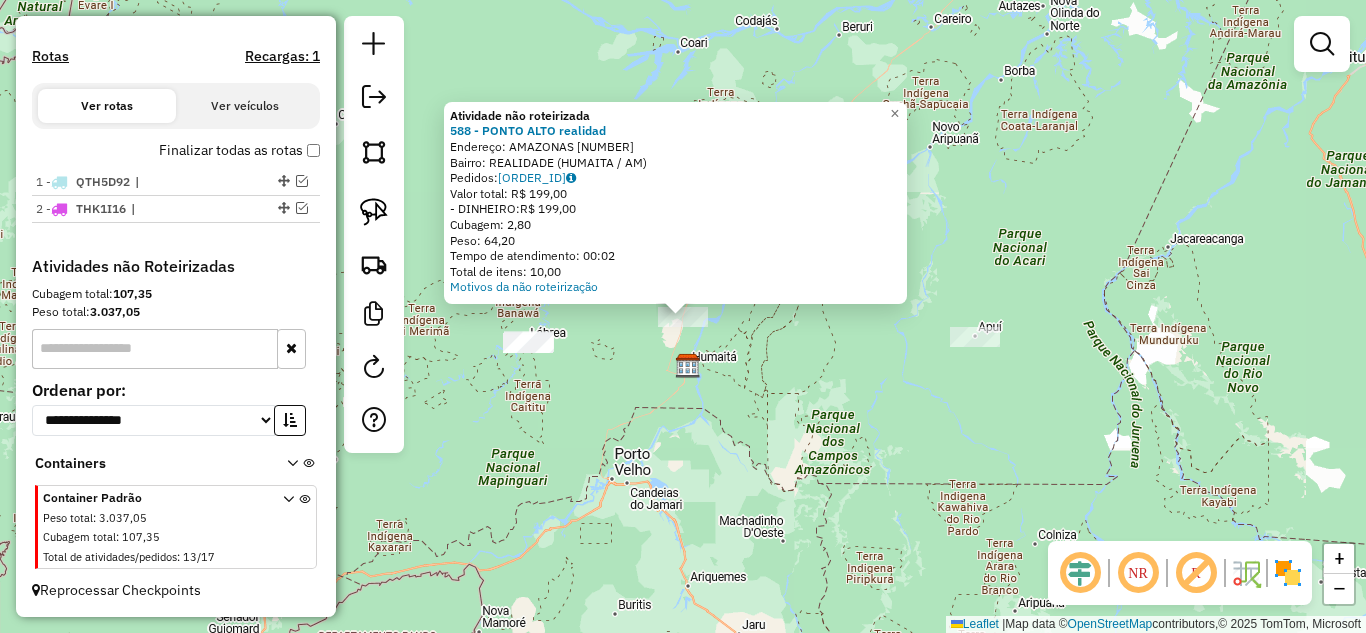 click on "Atividade não roteirizada 588 - PONTO ALTO  Endereço:  [STREET] [NUMBER]   Bairro: [CITY] ([REGION] / [STATE])   Pedidos:  [ORDER_ID]   Valor total: R$ 199,00   - DINHEIRO:  R$ 199,00   Cubagem: 2,80   Peso: 64,20   Tempo de atendimento: 00:02   Total de itens: 10,00  Motivos da não roteirização × Janela de atendimento Grade de atendimento Capacidade Transportadoras Veículos Cliente Pedidos  Rotas Selecione os dias de semana para filtrar as janelas de atendimento  Seg   Ter   Qua   Qui   Sex   Sáb   Dom  Informe o período da janela de atendimento: De: Até:  Filtrar exatamente a janela do cliente  Considerar janela de atendimento padrão  Selecione os dias de semana para filtrar as grades de atendimento  Seg   Ter   Qua   Qui   Sex   Sáb   Dom   Considerar clientes sem dia de atendimento cadastrado  Clientes fora do dia de atendimento selecionado Filtrar as atividades entre os valores definidos abaixo:  Peso mínimo:   Peso máximo:   Cubagem mínima:   Cubagem máxima:   De:   Até:   De:   Até:" 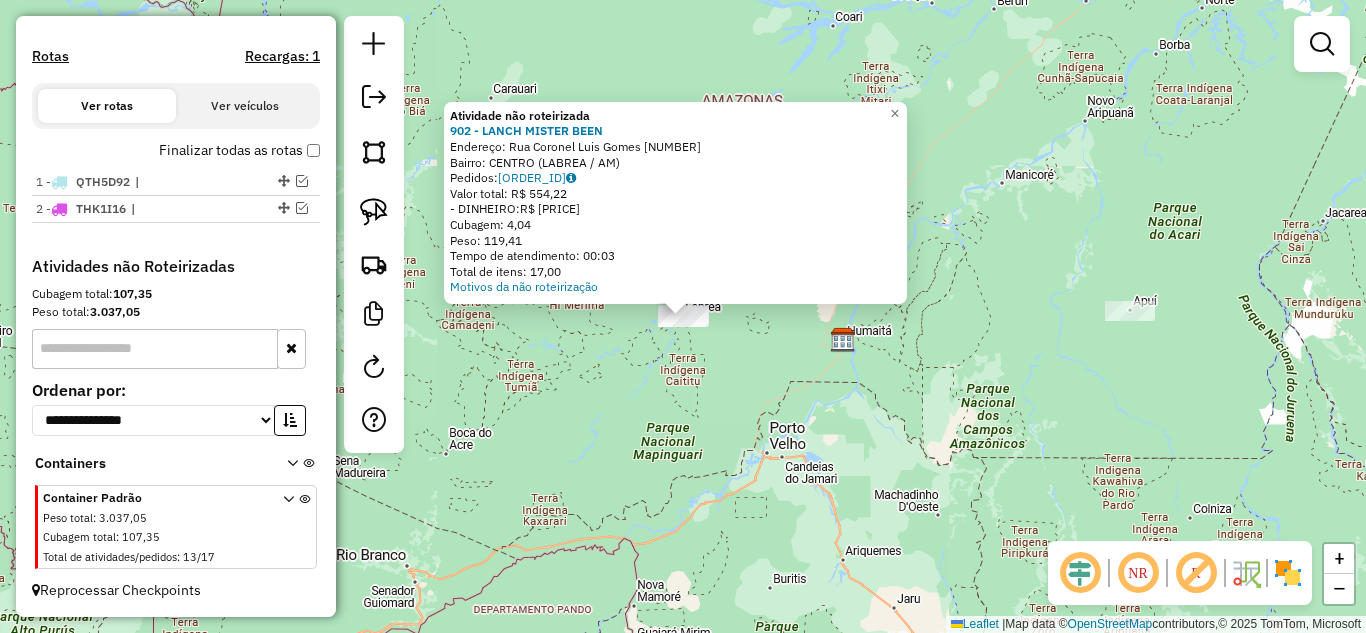 drag, startPoint x: 617, startPoint y: 404, endPoint x: 491, endPoint y: 358, distance: 134.13426 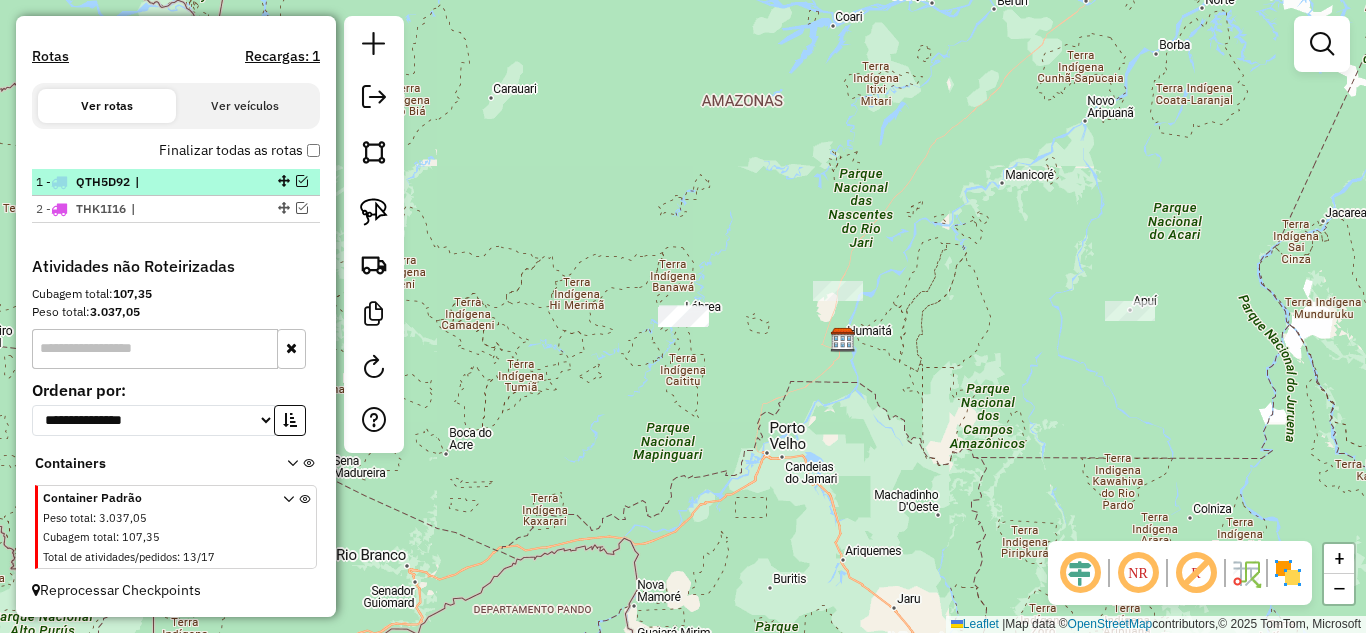 click at bounding box center (302, 181) 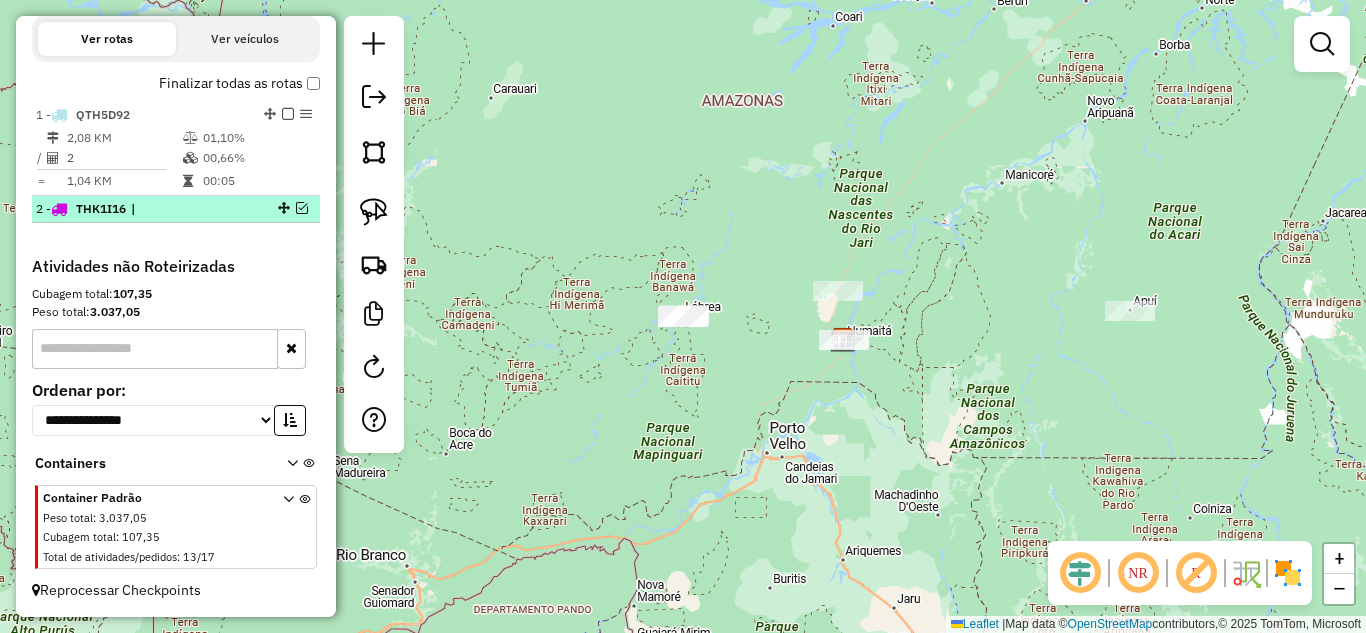 click at bounding box center [302, 208] 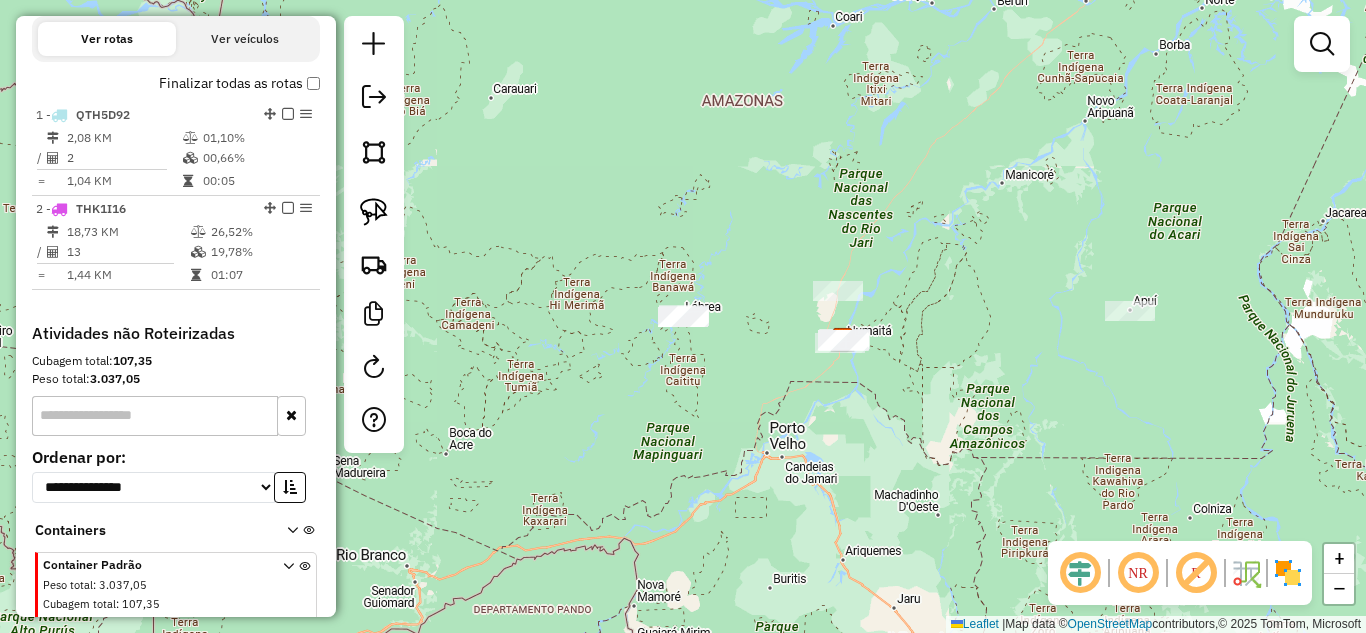 click 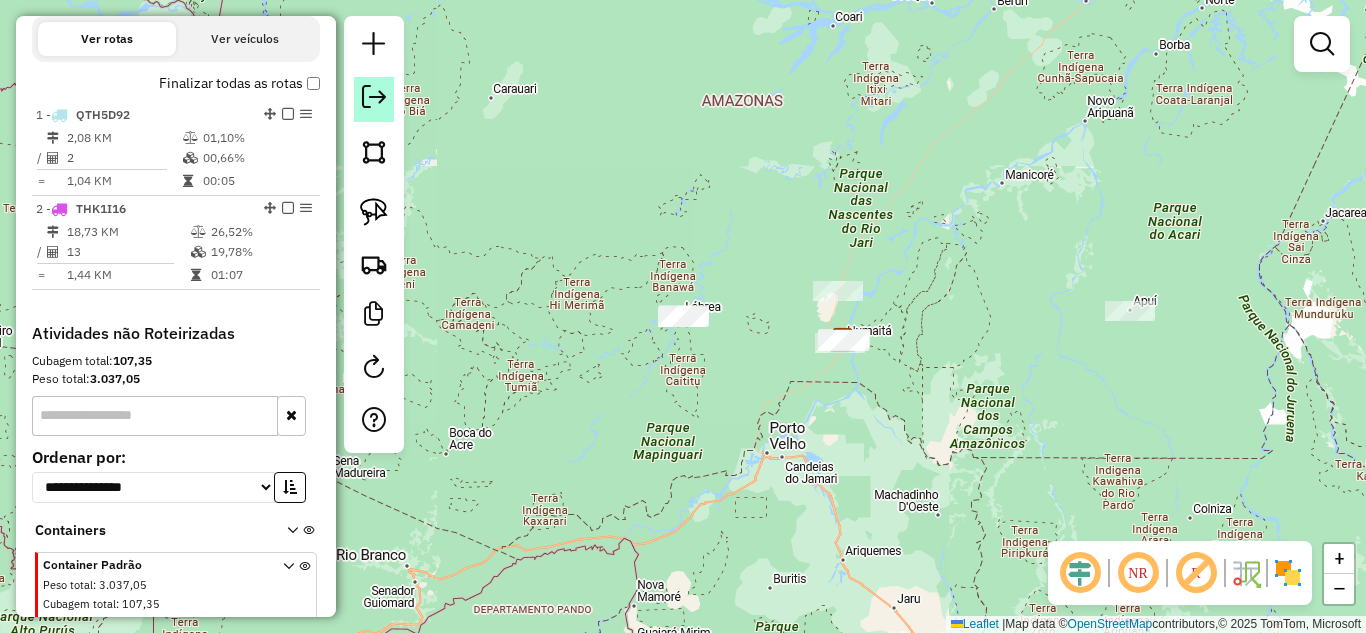 click 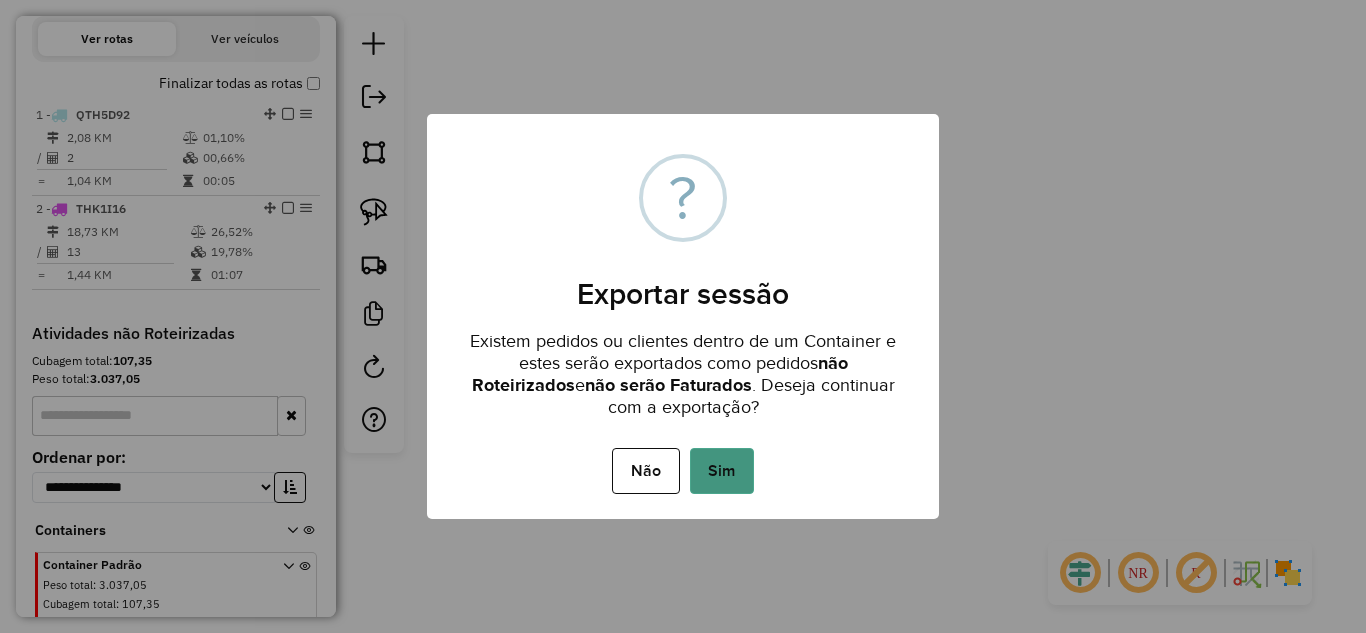click on "Sim" at bounding box center (722, 471) 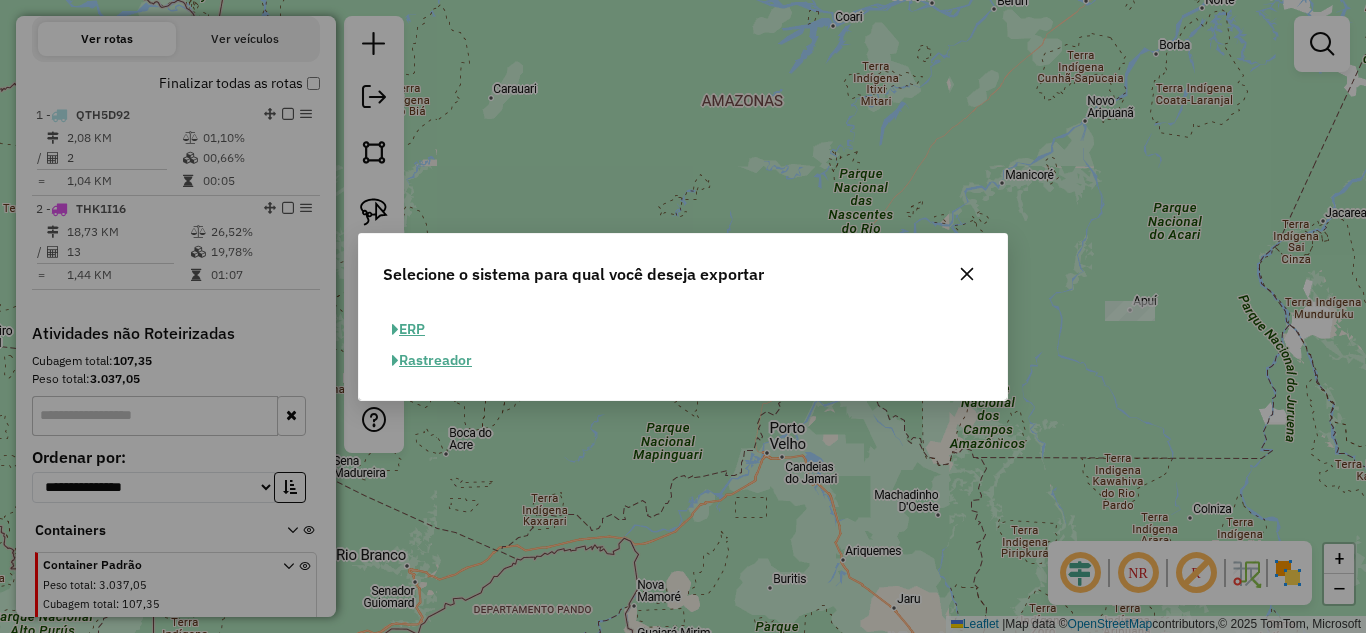 click on "ERP" 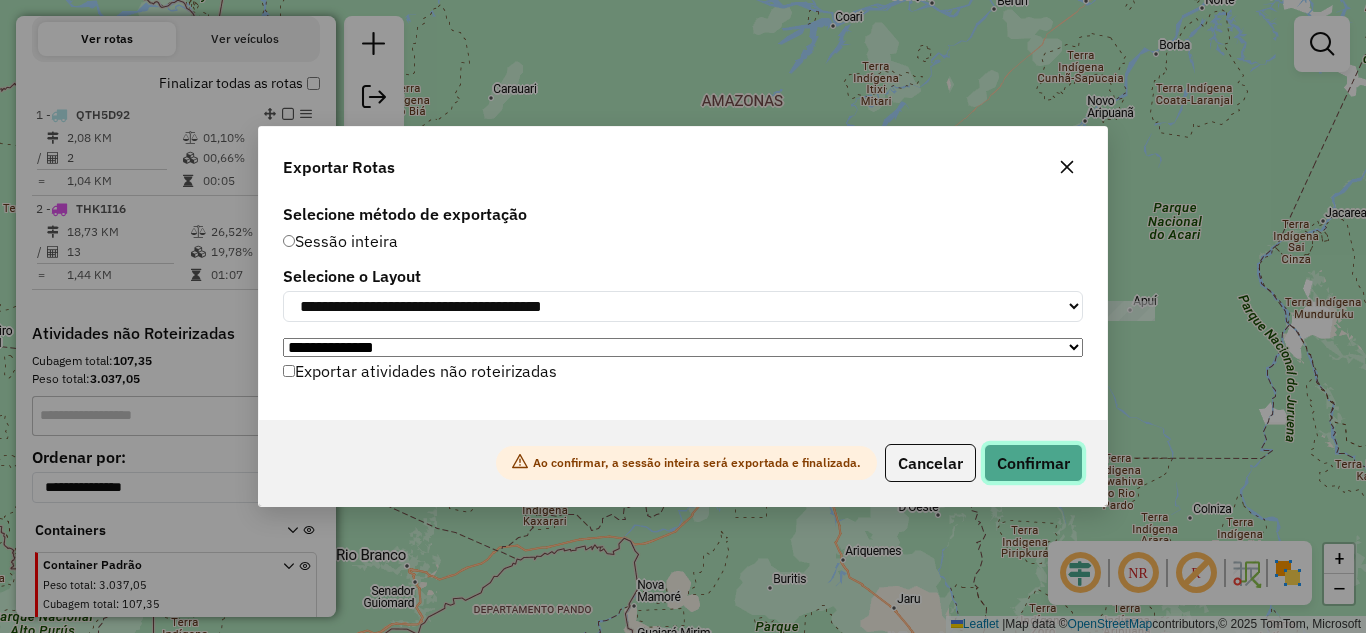 click on "Confirmar" 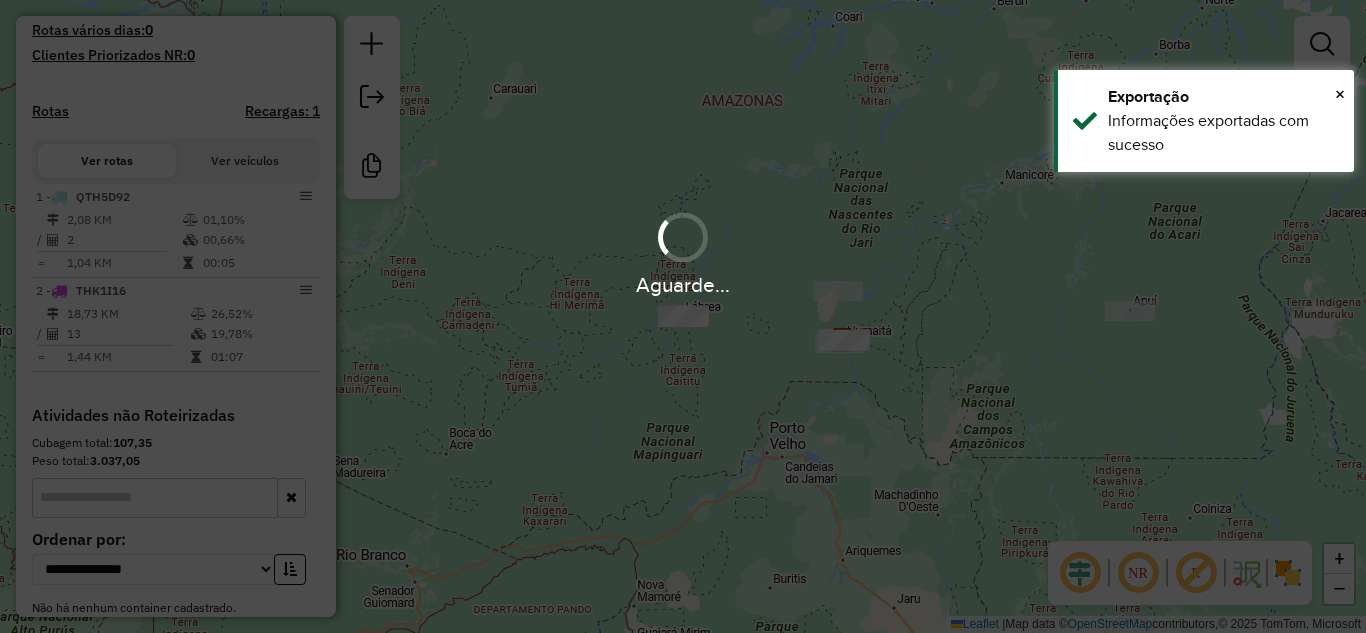scroll, scrollTop: 724, scrollLeft: 0, axis: vertical 